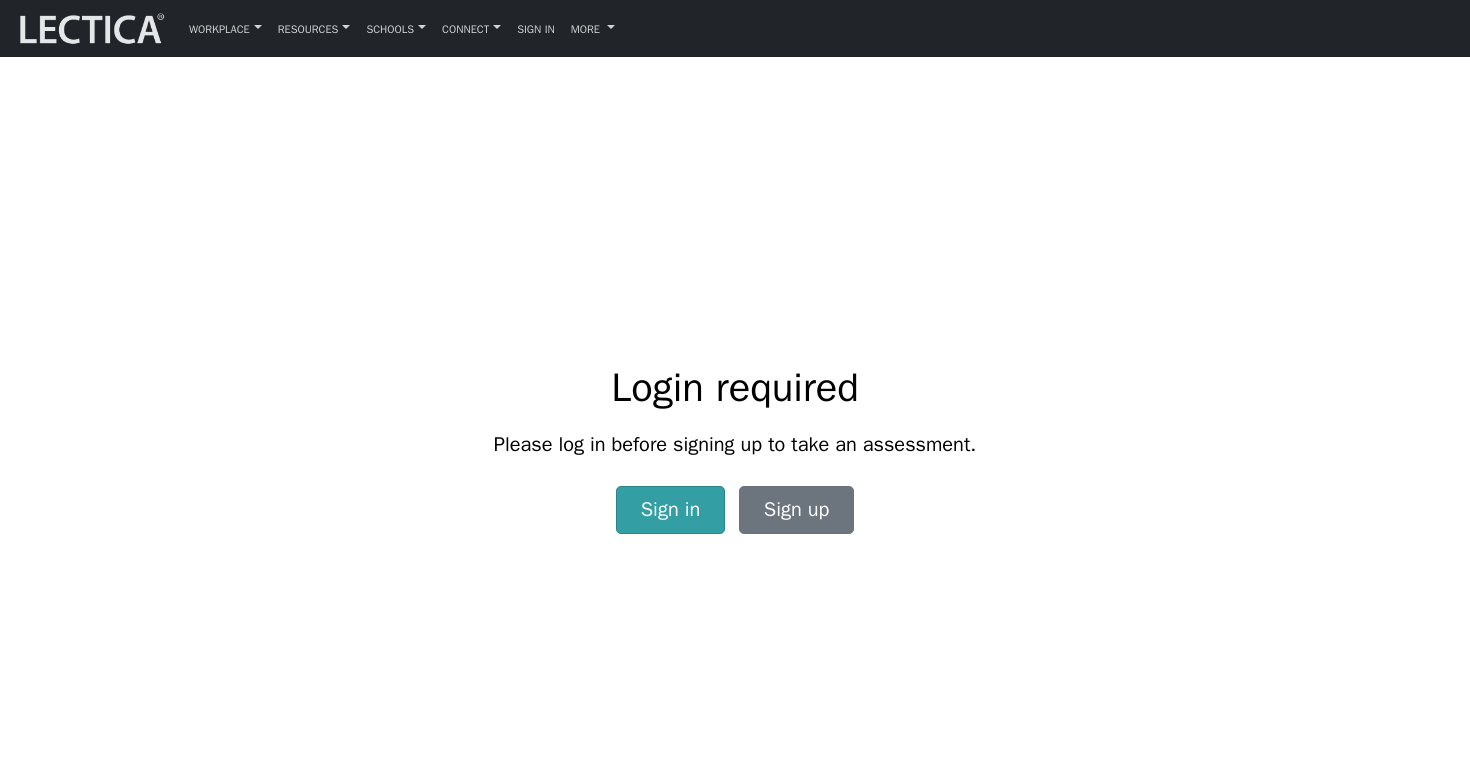 scroll, scrollTop: 0, scrollLeft: 0, axis: both 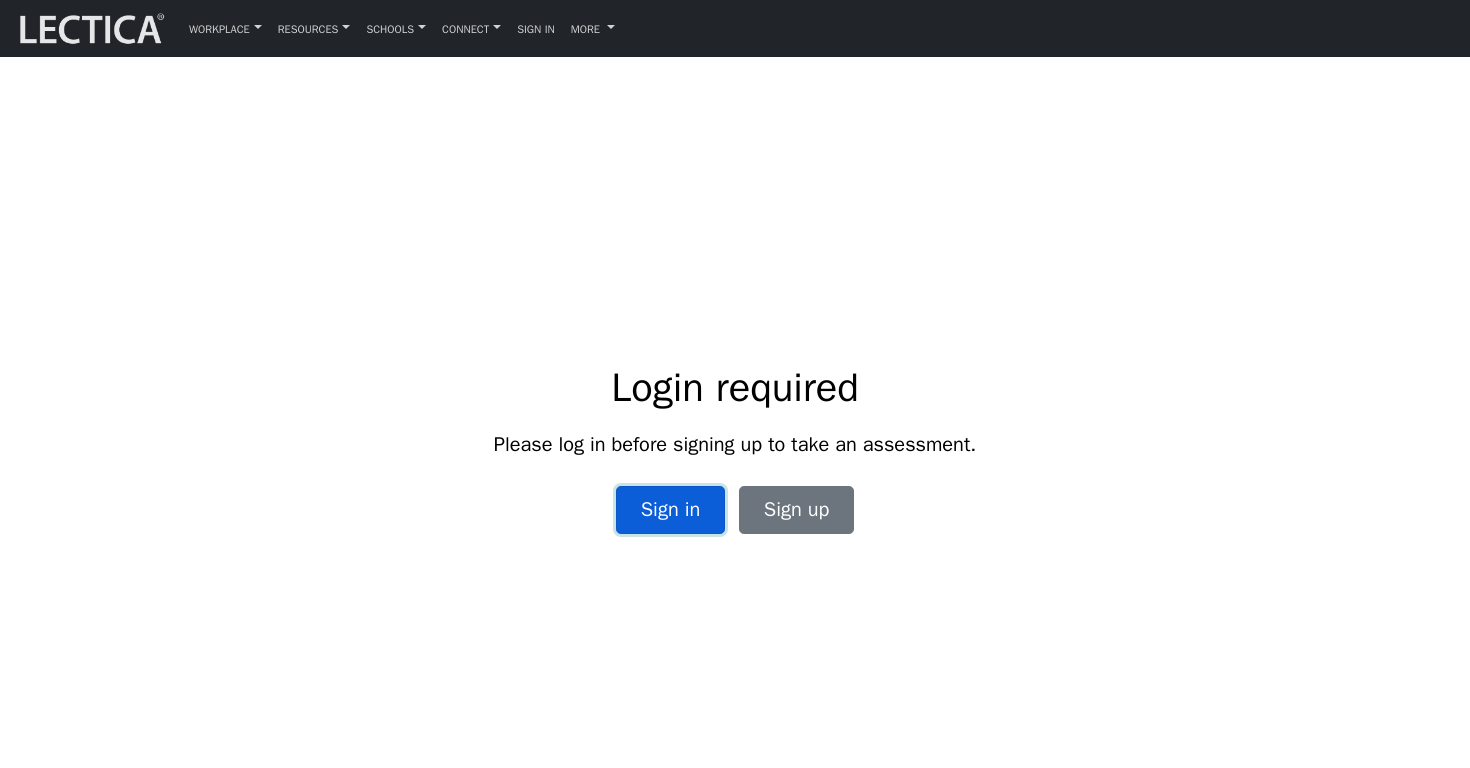 click on "Sign in" at bounding box center (671, 510) 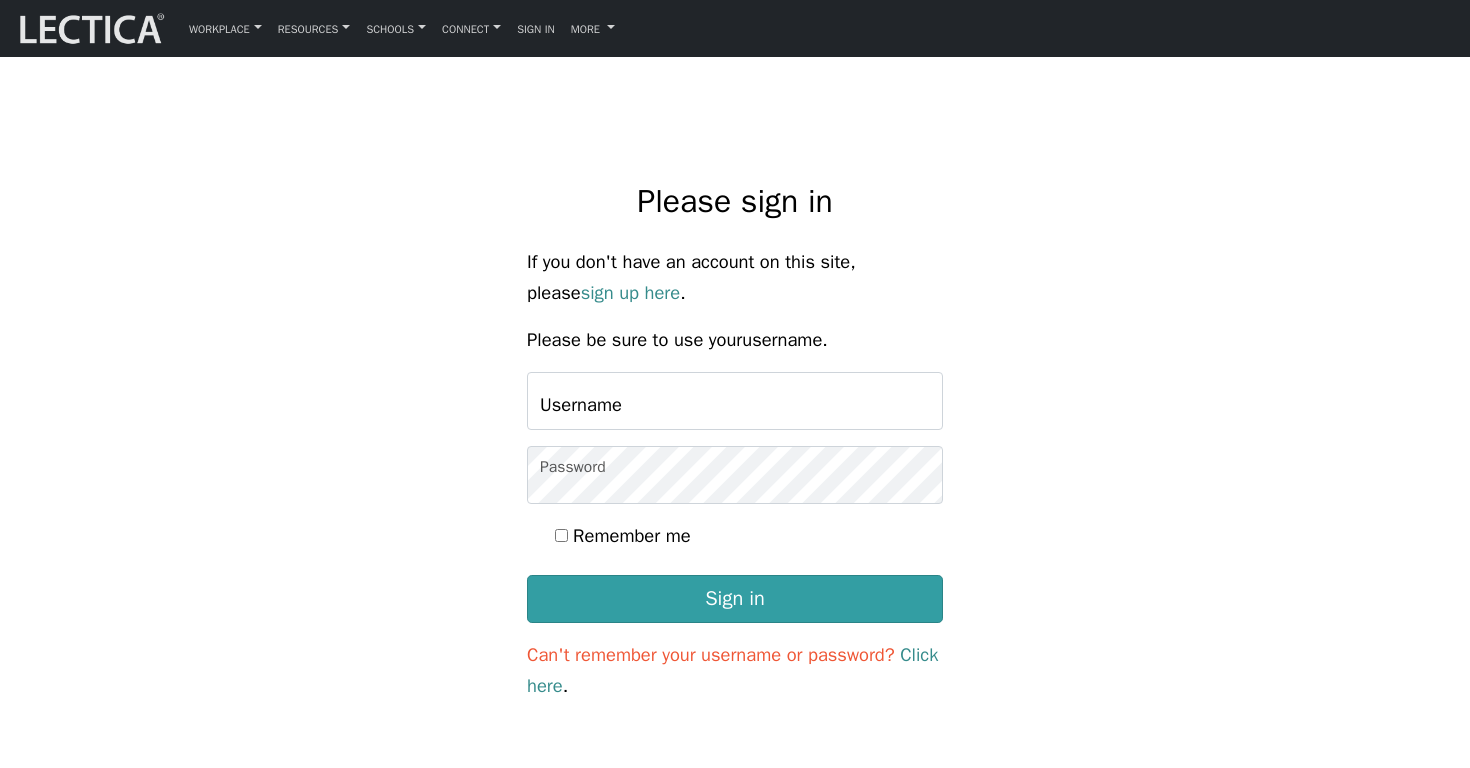 scroll, scrollTop: 0, scrollLeft: 0, axis: both 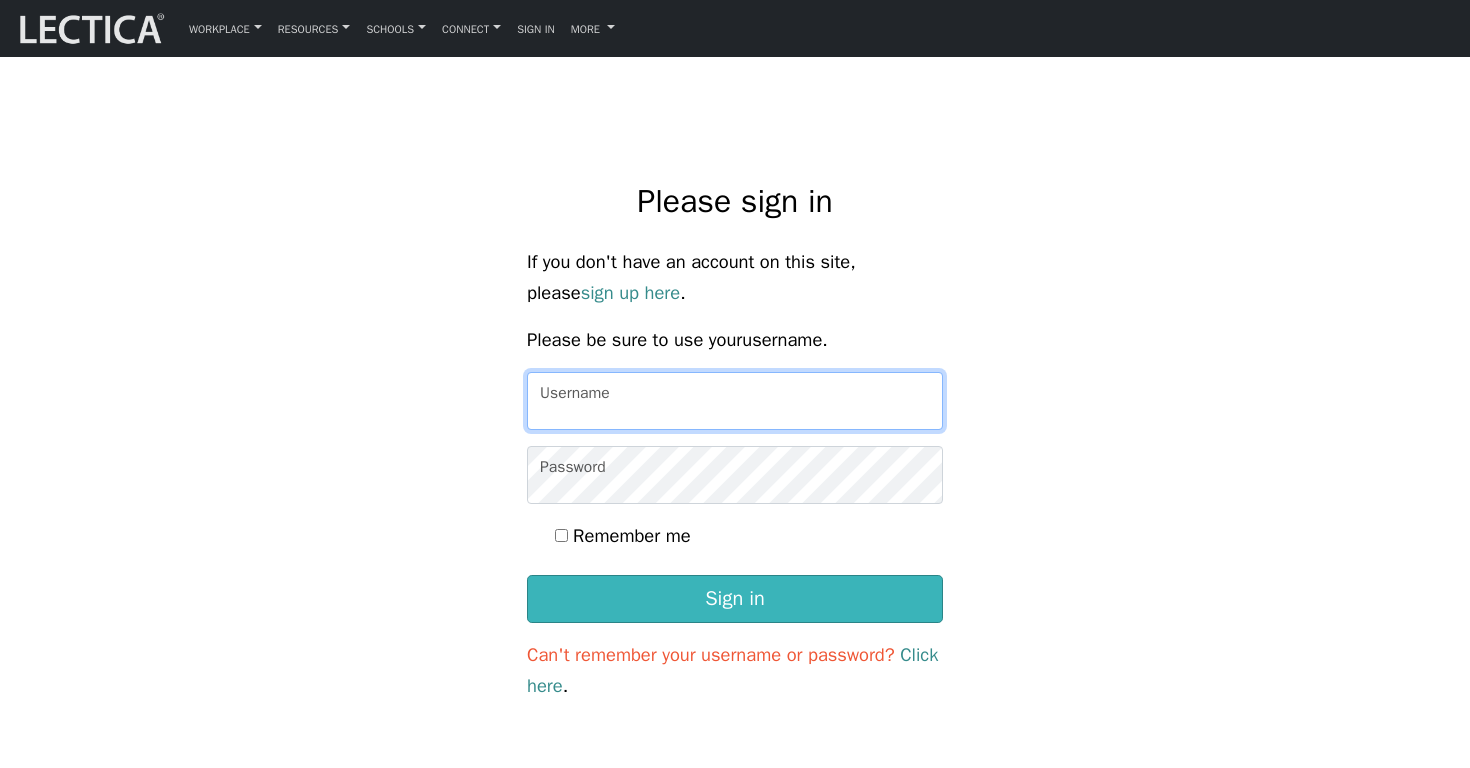type on "kazukiyamane" 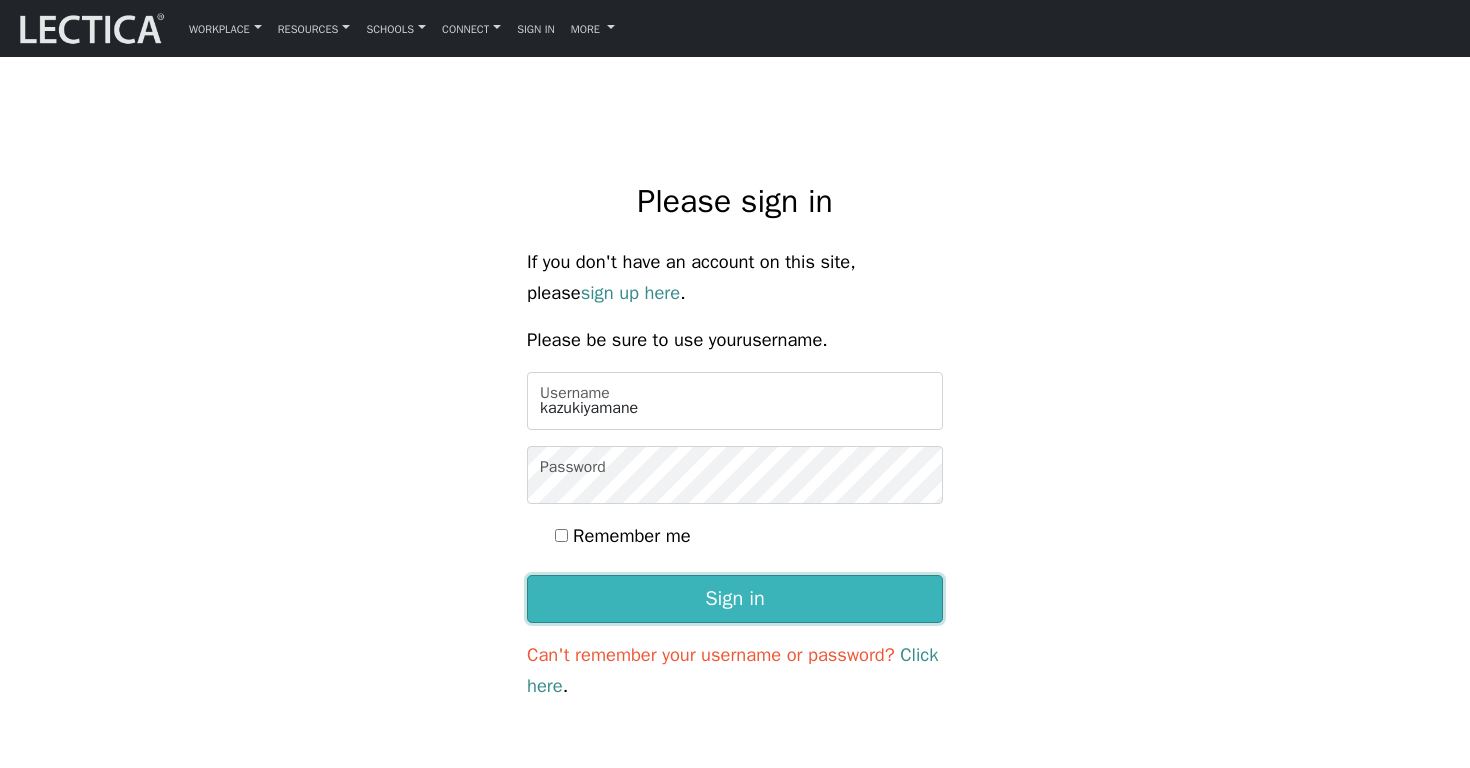 click on "Sign in" at bounding box center [735, 599] 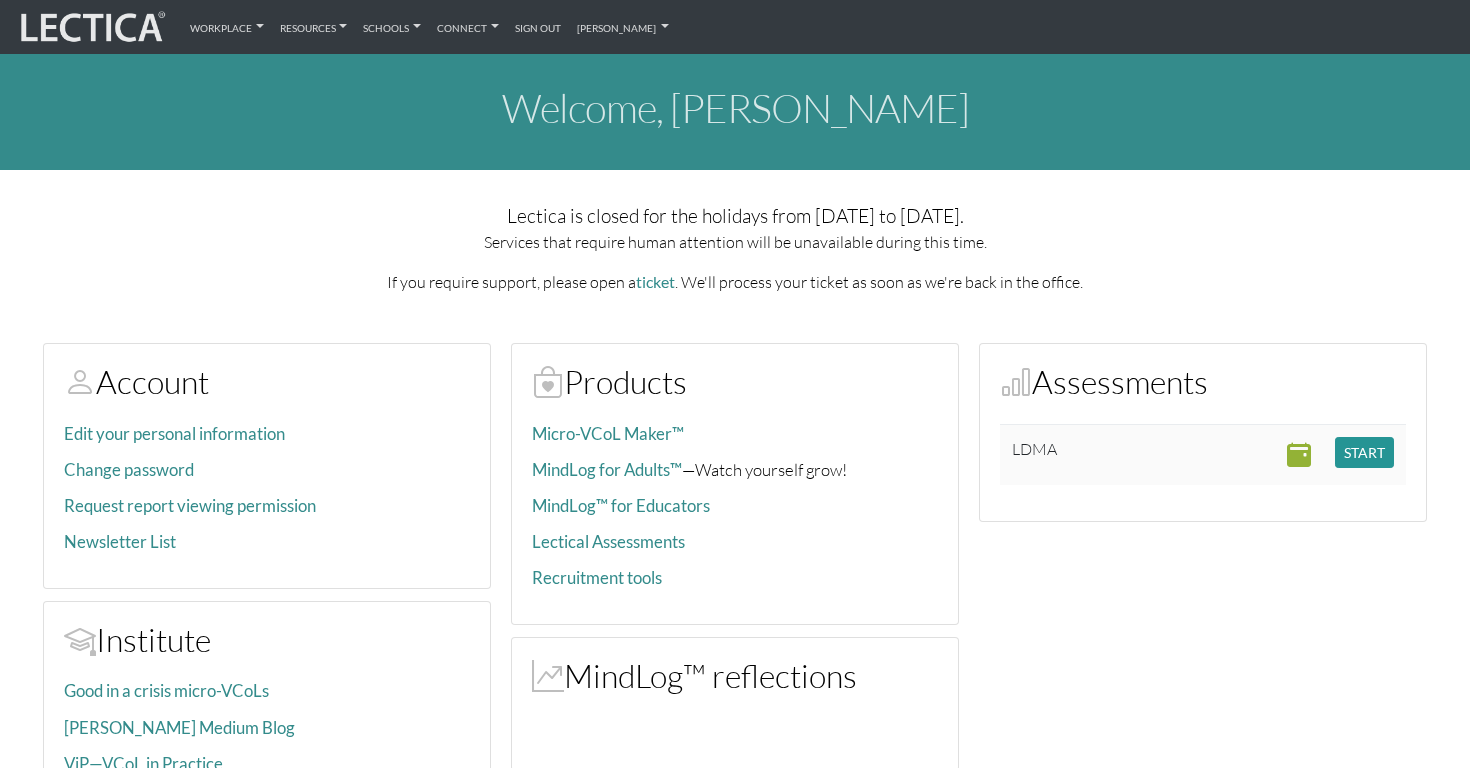 scroll, scrollTop: 0, scrollLeft: 0, axis: both 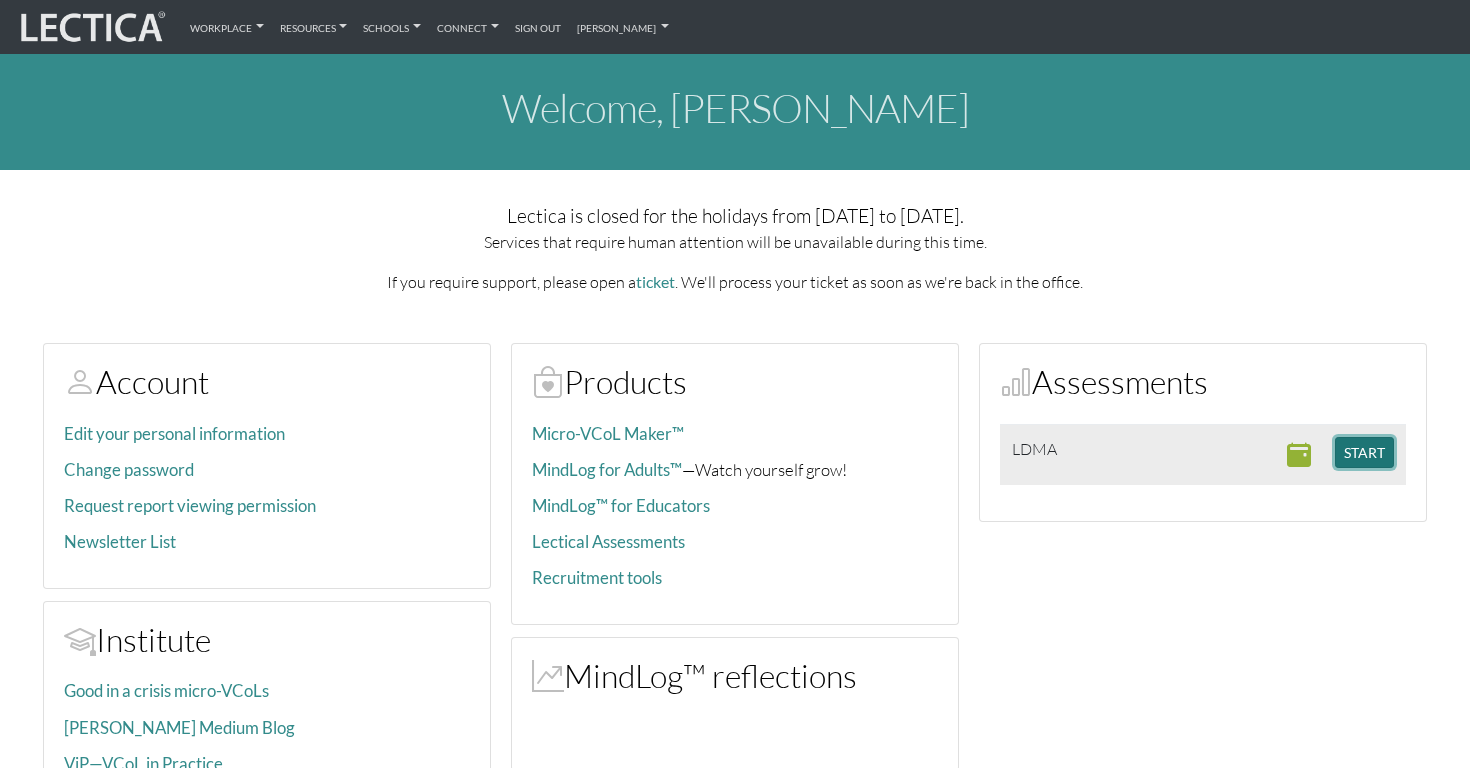 click on "START" at bounding box center [1364, 452] 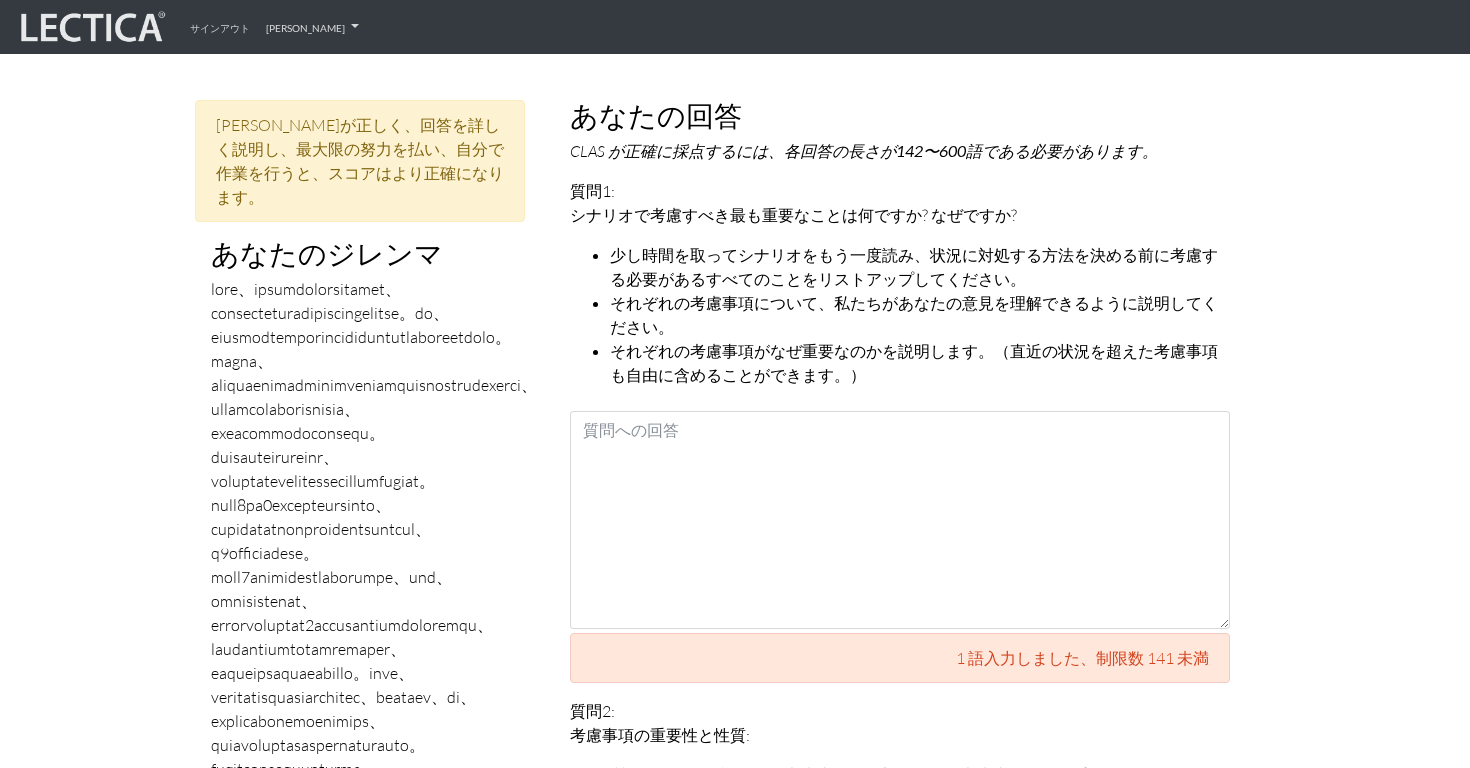 scroll, scrollTop: 831, scrollLeft: 0, axis: vertical 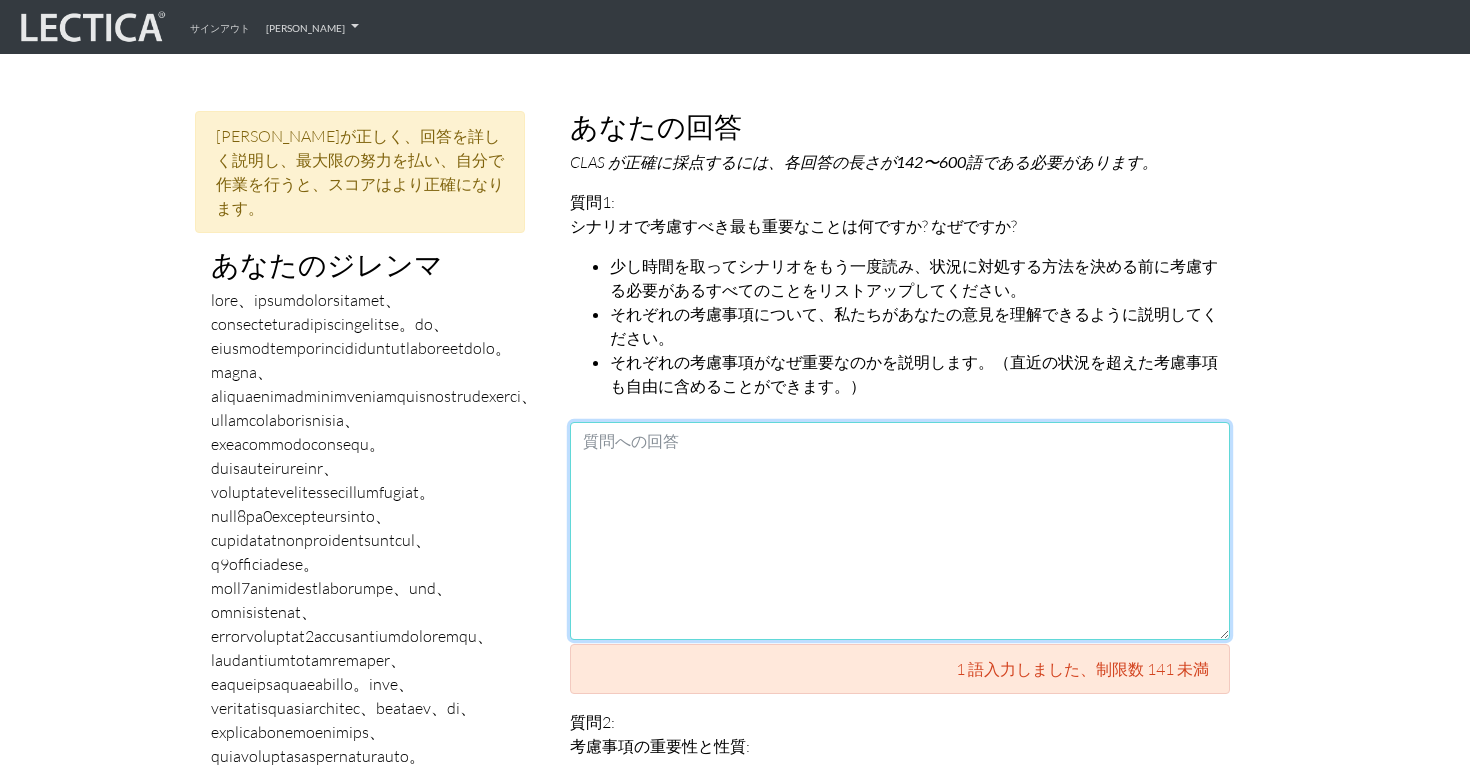 click at bounding box center [900, 531] 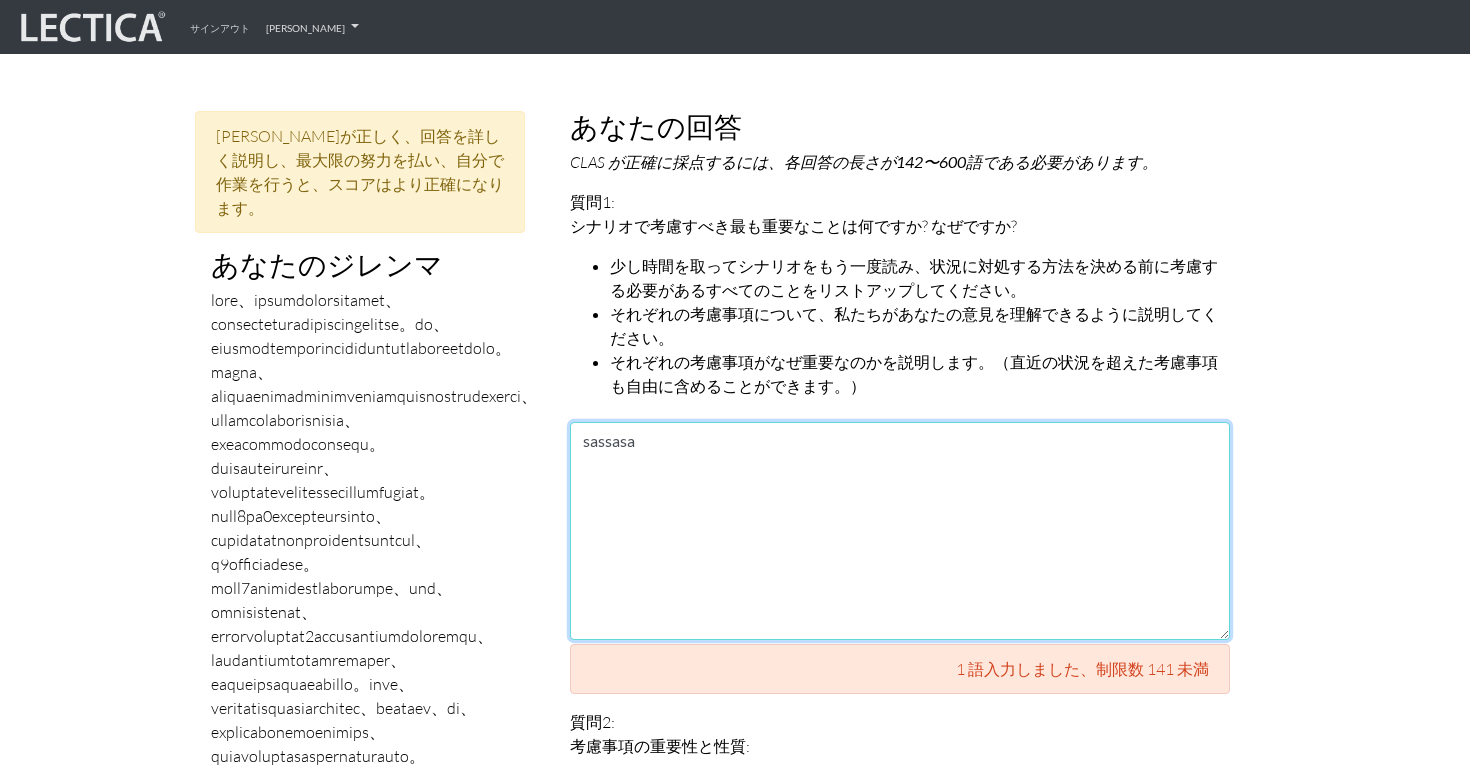 type on "sassasa" 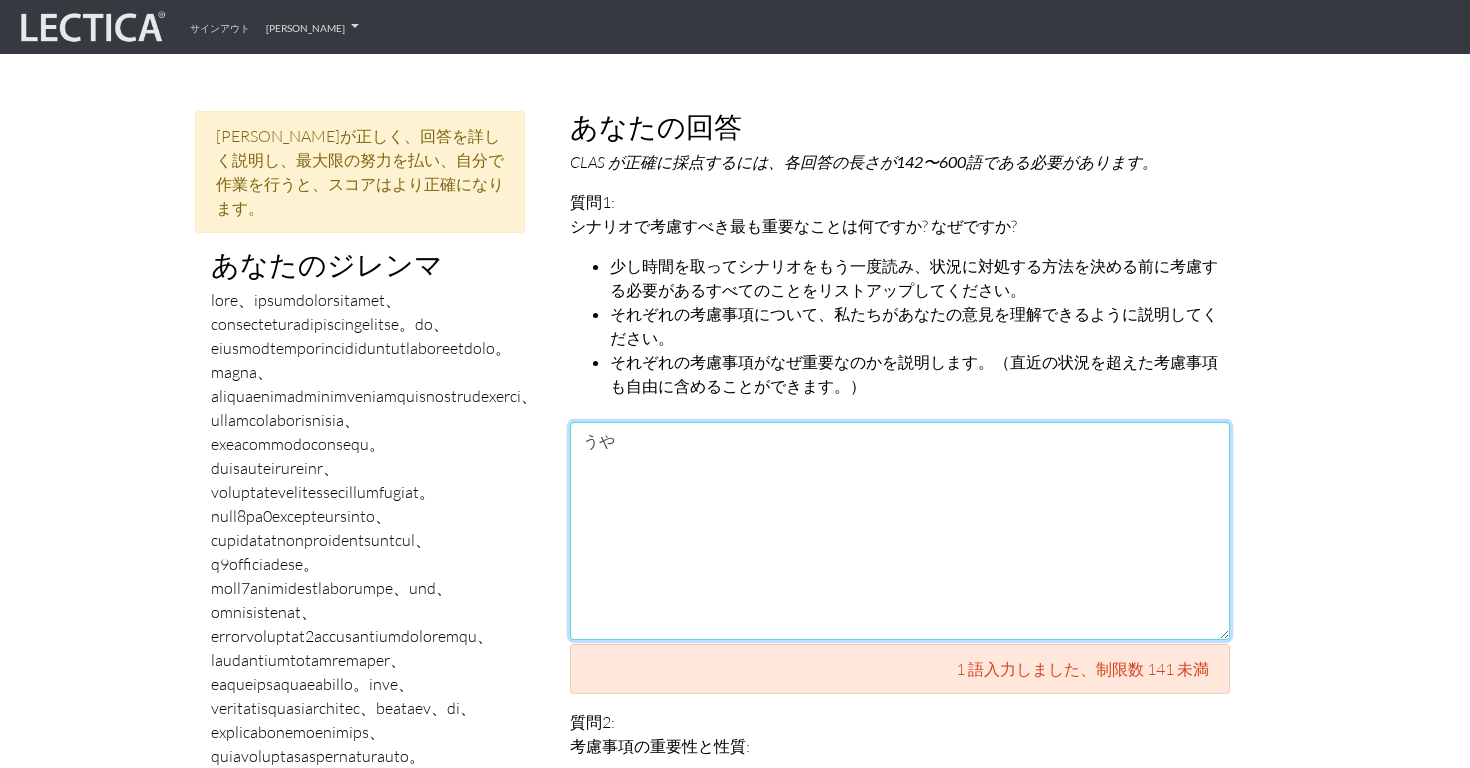 type on "う" 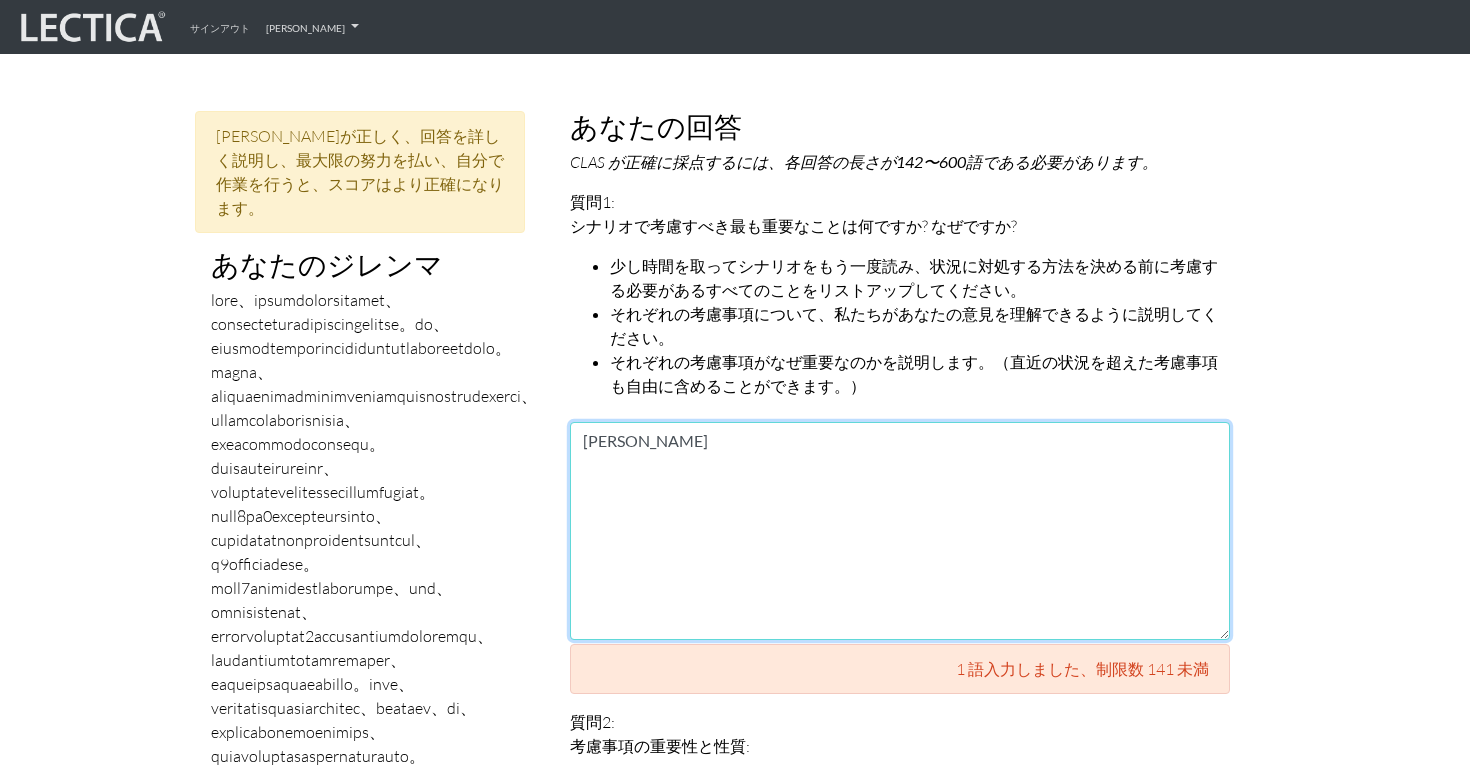 type on "山根" 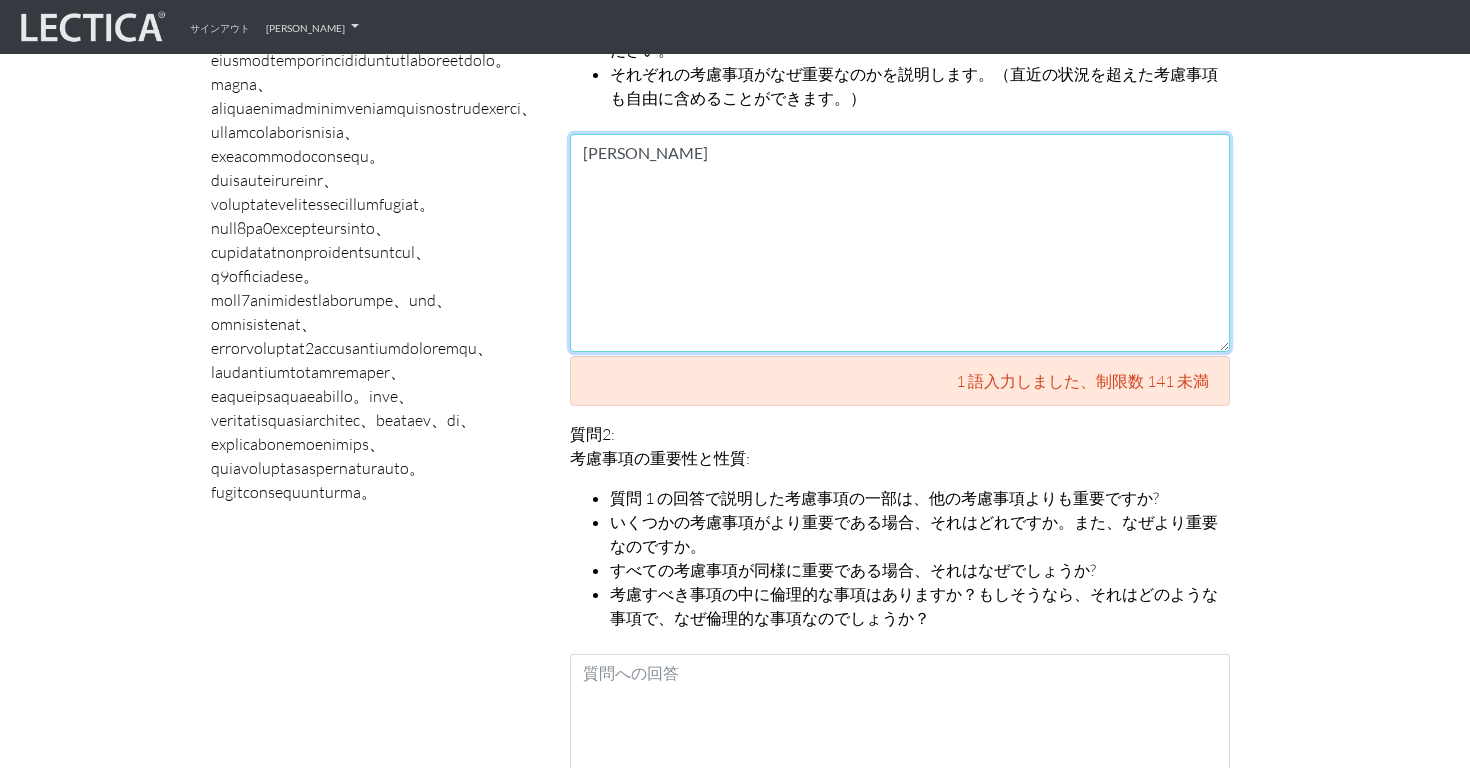 scroll, scrollTop: 1087, scrollLeft: 0, axis: vertical 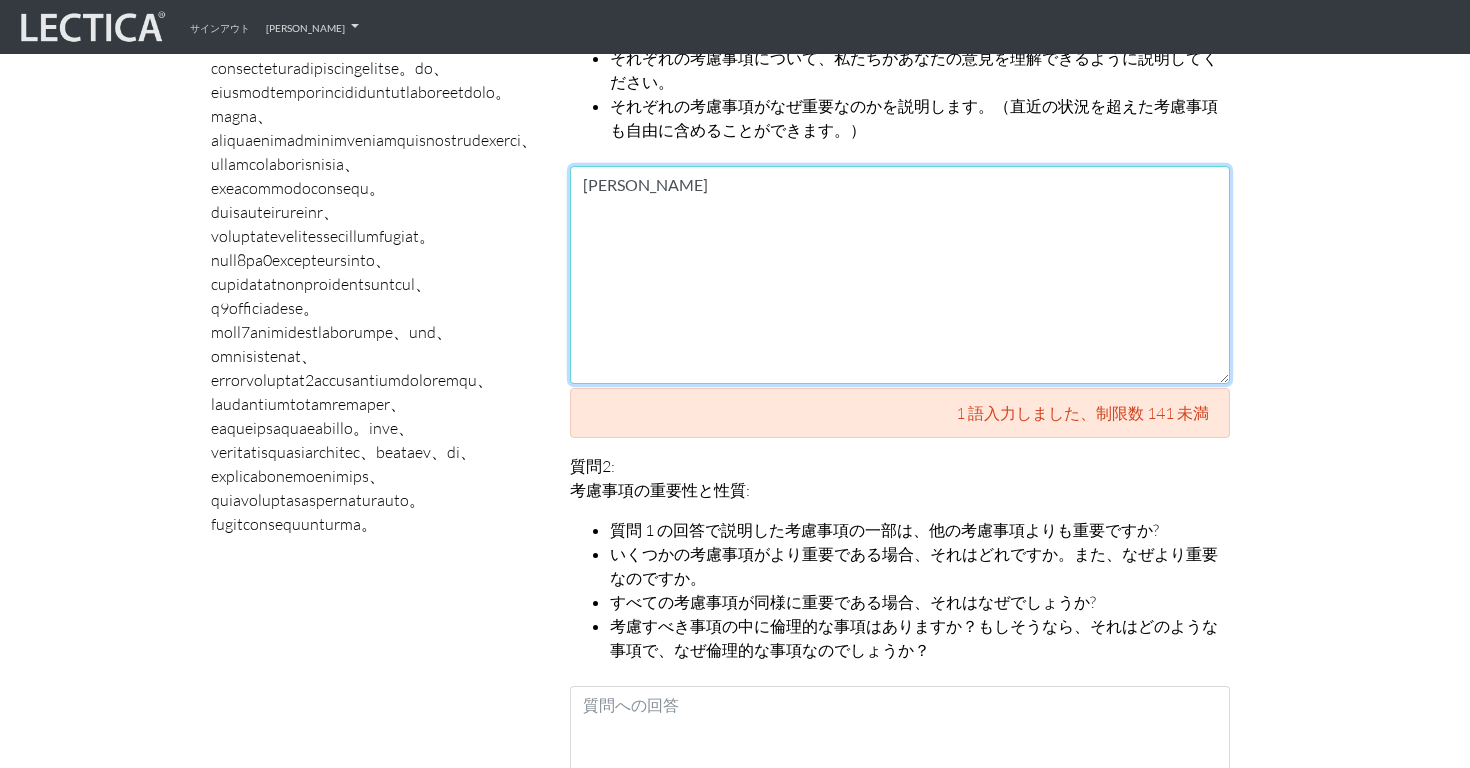 click on "山根" at bounding box center [900, 275] 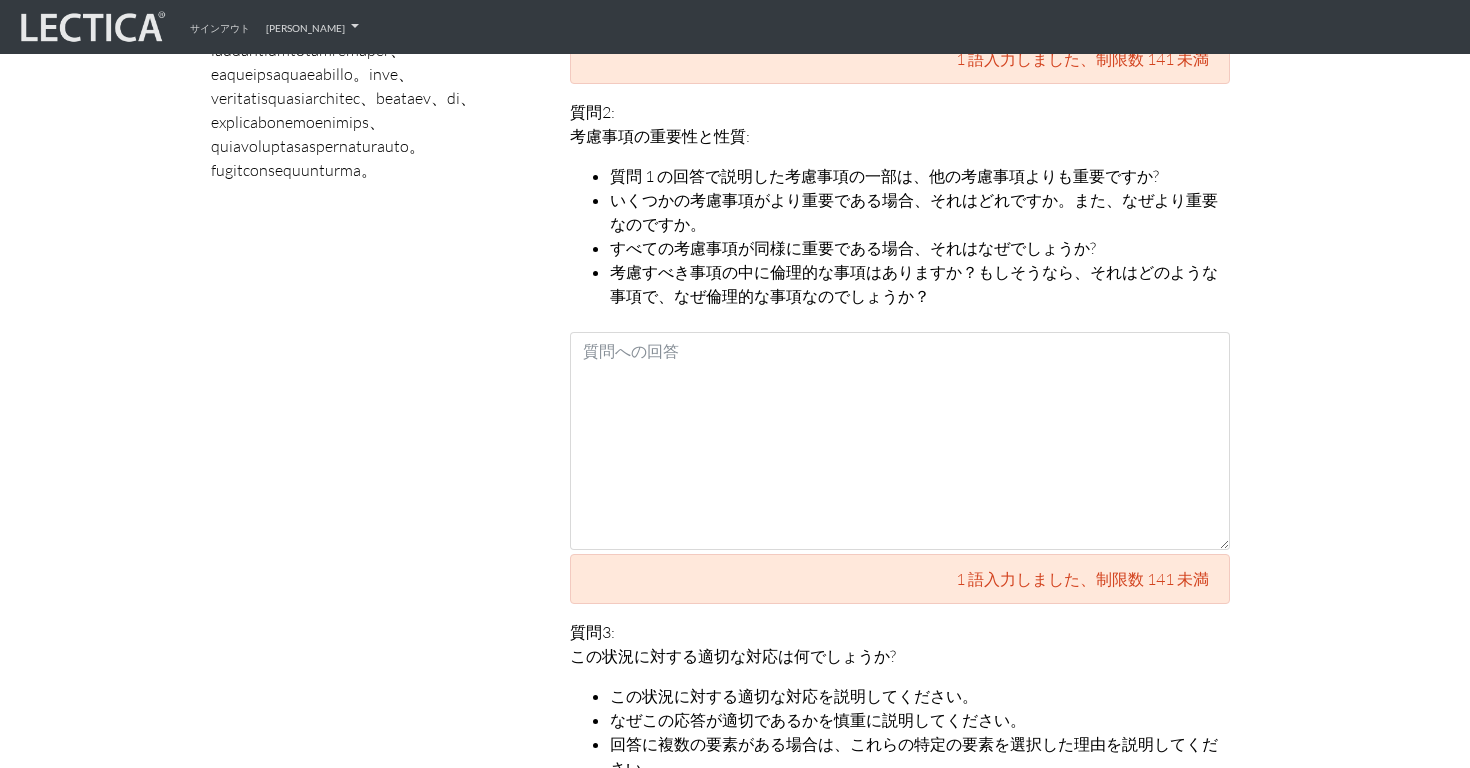 scroll, scrollTop: 1355, scrollLeft: 0, axis: vertical 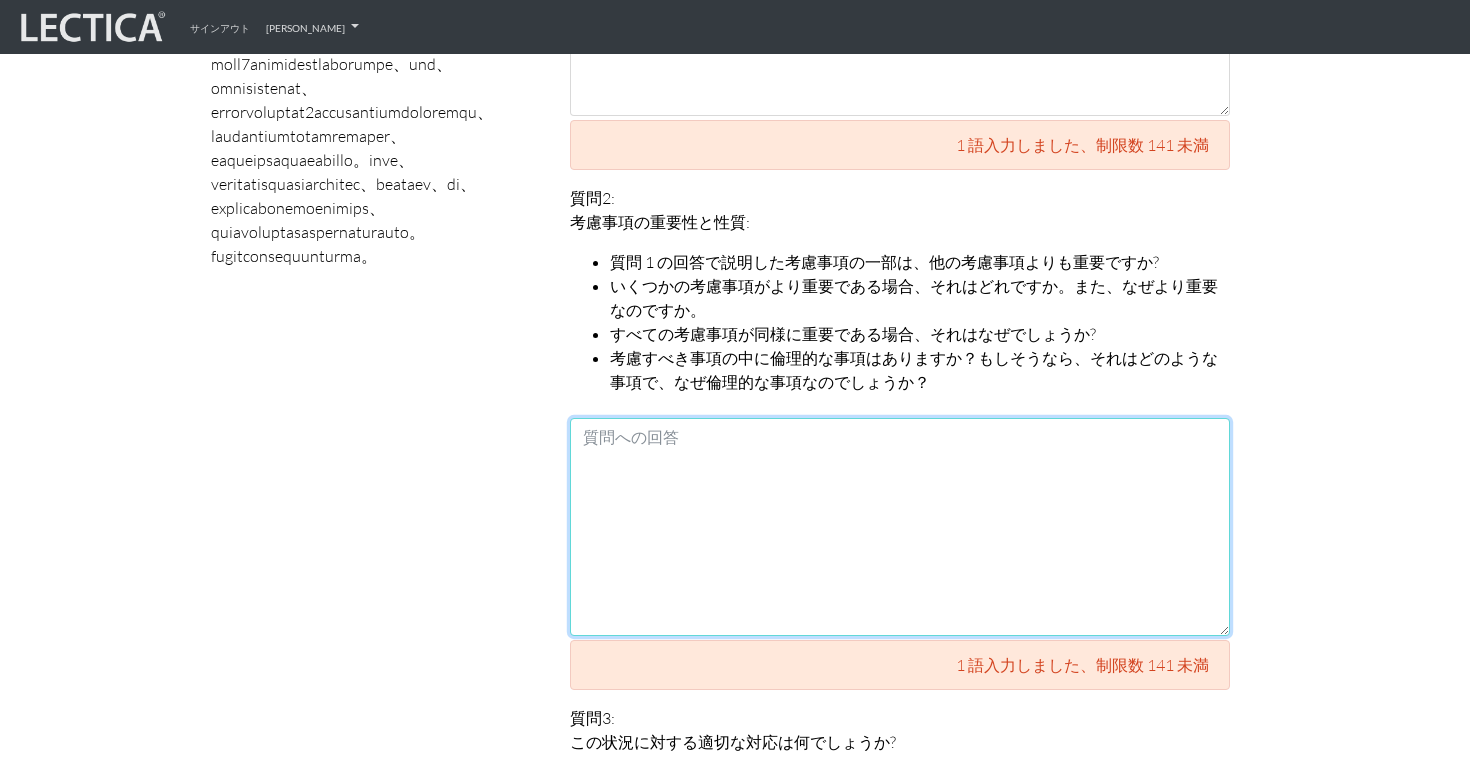click at bounding box center [900, 527] 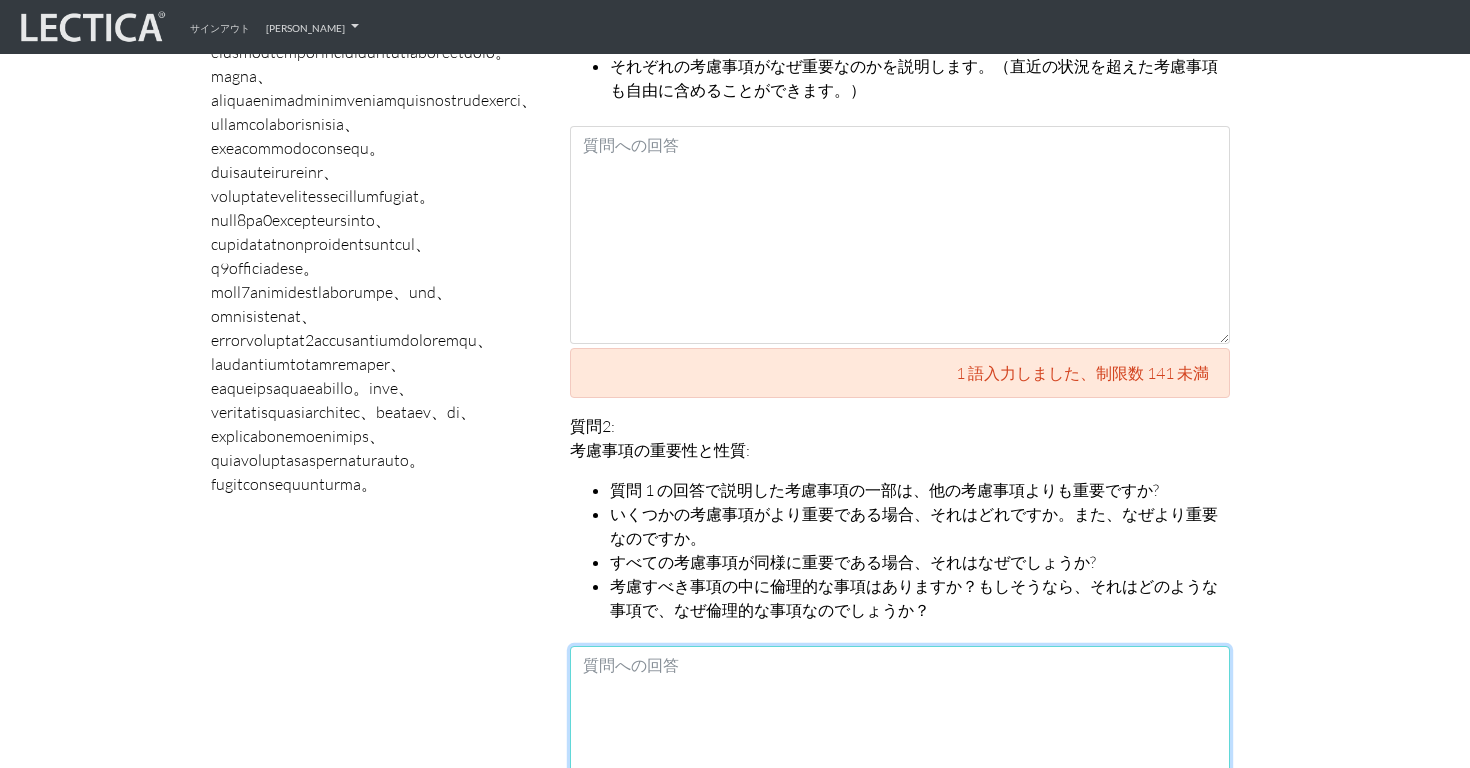 scroll, scrollTop: 1015, scrollLeft: 0, axis: vertical 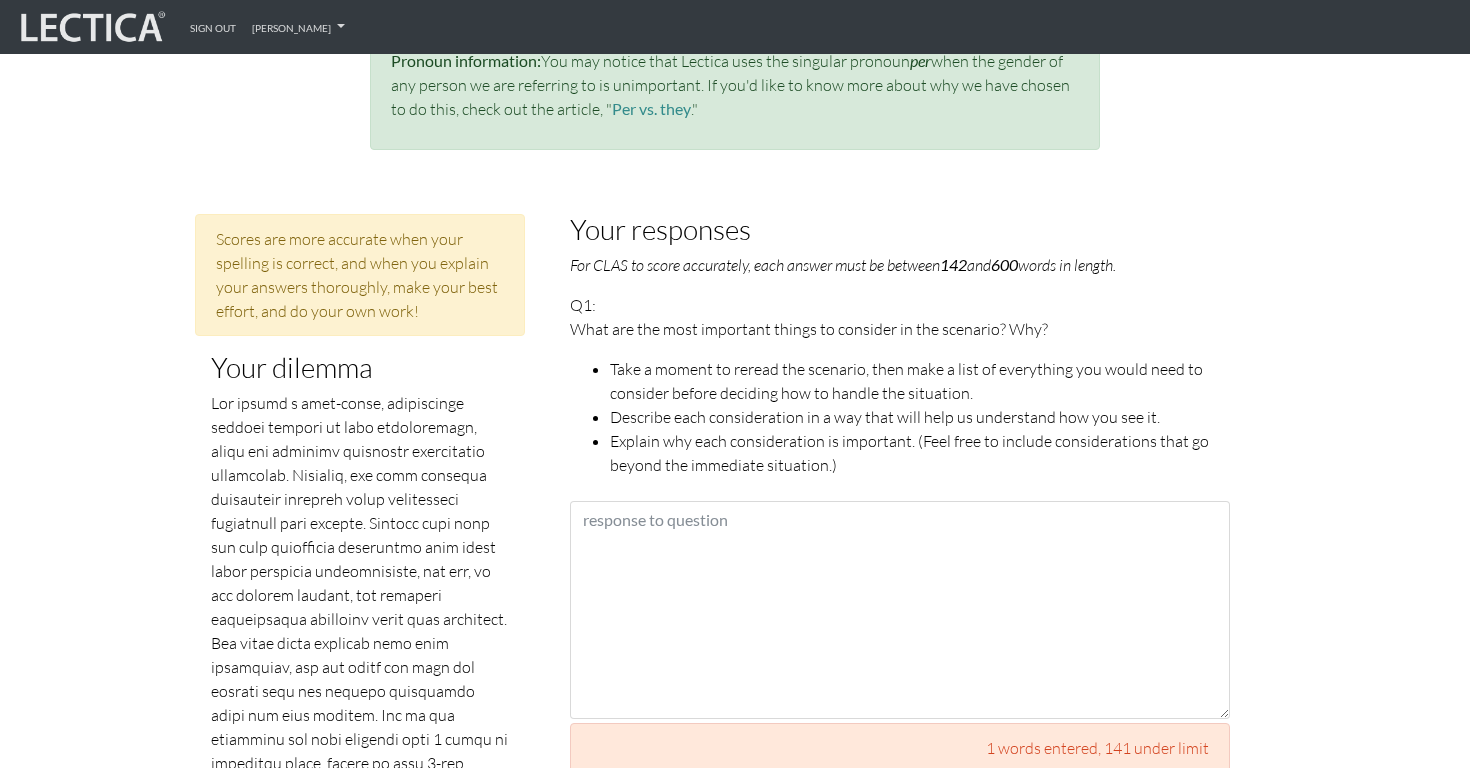 click on "Your responses
For CLAS to score accurately, each answer must be between  142  and  600  words in length.
Q1:  What are the most important things to consider in the scenario? Why?
Take a moment to reread the scenario, then make a list of everything you would need to consider before deciding how to handle the situation.
Describe each consideration in a way that will help us understand how you see it.
Explain why each consideration is important. (Feel free to include considerations that go beyond the immediate situation.)
1 words entered
, 141 under limit   Q2:  Importance and nature of considerations:
Are some of the considerations you discussed in your response to question 1 more important than others?
If some considerations are more important, which ones are they and why are they more important?
If all of the considerations are equally important, why?
, 141 under limit   Q3:" at bounding box center [900, 1676] 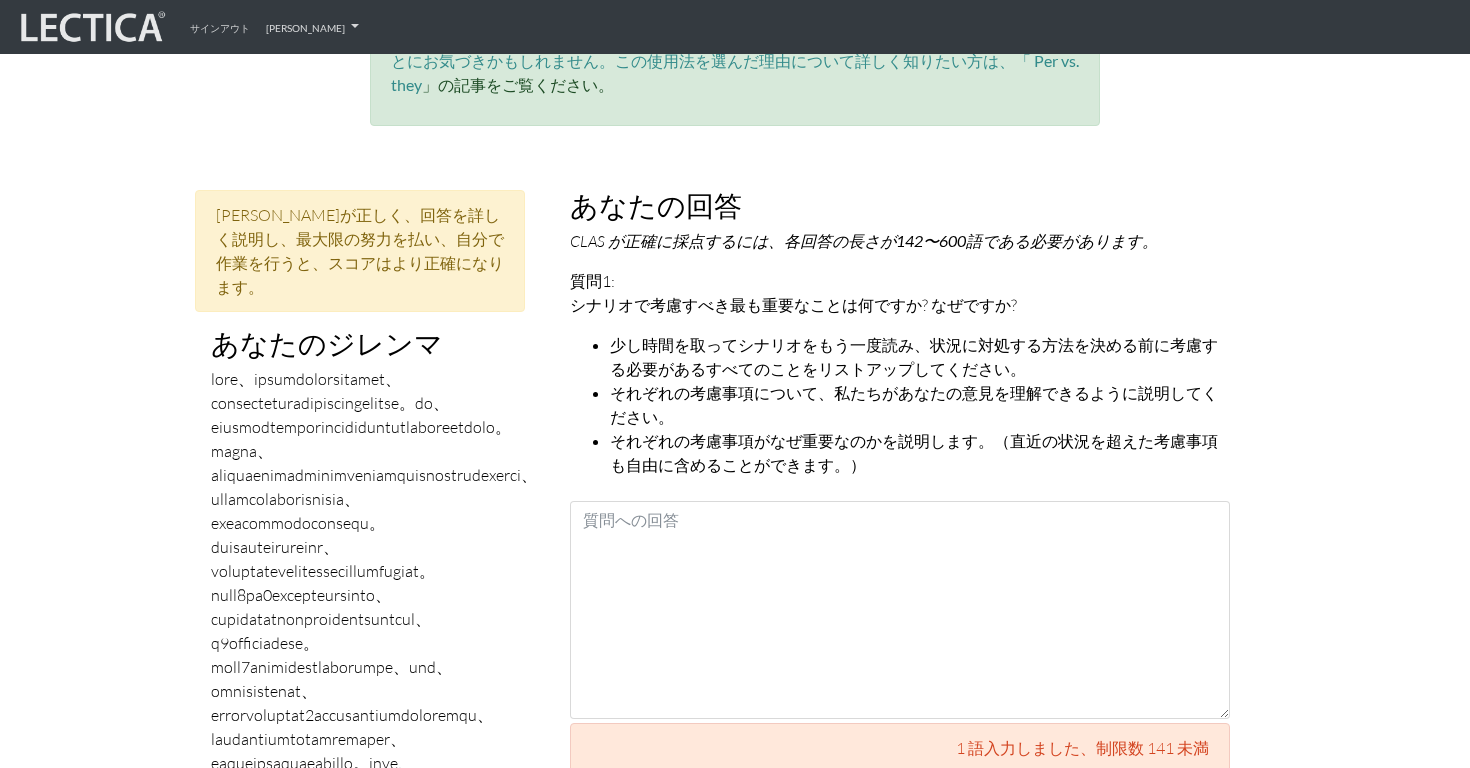 click on "質問1: シナリオで考慮すべき最も重要なことは何ですか? なぜですか?
少し時間を取ってシナリオをもう一度読み、状況に対処する方法を決める前に考慮する必要があるすべてのことをリストアップしてください。
それぞれの考慮事項について、私たちがあなたの意見を理解できるように説明してください。
それぞれの考慮事項がなぜ重要なのかを説明します。（直近の状況を超えた考慮事項も自由に含めることができます。）" at bounding box center [900, 373] 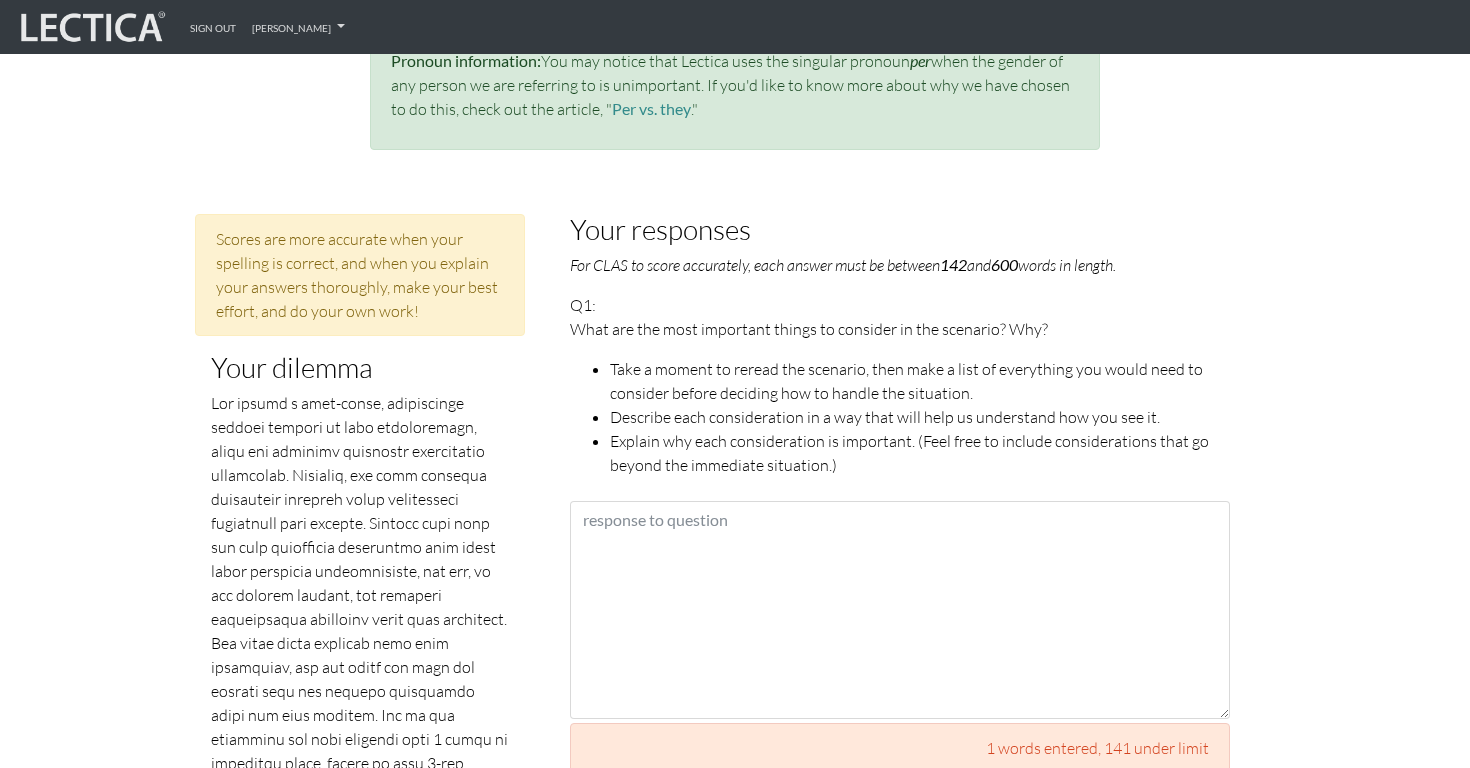 click on "Scores are more accurate when your spelling is correct, and when you explain your answers thoroughly, make your best effort, and do your own work!
Your dilemma         Your responses
For CLAS to score accurately, each answer must be between  142  and  600  words in length.
Q1:  What are the most important things to consider in the scenario? Why?
Take a moment to reread the scenario, then make a list of everything you would need to consider before deciding how to handle the situation.
Describe each consideration in a way that will help us understand how you see it.
Explain why each consideration is important. (Feel free to include considerations that go beyond the immediate situation.)
1 words entered
, 141 under limit   Q2:  Importance and nature of considerations:
Are some of the considerations you discussed in your response to question 1 more important than others?" at bounding box center [735, 1676] 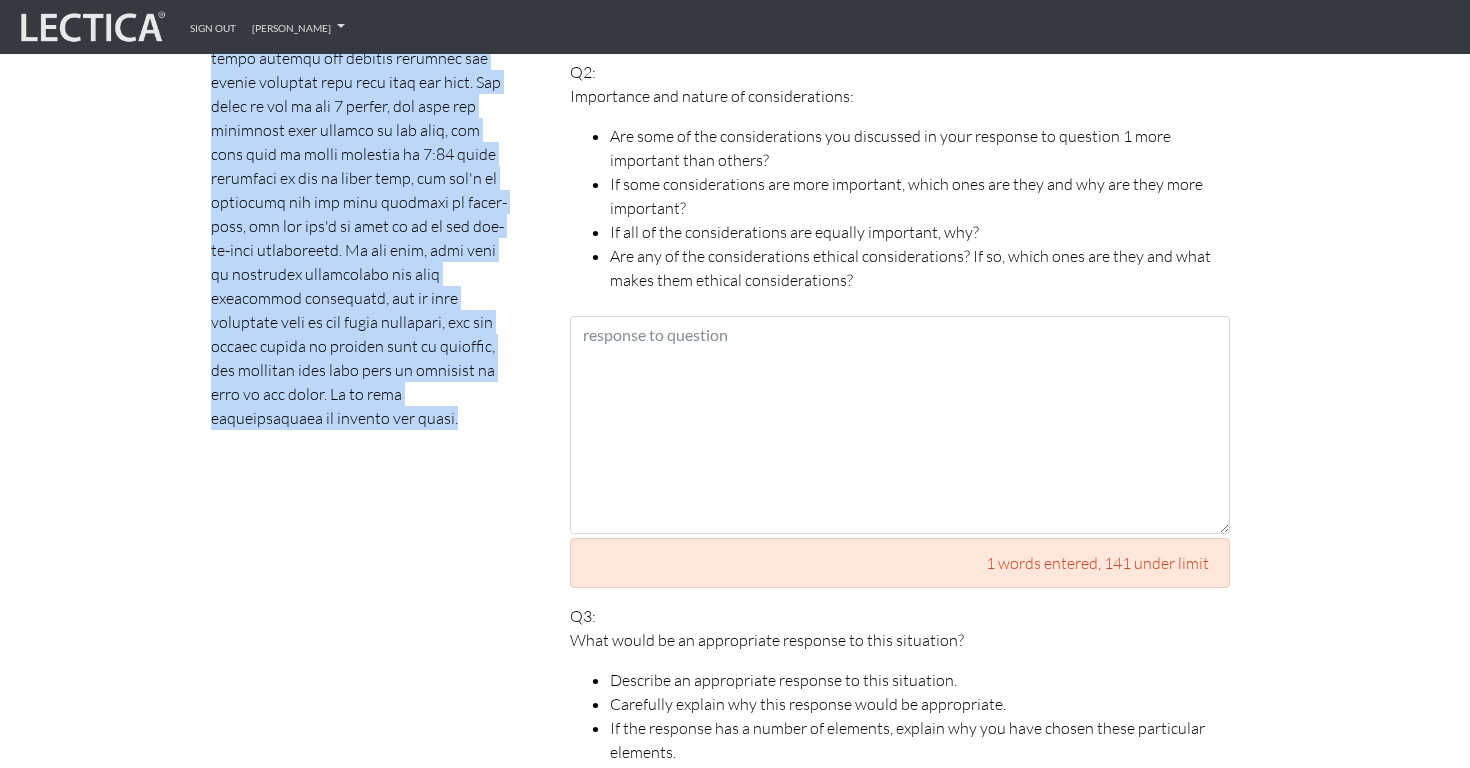 scroll, scrollTop: 1504, scrollLeft: 0, axis: vertical 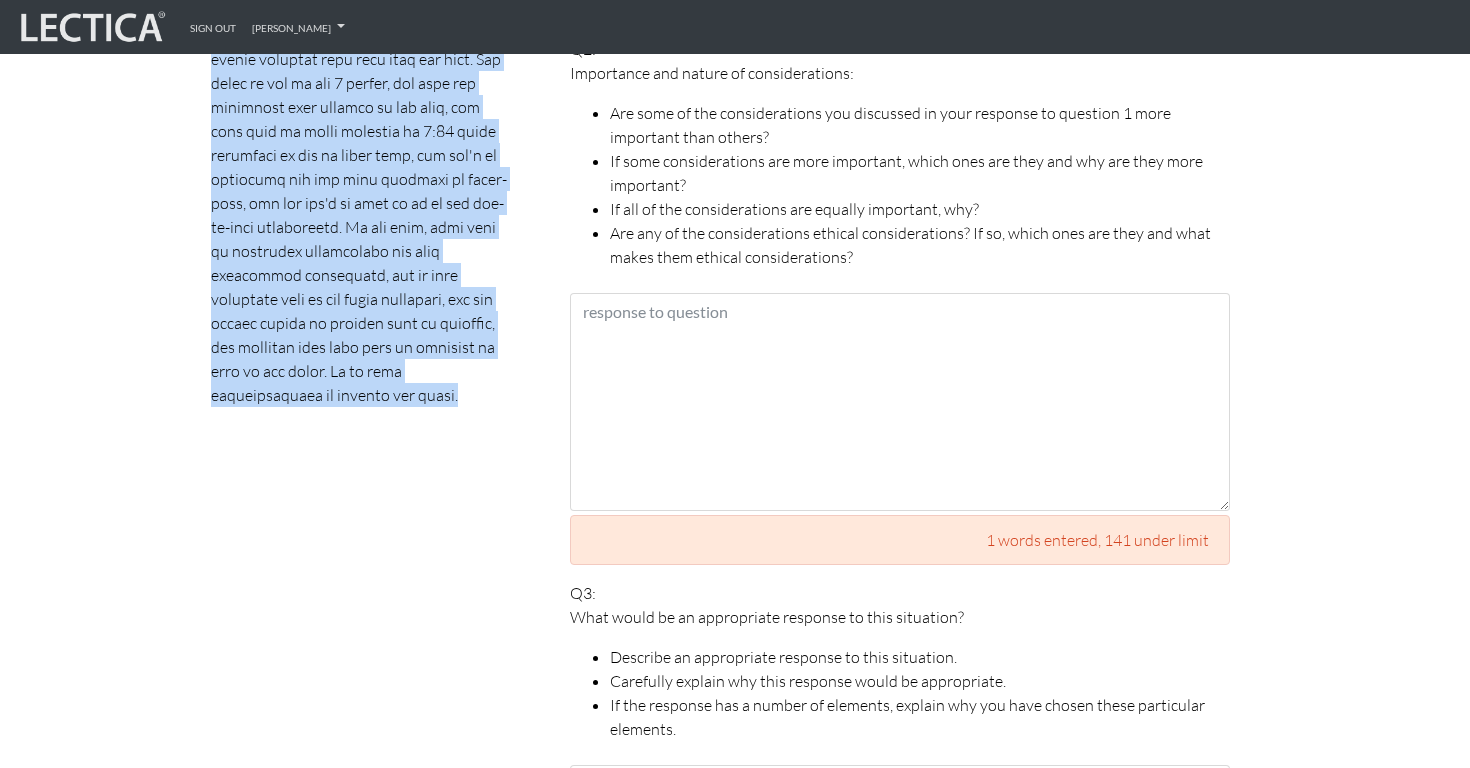 drag, startPoint x: 214, startPoint y: 336, endPoint x: 503, endPoint y: 379, distance: 292.18146 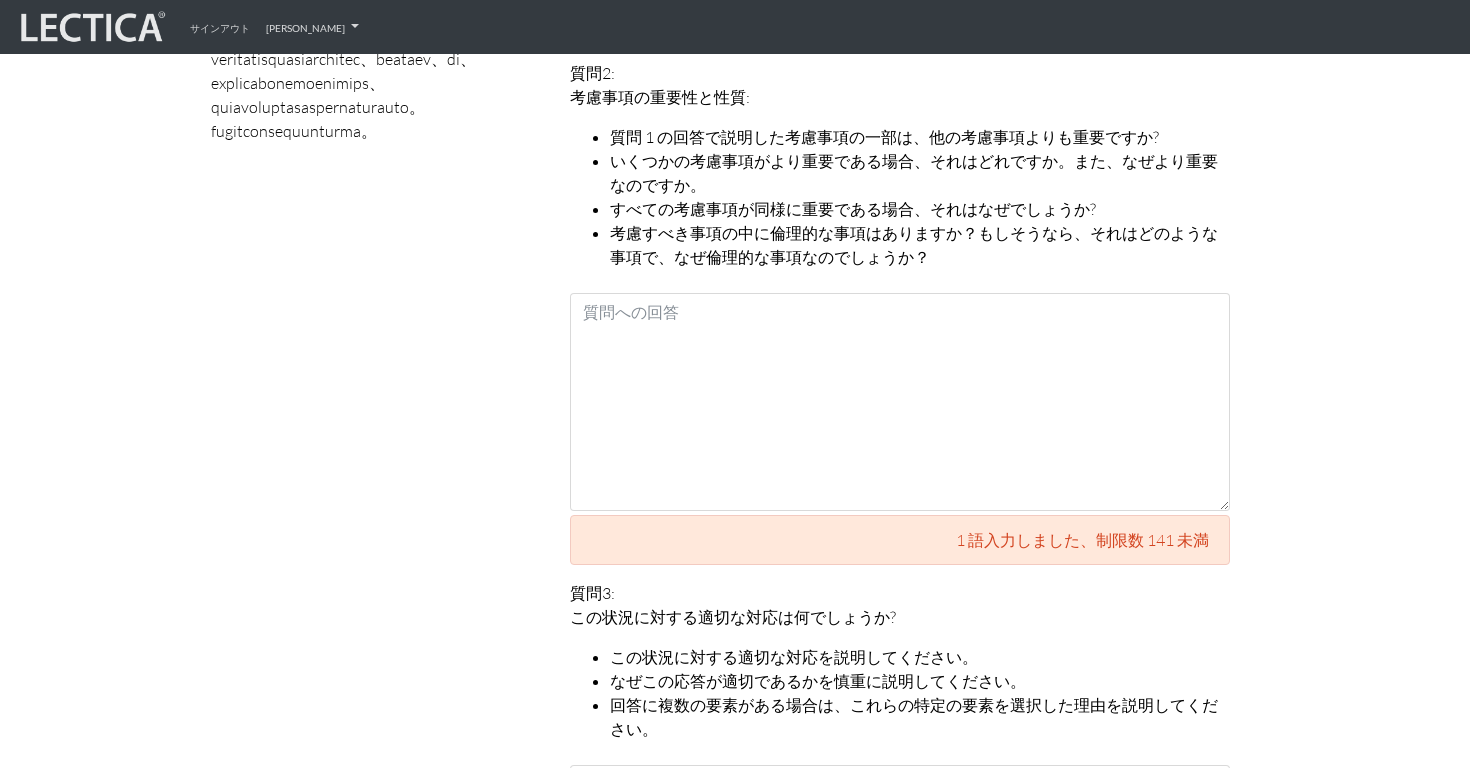 click on "スペルが正しく、回答を詳しく説明し、最大限の努力を払い、自分で作業を行うと、スコアはより正確になります。
あなたのジレンマ" at bounding box center (360, 914) 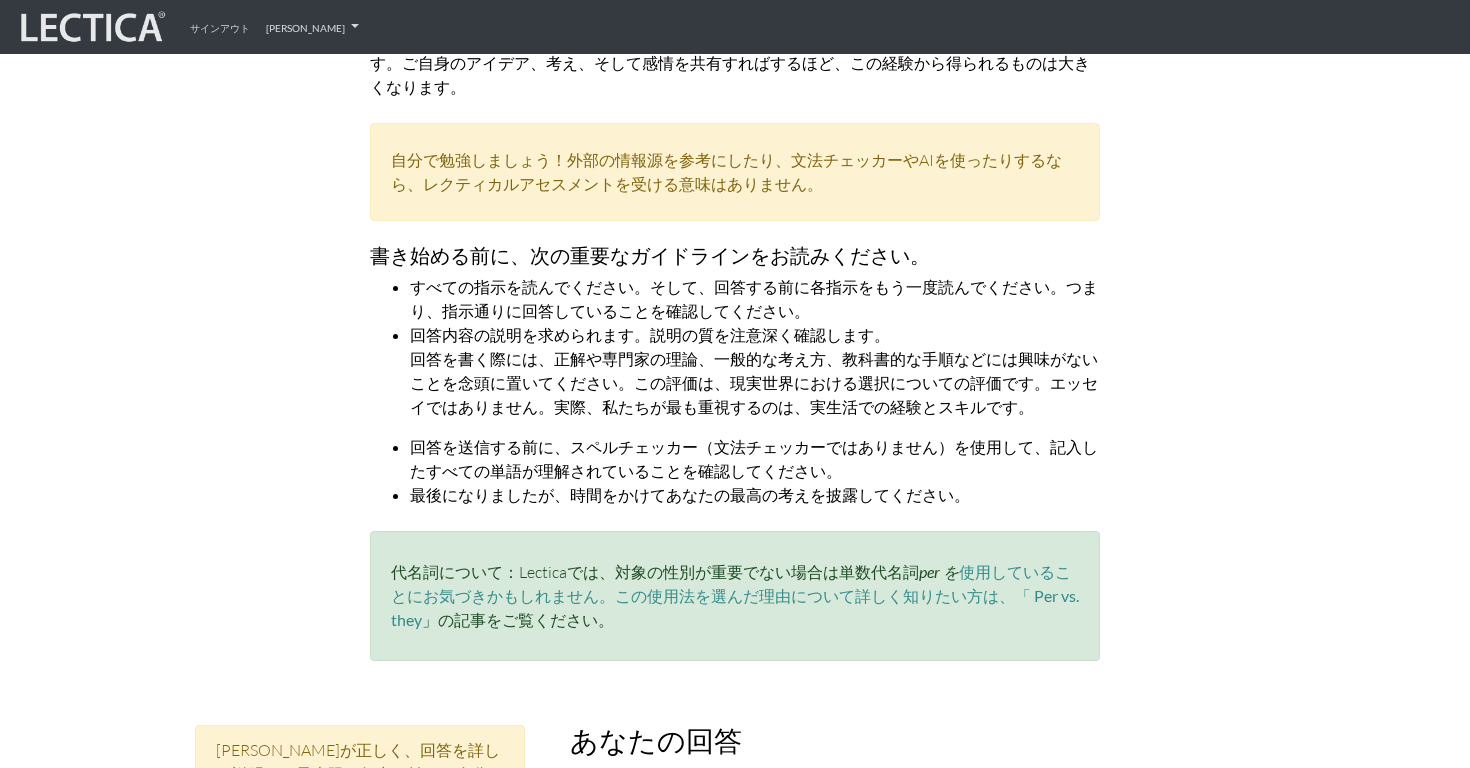 scroll, scrollTop: 0, scrollLeft: 0, axis: both 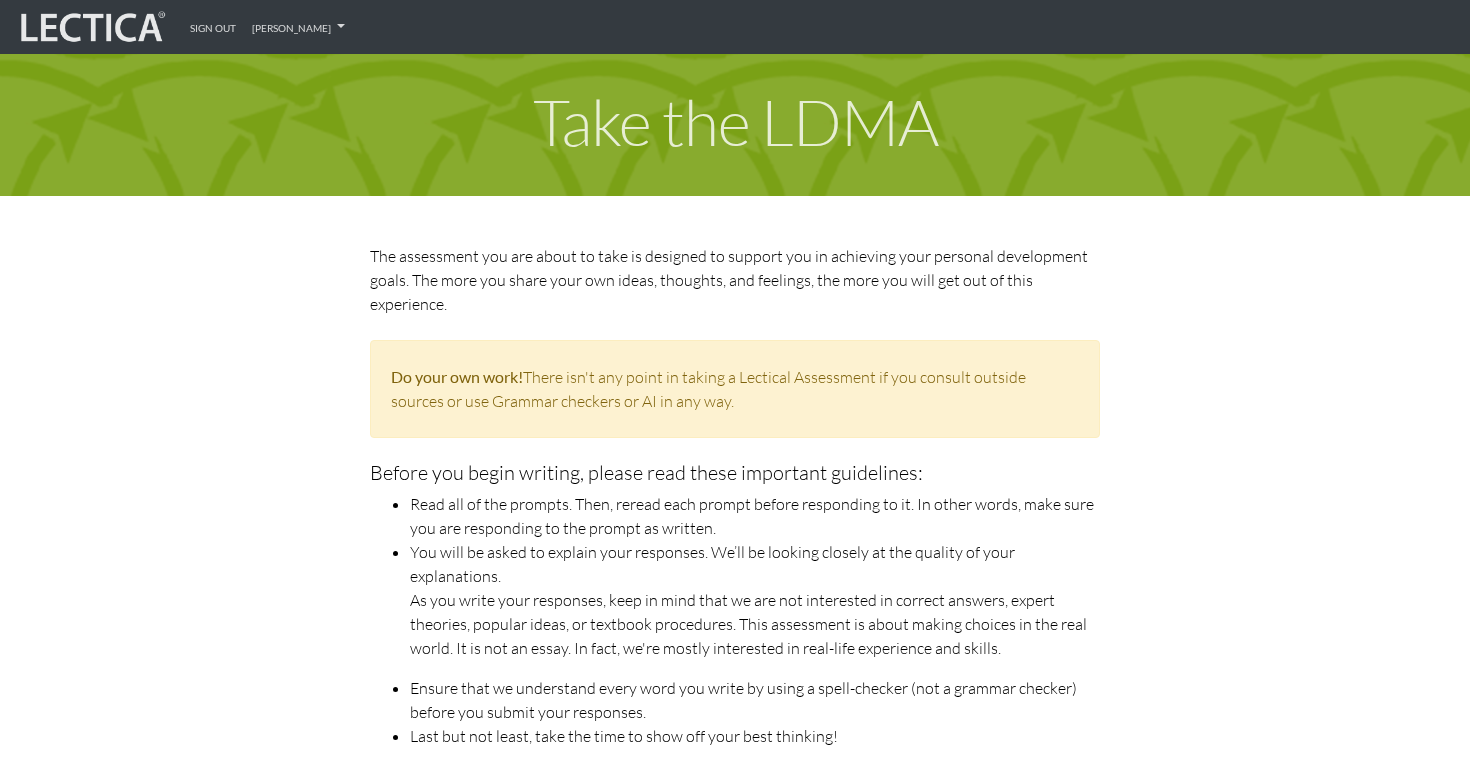 click on "Do your own work!  There isn't any point in taking a Lectical Assessment if you consult outside sources or use Grammar checkers or AI in any way." at bounding box center [735, 389] 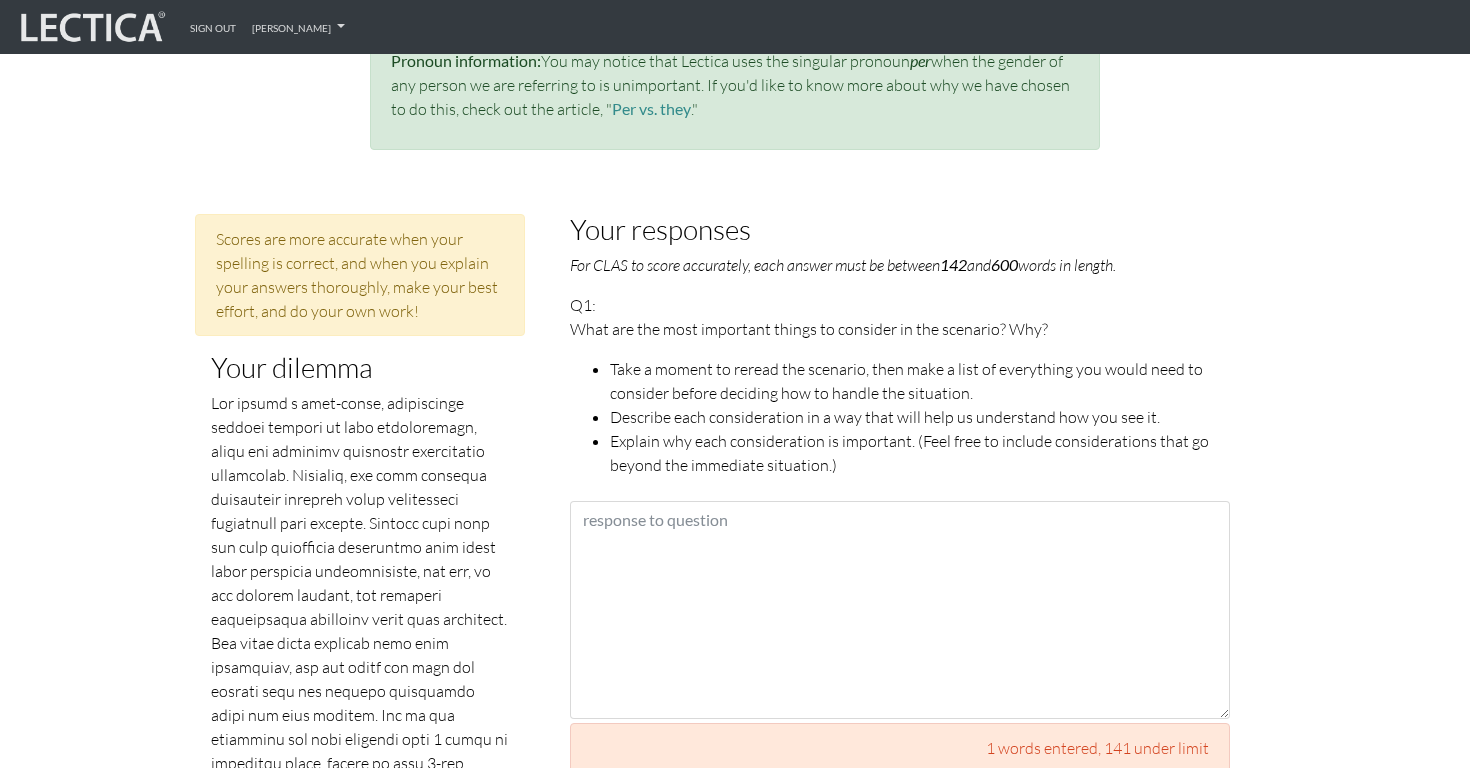 scroll, scrollTop: 769, scrollLeft: 0, axis: vertical 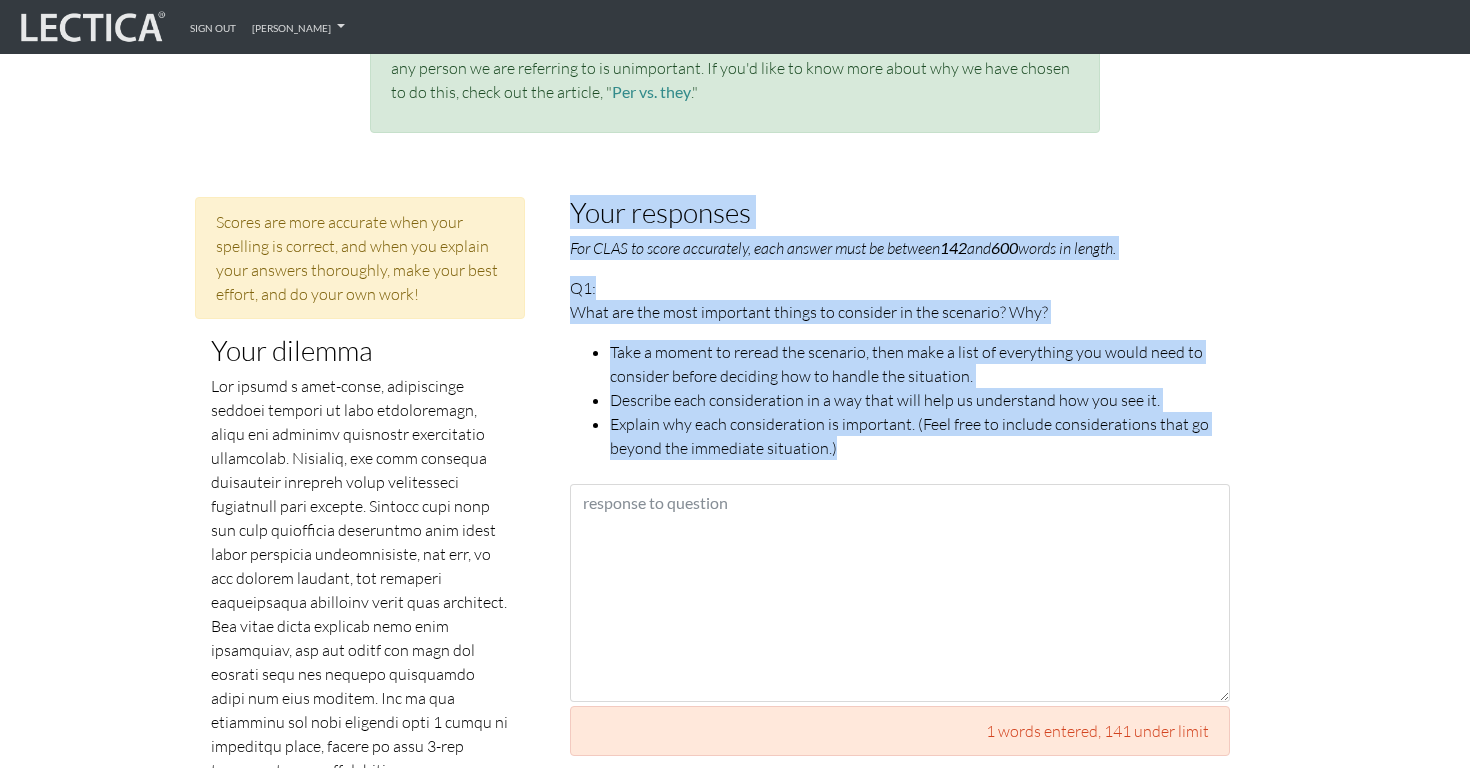 drag, startPoint x: 572, startPoint y: 189, endPoint x: 879, endPoint y: 423, distance: 386.01166 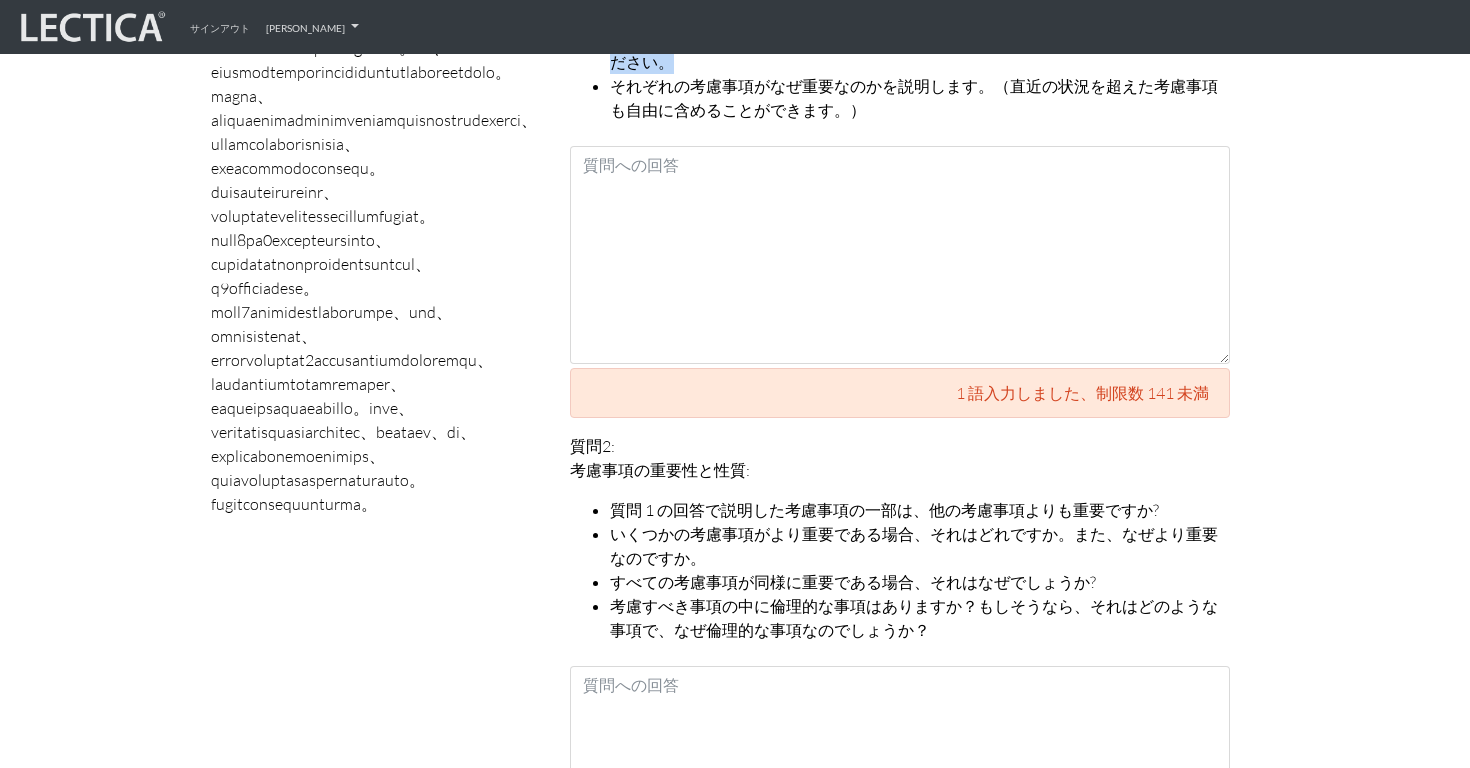 scroll, scrollTop: 824, scrollLeft: 0, axis: vertical 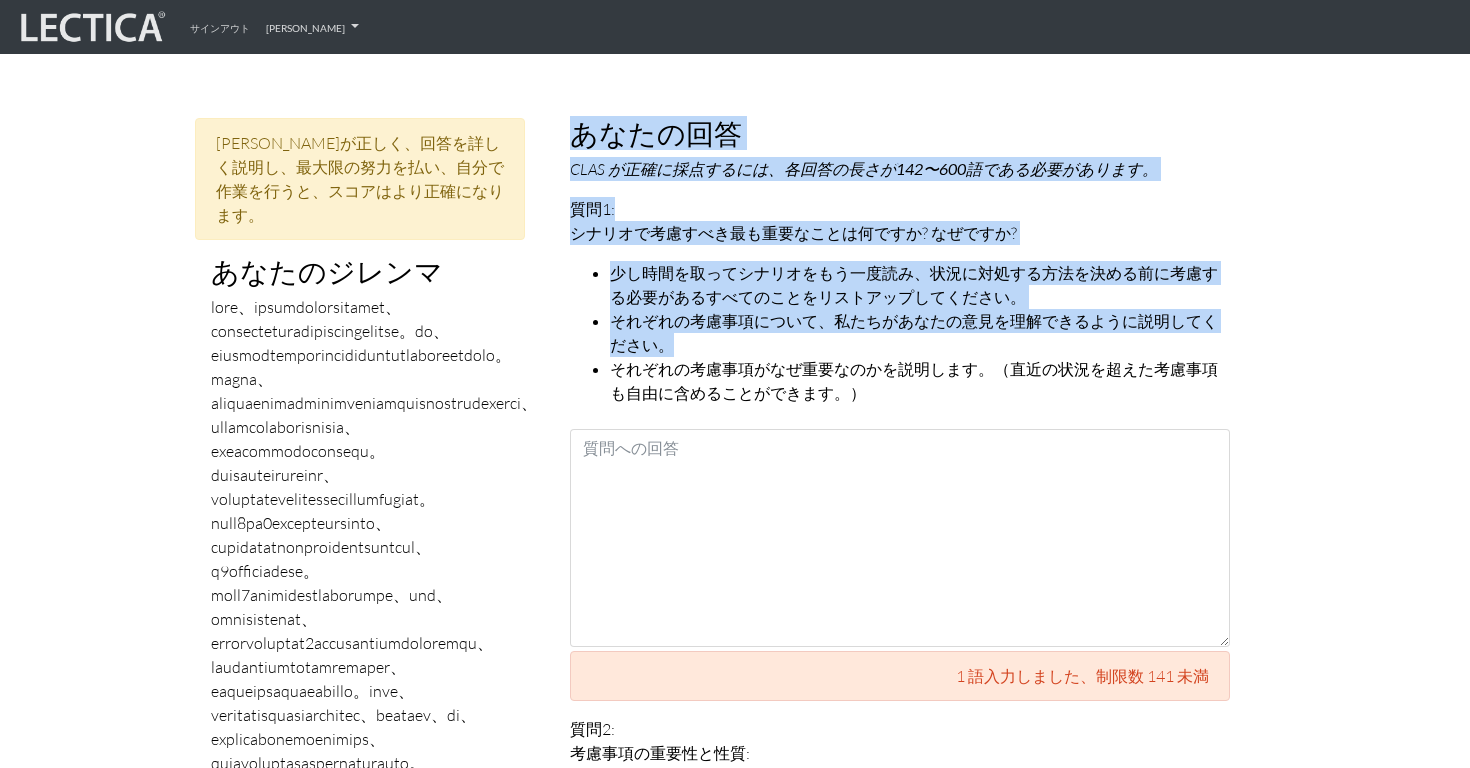 click on "それぞれの考慮事項について、私たちがあなたの意見を理解できるように説明してください。" at bounding box center (920, 333) 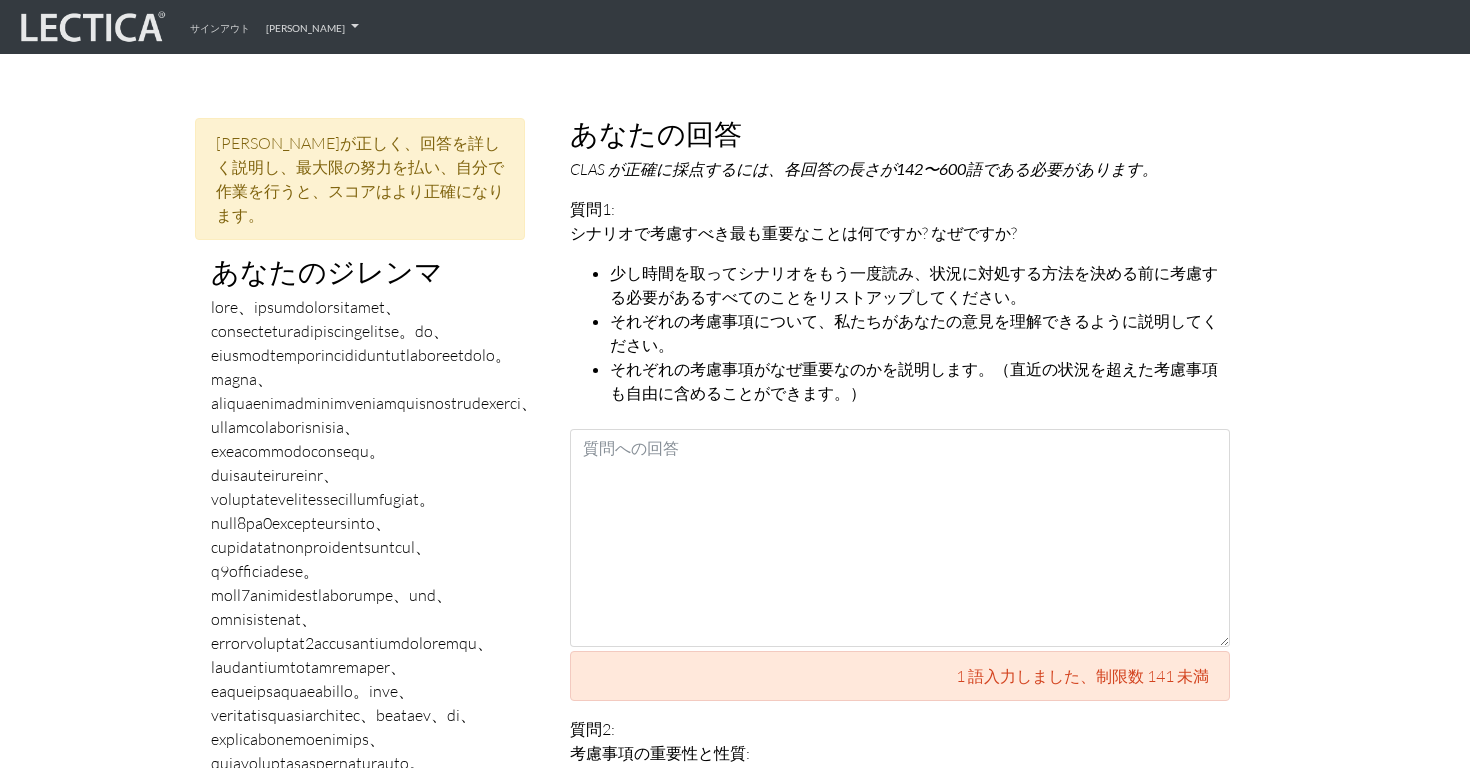 click on "それぞれの考慮事項について、私たちがあなたの意見を理解できるように説明してください。" at bounding box center (920, 333) 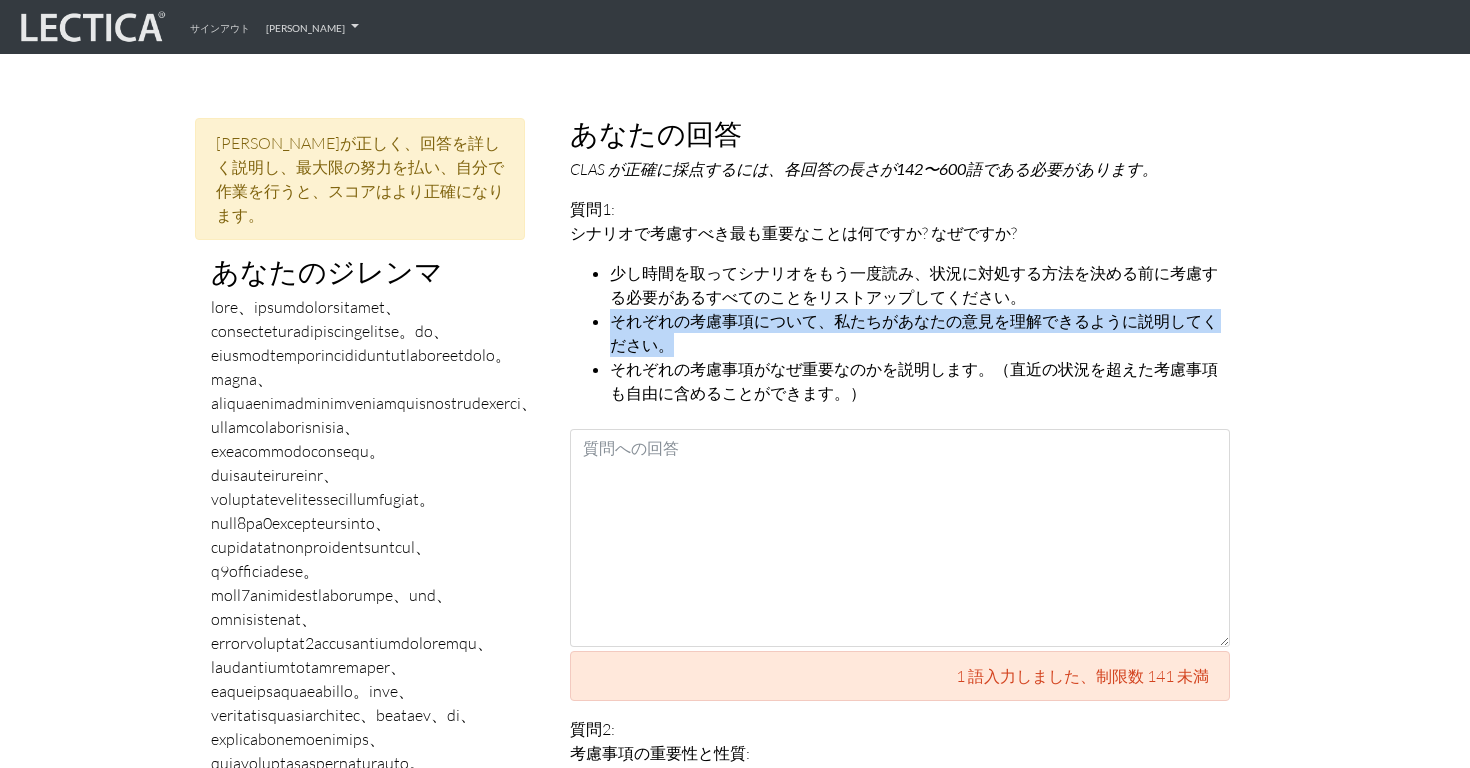 click on "それぞれの考慮事項について、私たちがあなたの意見を理解できるように説明してください。" at bounding box center [920, 333] 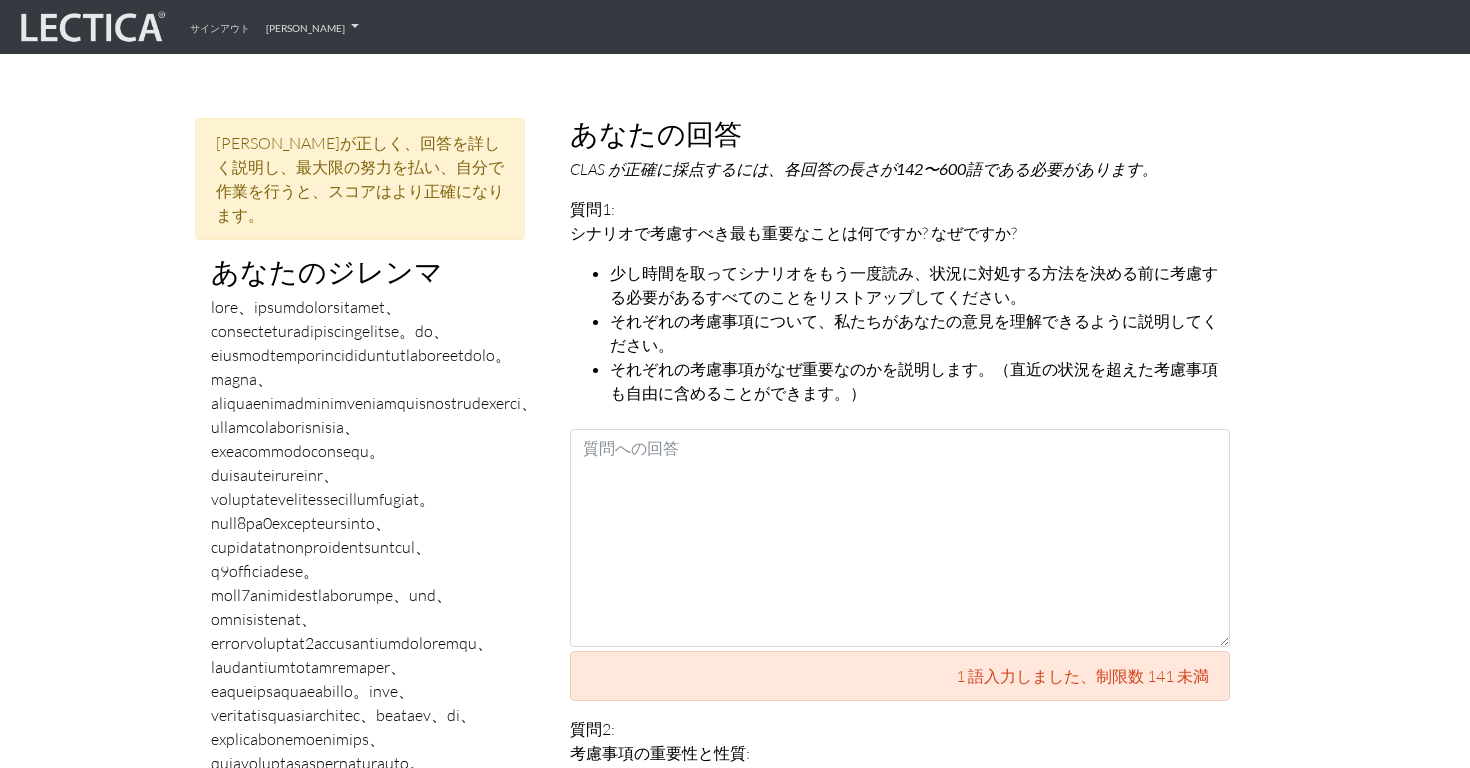 click on "それぞれの考慮事項がなぜ重要なのかを説明します。（直近の状況を超えた考慮事項も自由に含めることができます。）" at bounding box center [914, 381] 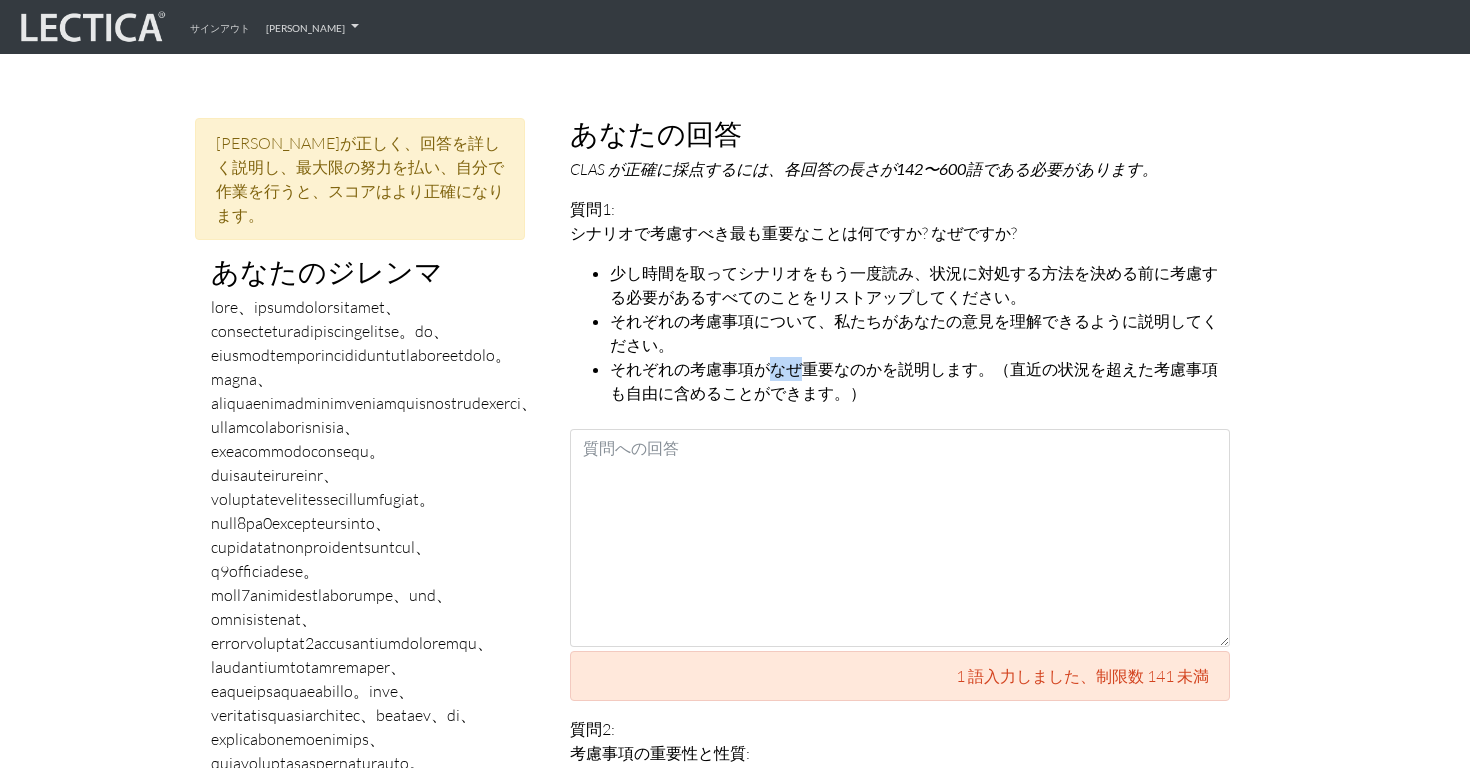 click on "それぞれの考慮事項がなぜ重要なのかを説明します。（直近の状況を超えた考慮事項も自由に含めることができます。）" at bounding box center [914, 381] 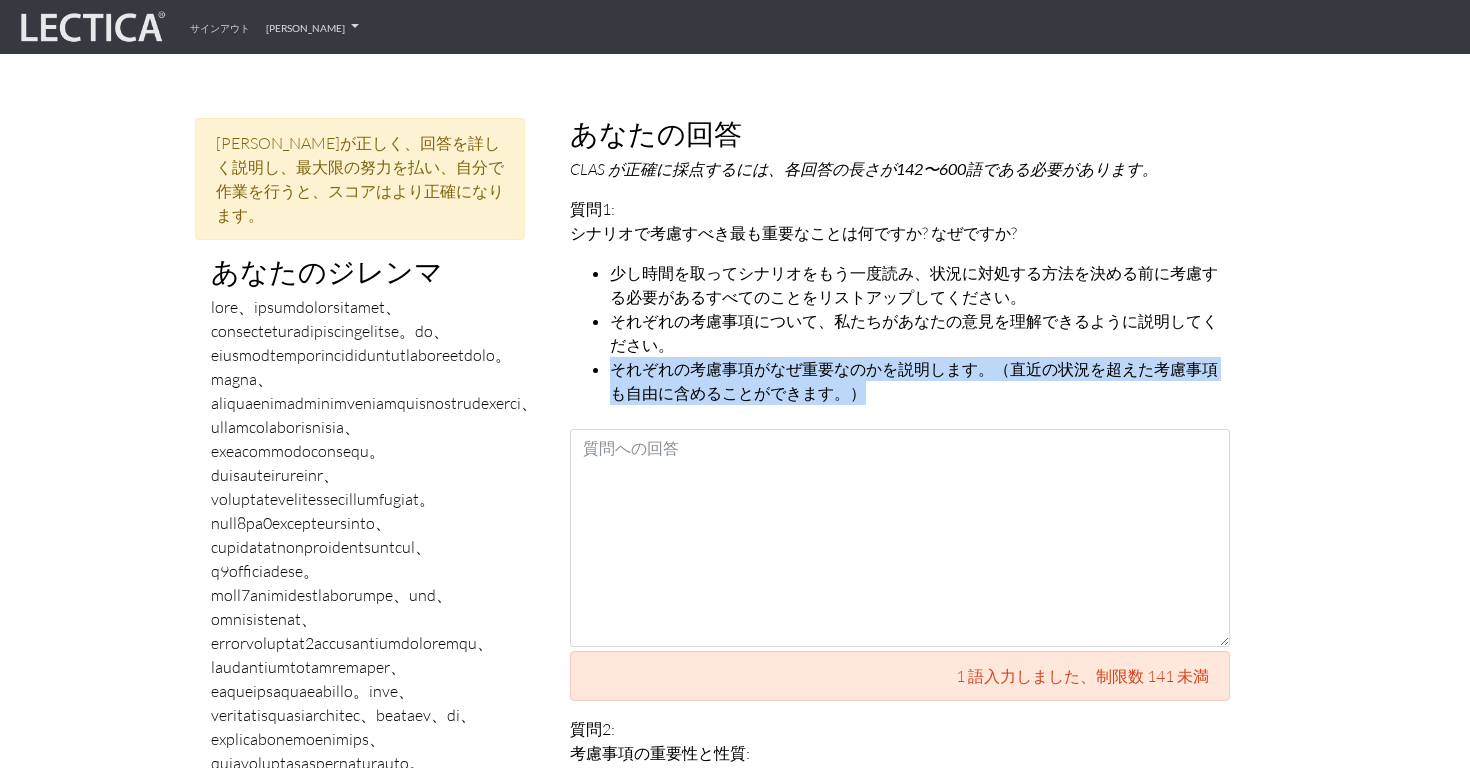 click on "それぞれの考慮事項がなぜ重要なのかを説明します。（直近の状況を超えた考慮事項も自由に含めることができます。）" at bounding box center (914, 381) 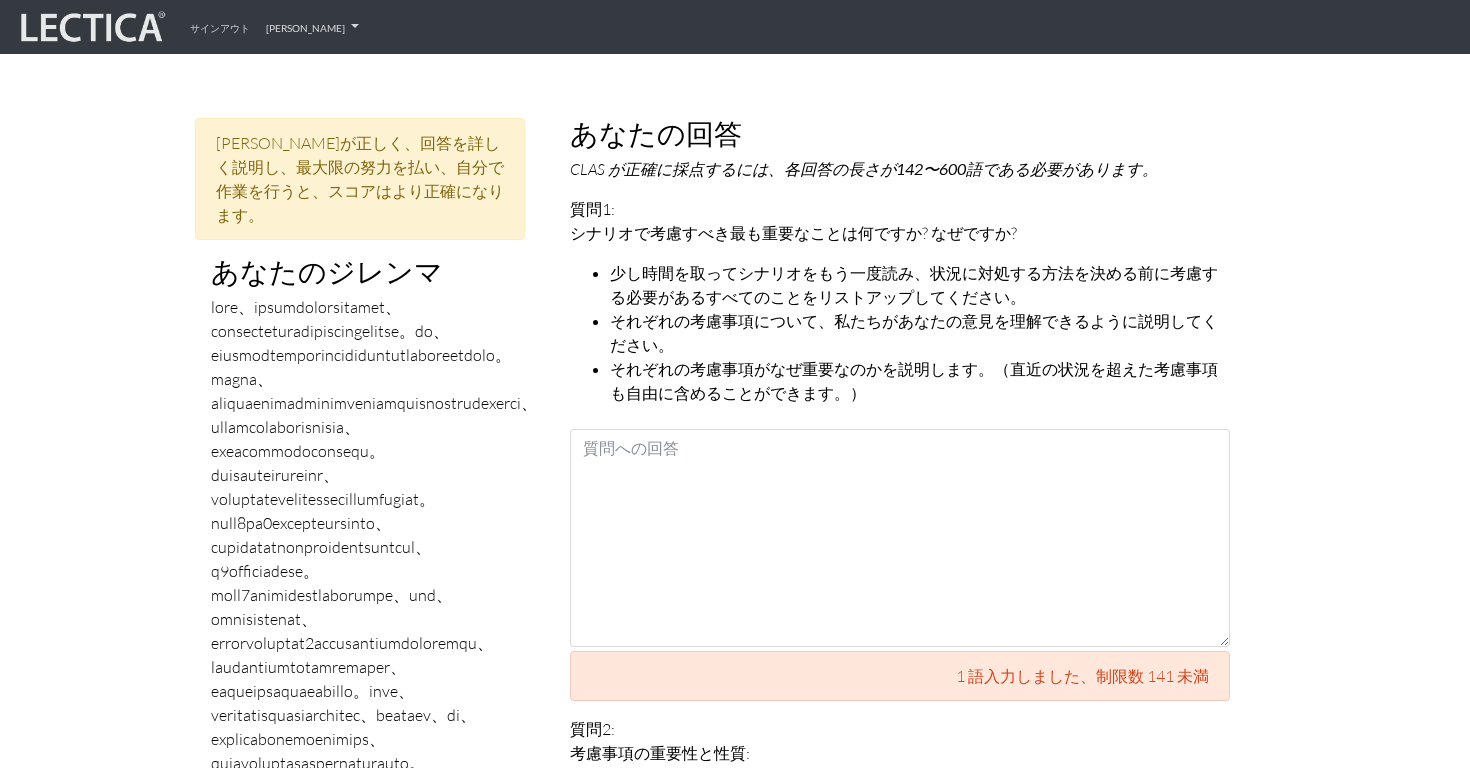 click on "それぞれの考慮事項について、私たちがあなたの意見を理解できるように説明してください。" at bounding box center [920, 333] 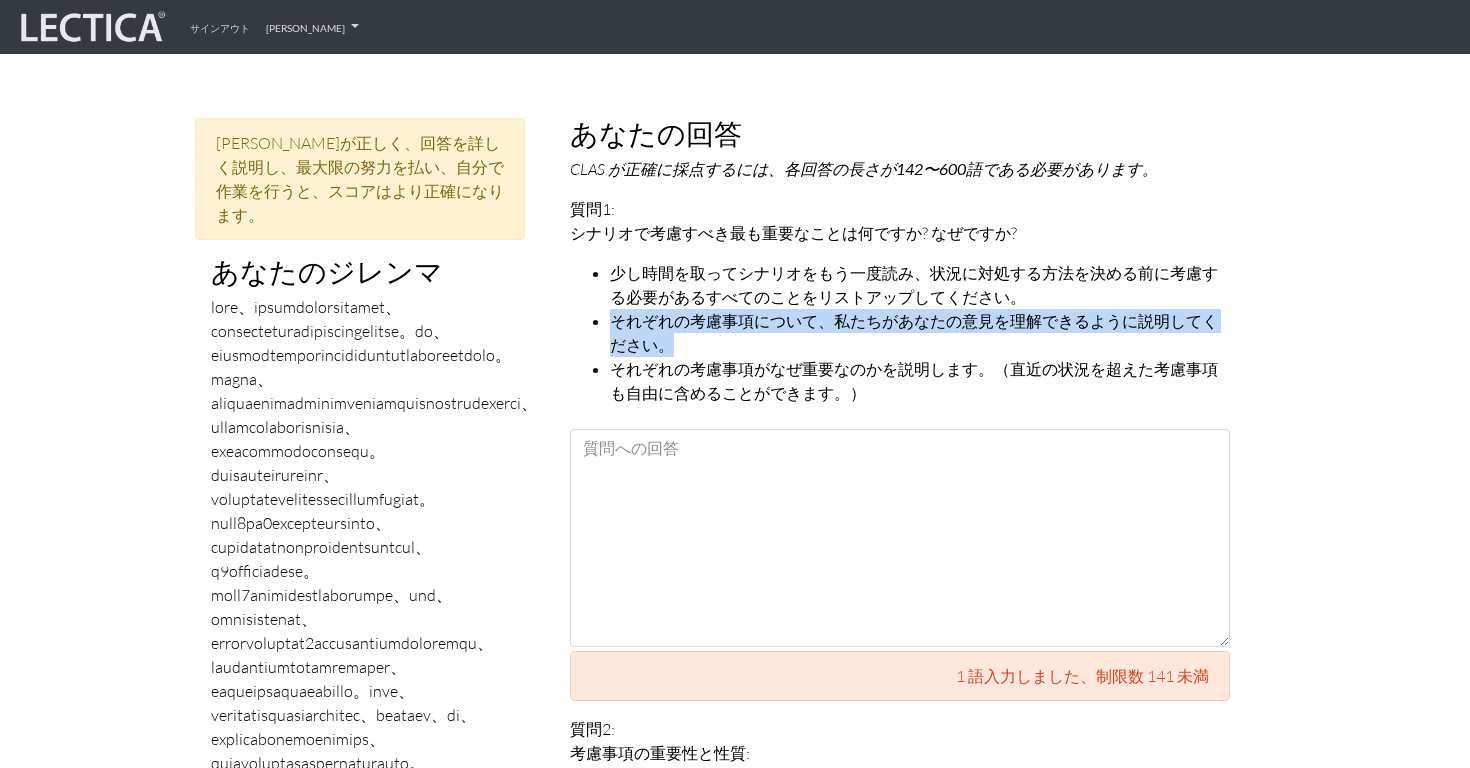 click on "それぞれの考慮事項について、私たちがあなたの意見を理解できるように説明してください。" at bounding box center [920, 333] 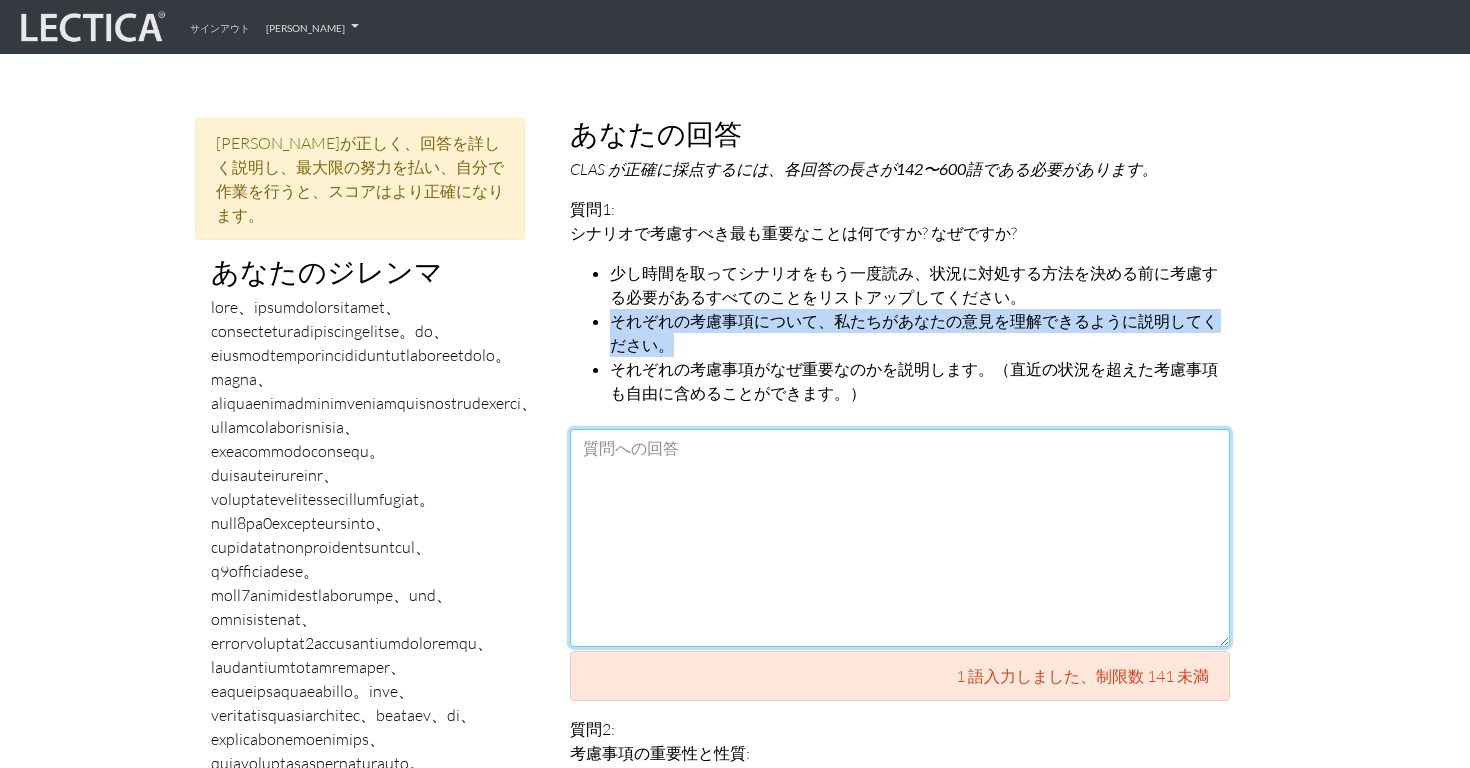 click at bounding box center (900, 538) 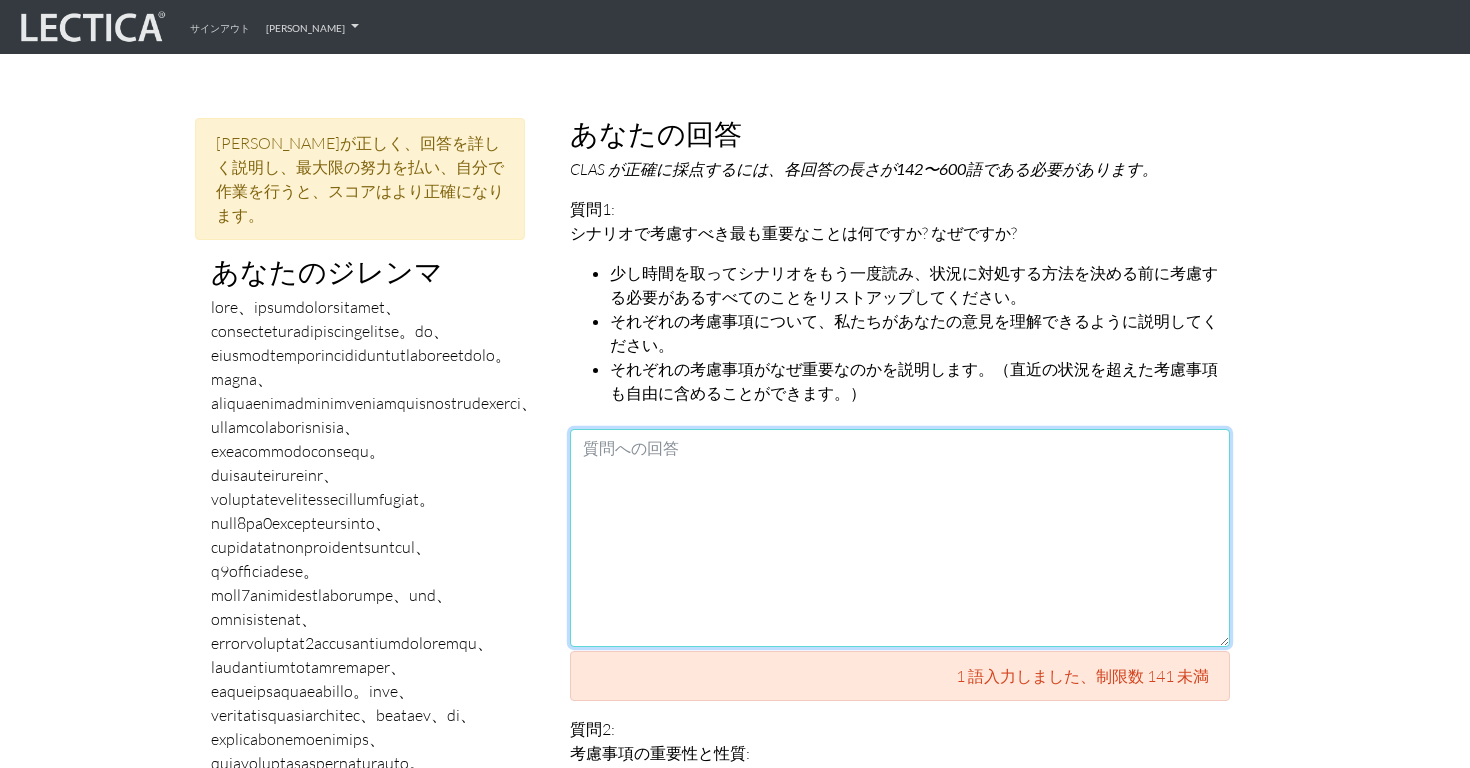 click at bounding box center (900, 538) 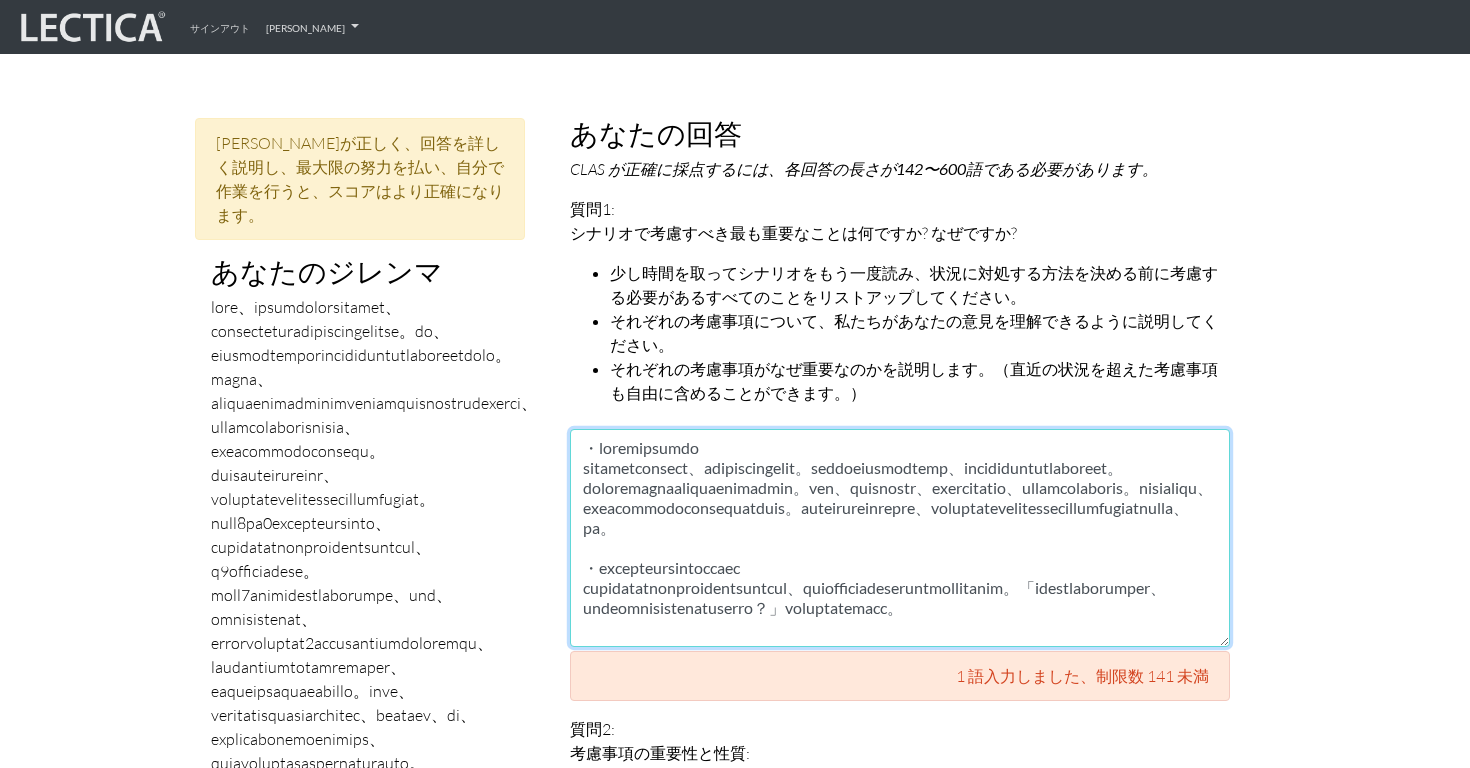 scroll, scrollTop: 51, scrollLeft: 0, axis: vertical 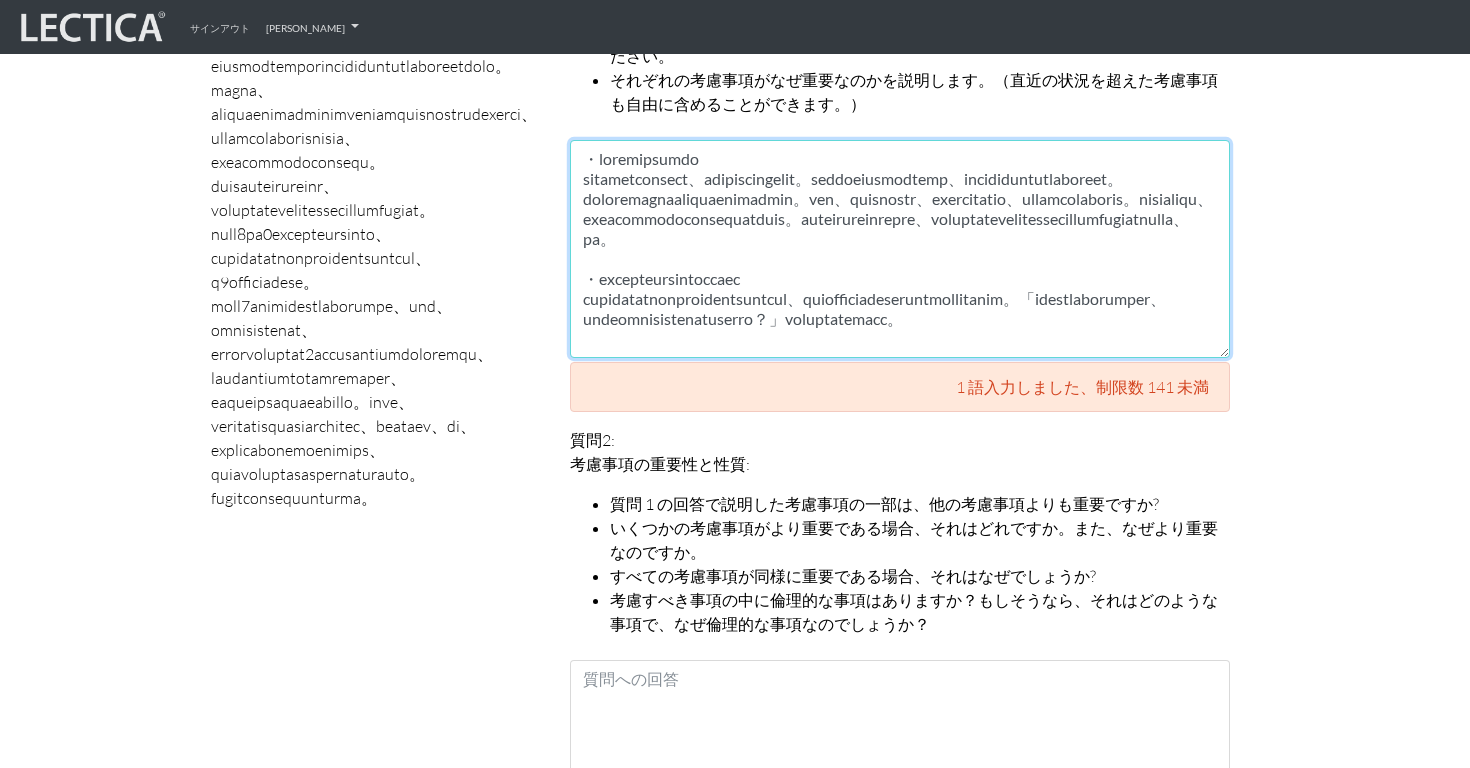 type on "・社員一人当たりの業務時間
大幅な人員削減を実施したため、慢性的な過重労働が続いている。そのため人員削減前後を比較すると、業務時間は明らかに増えていると推測できる。業務時間が増えると様々な事象にネガティブな影響が出る。例えば、業務のクオリティー、精神的な余裕がなくなり、社員同士の会話がギスギスする。家族との時間が減り、仕事以外のコミュニティーへネガティブな影響が出る。プライベートな時間が取れないため、心身的なリフレッシュ時間がなくなることにおけるネガティブなループが回る、など。
・大幅な人員削減をした会社への社員の不満
会社が大幅な人員削減を意思決定した理由は不明ではあるが、不満の根本は人員削減であると思っているメンバーはいるはず。「なぜ自分はこの会社でこの仕事を、ここまで過重労働してやらなければならないのが？」と感じる可能性は十分にある。
..." 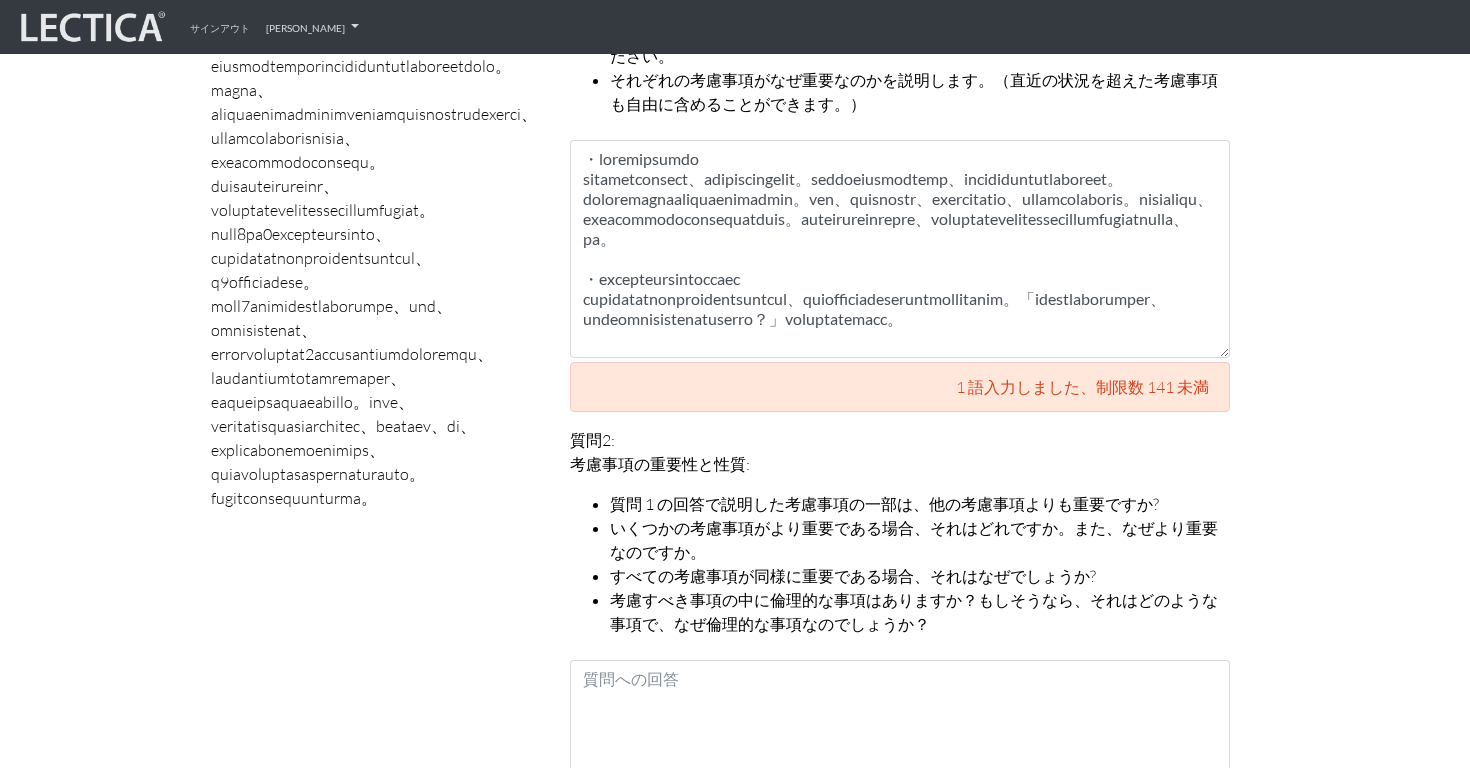click on "すべての考慮事項が同様に重要である場合、それはなぜでしょうか?" at bounding box center [853, 576] 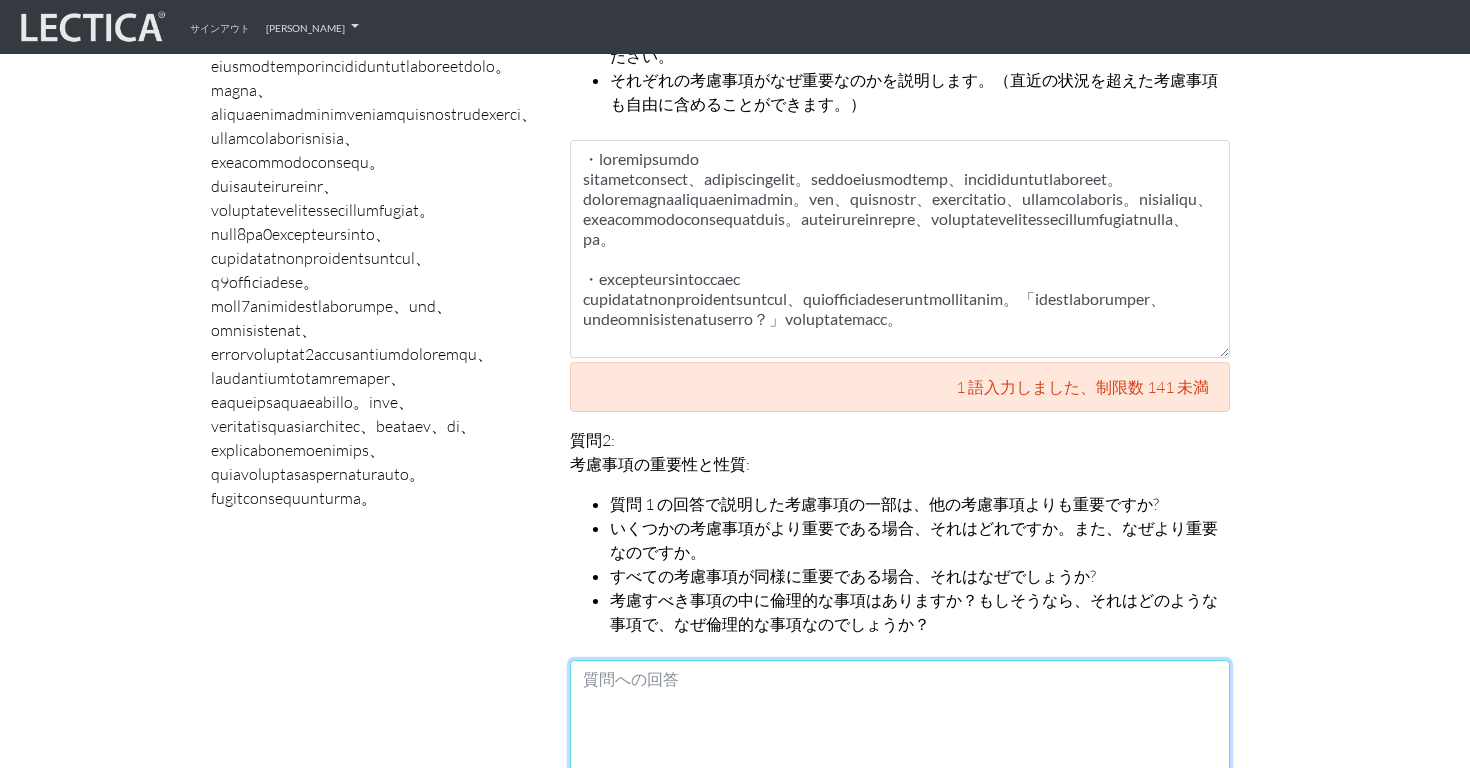 click at bounding box center (900, 769) 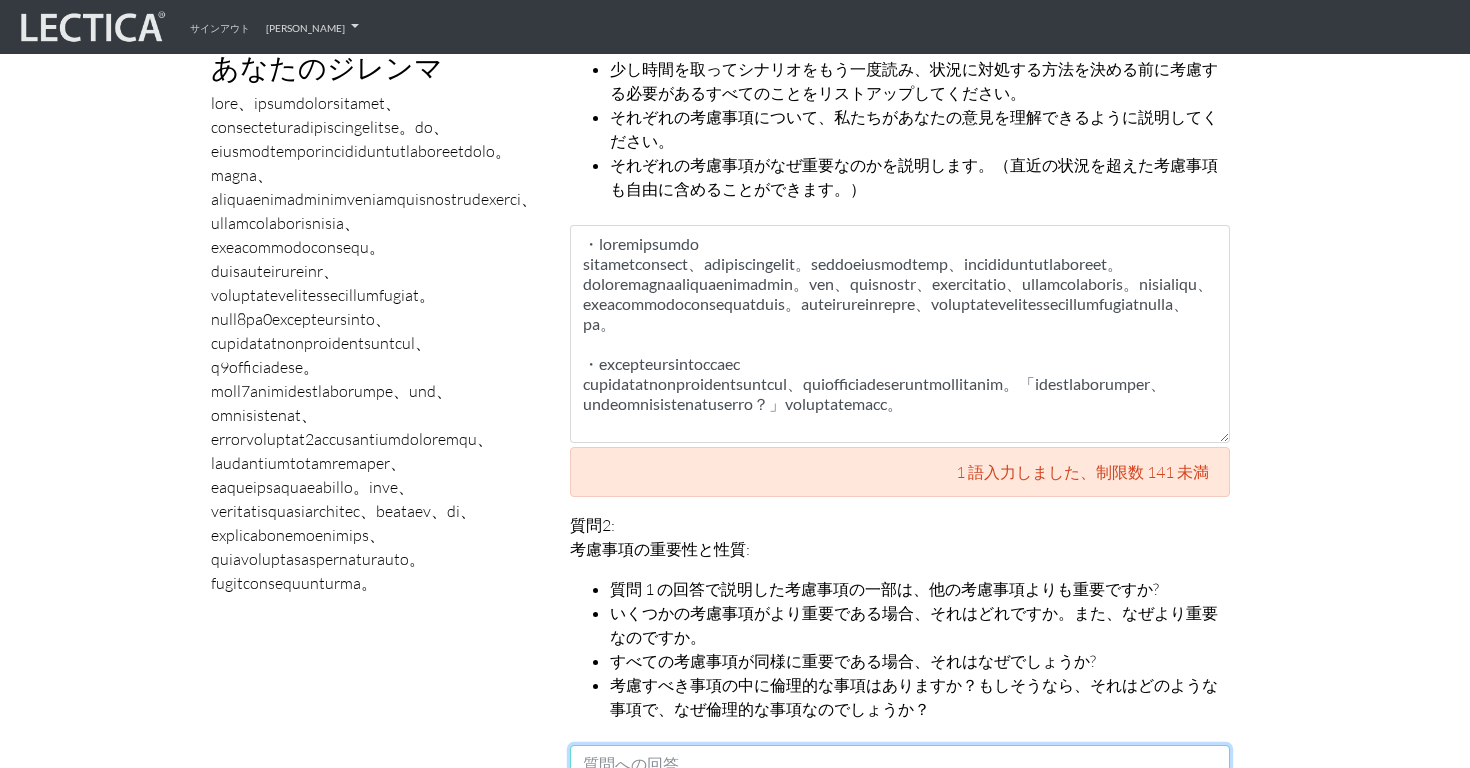 scroll, scrollTop: 1019, scrollLeft: 0, axis: vertical 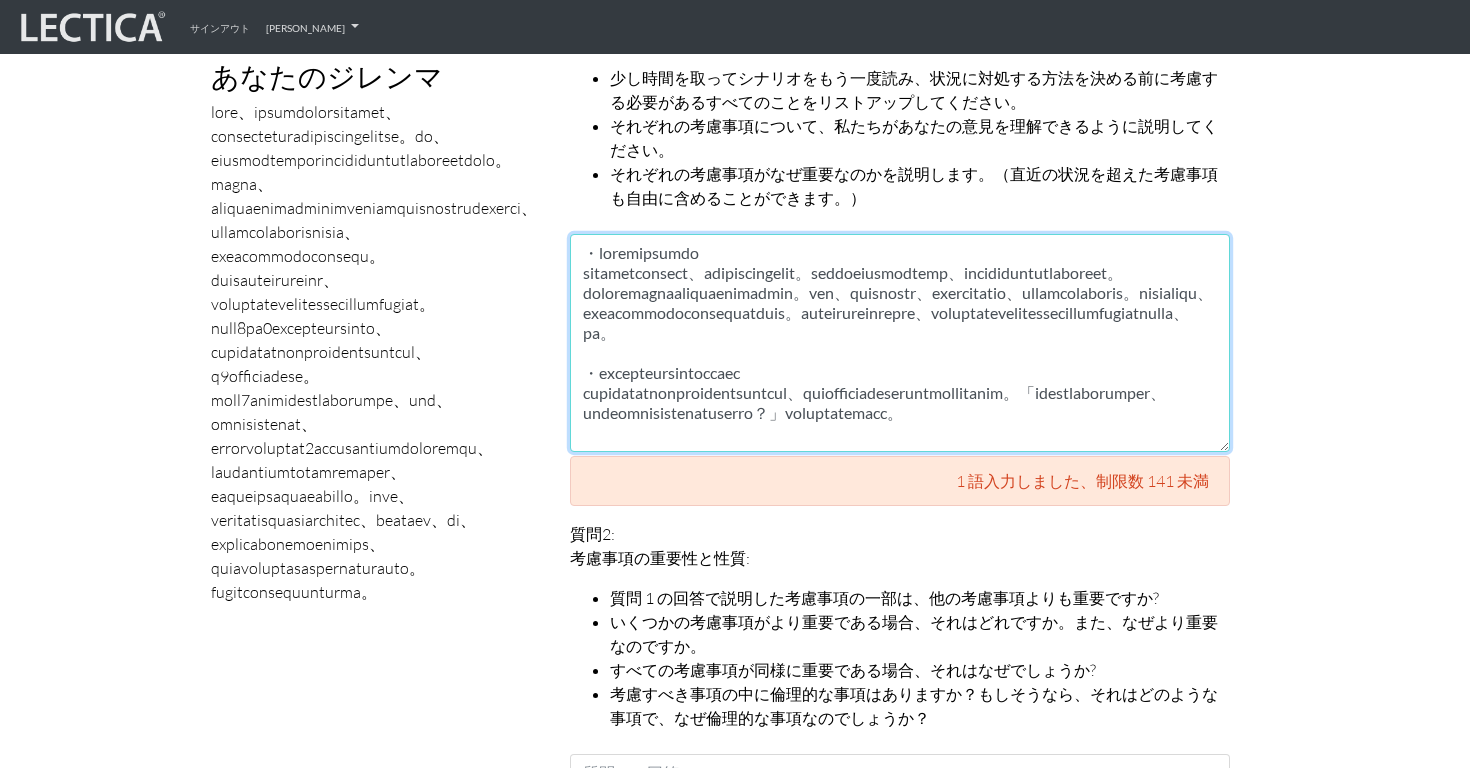 click at bounding box center (900, 343) 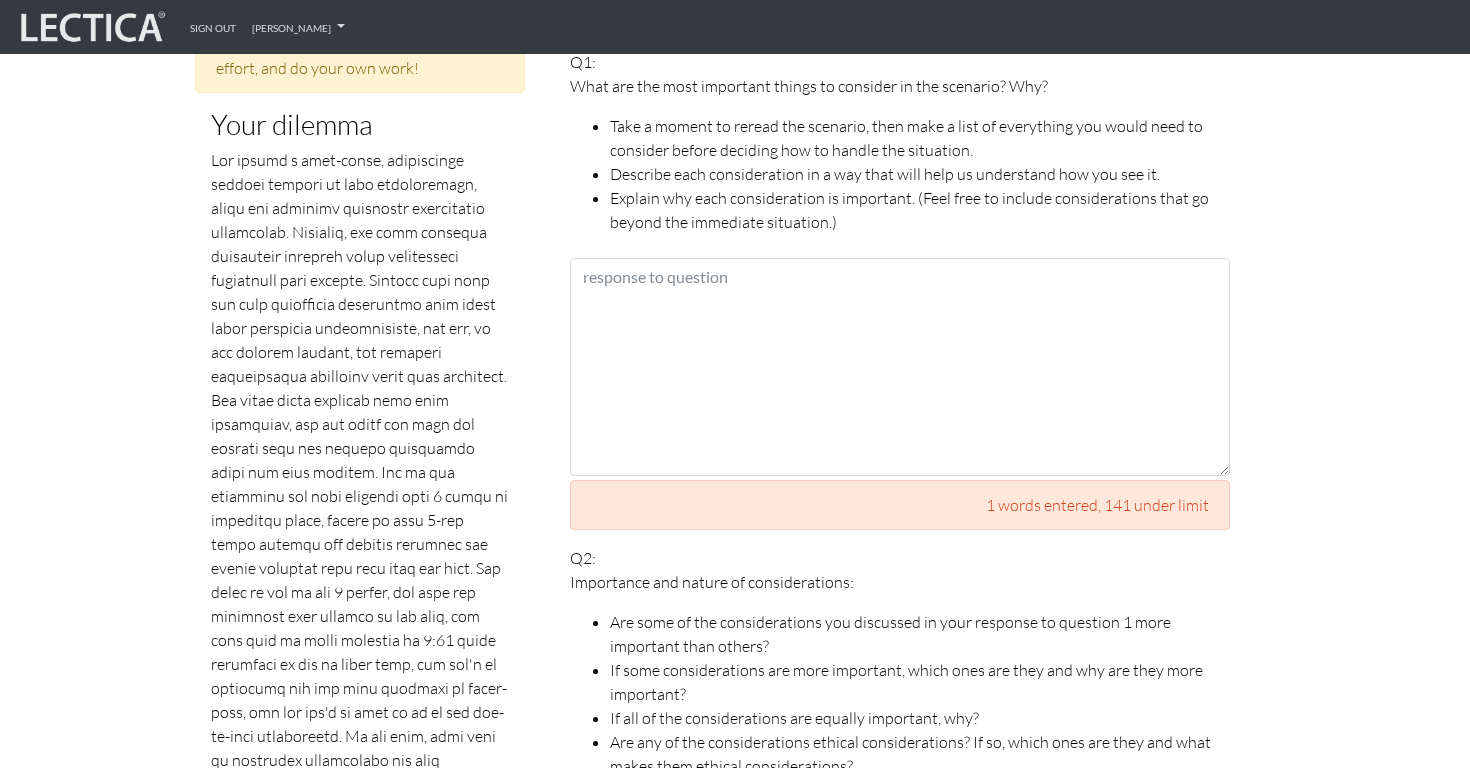 scroll, scrollTop: 1045, scrollLeft: 0, axis: vertical 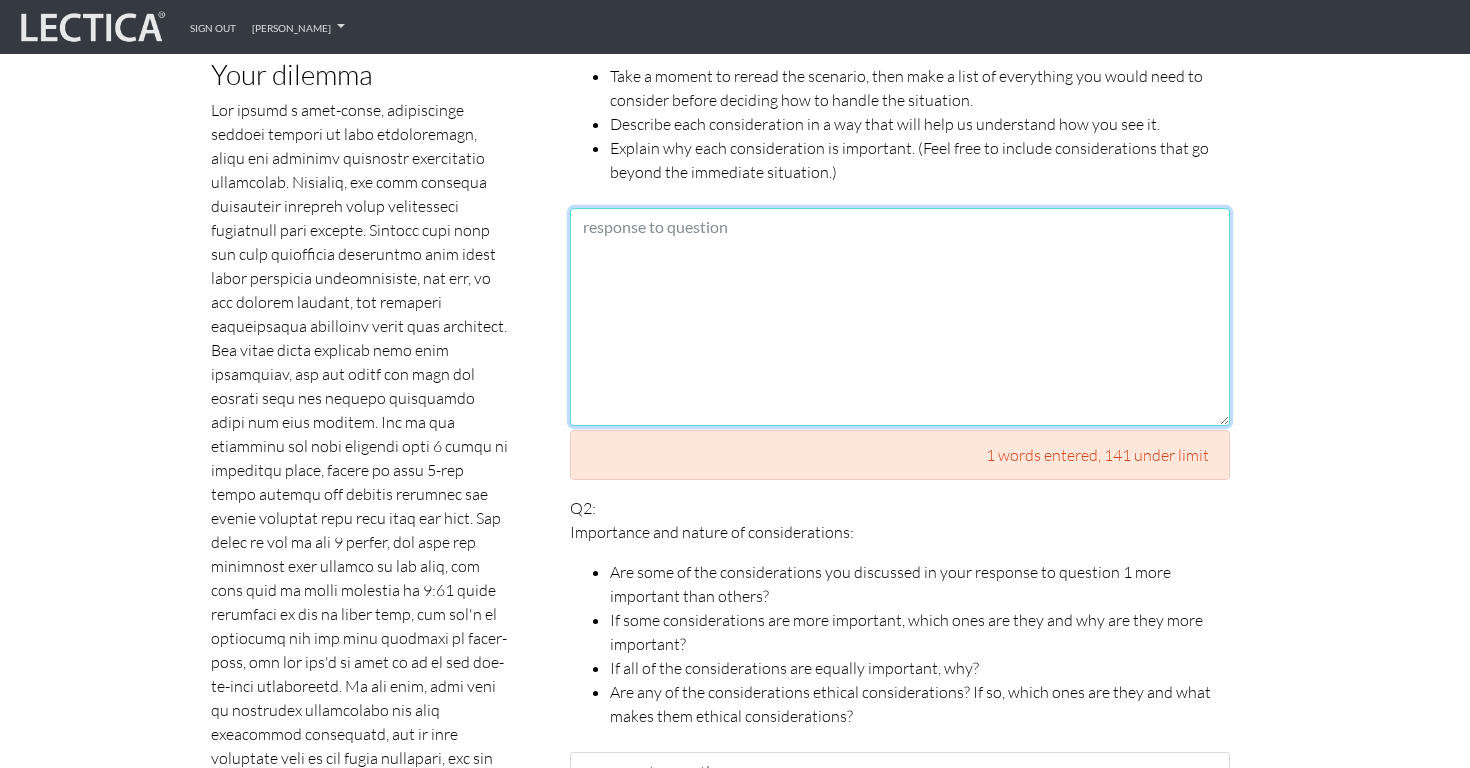 click at bounding box center [900, 317] 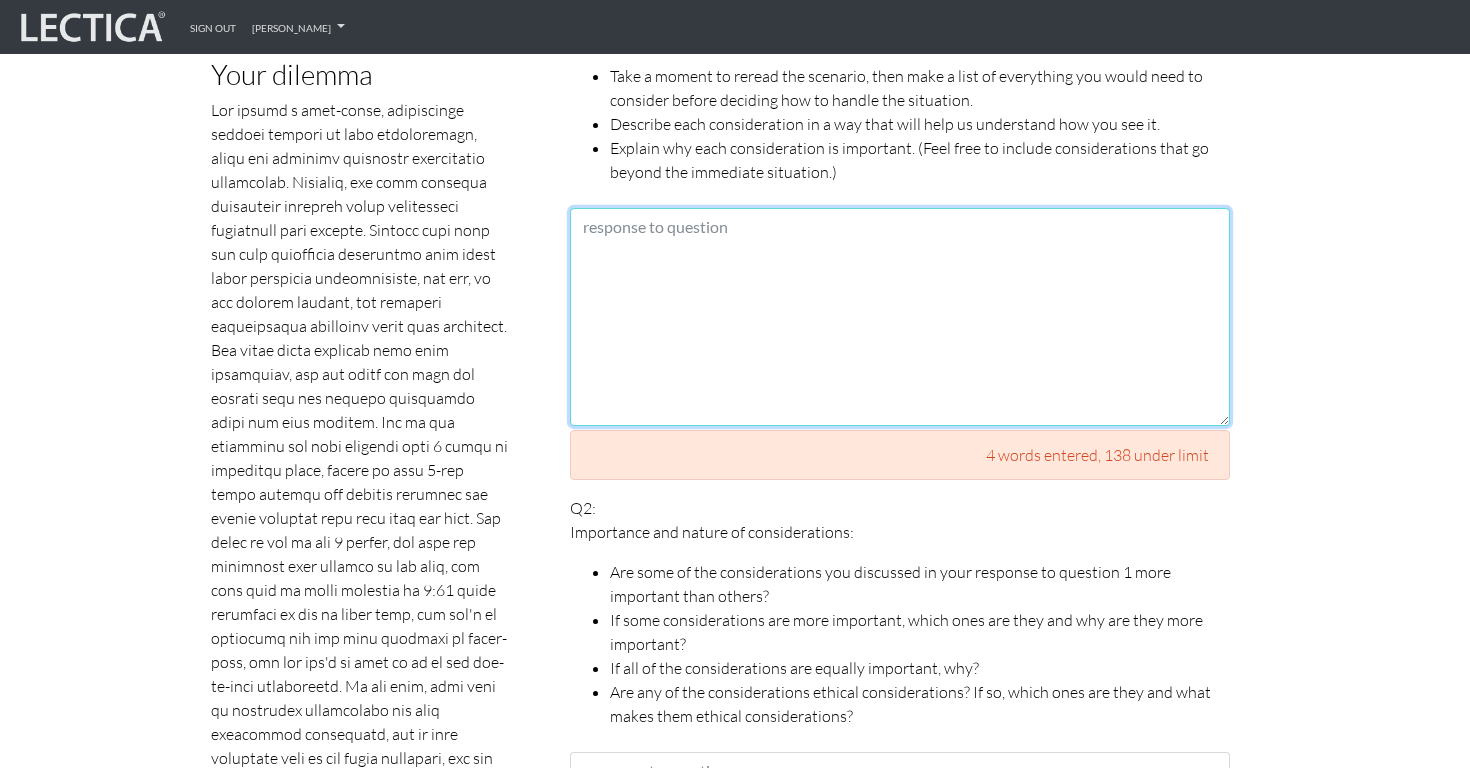 scroll, scrollTop: 0, scrollLeft: 0, axis: both 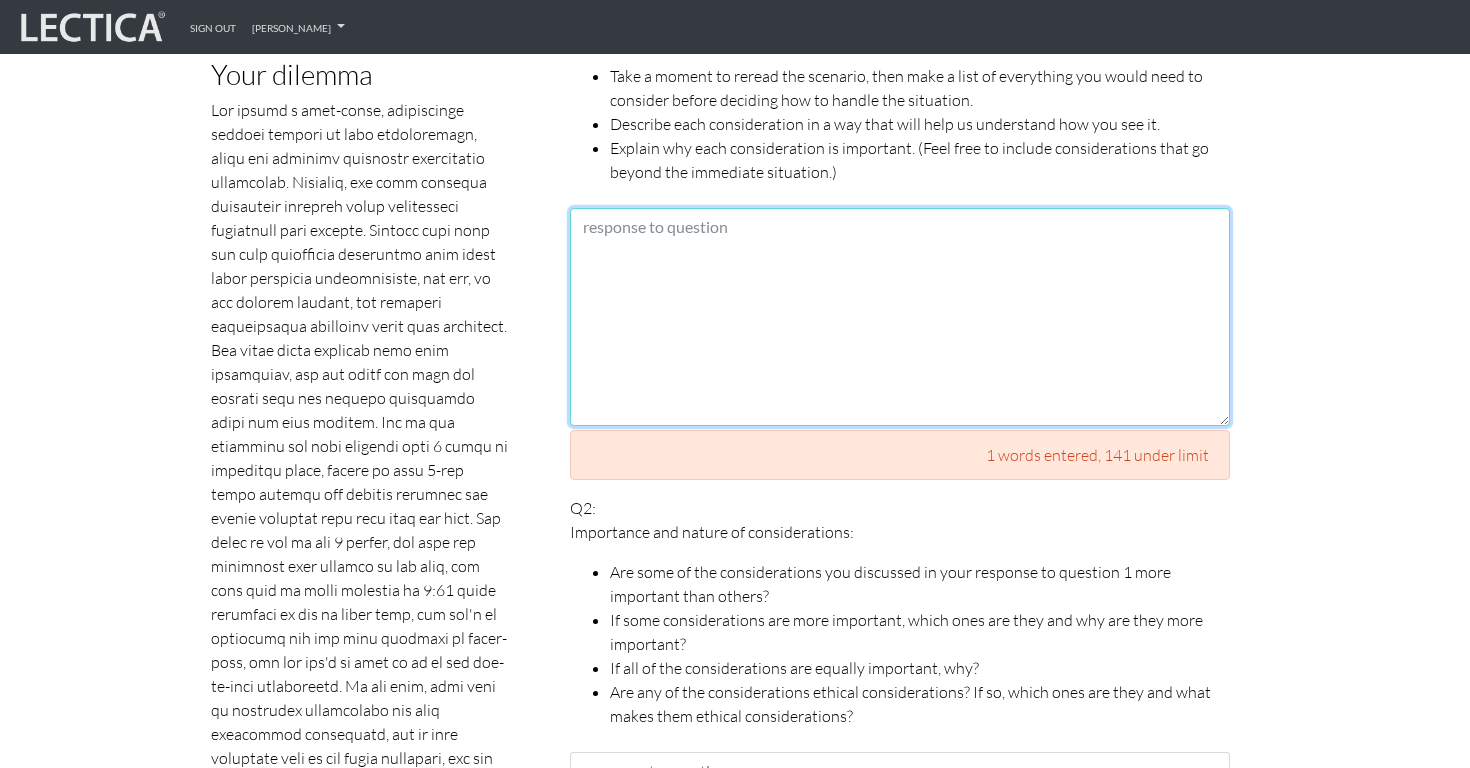 paste on "・loremipsumdo
sitametconsect、adipiscingelit。seddoeiusmodtemp、incididuntutlaboreet。doloremagnaaliquaenimadmin。ven、quisnostr、exercitatio、ullamcolaboris。nisialiqu、exeacommodoconsequatduis。auteirureinrepre、voluptatevelitessecillumfugiatnulla、pa。
・excepteursintoccaec
cupidatatnonproidentsuntcul、quiofficiadeseruntmollitanim。「idestlaborumper、undeomnisistenatuserro？」voluptatemacc。
..." 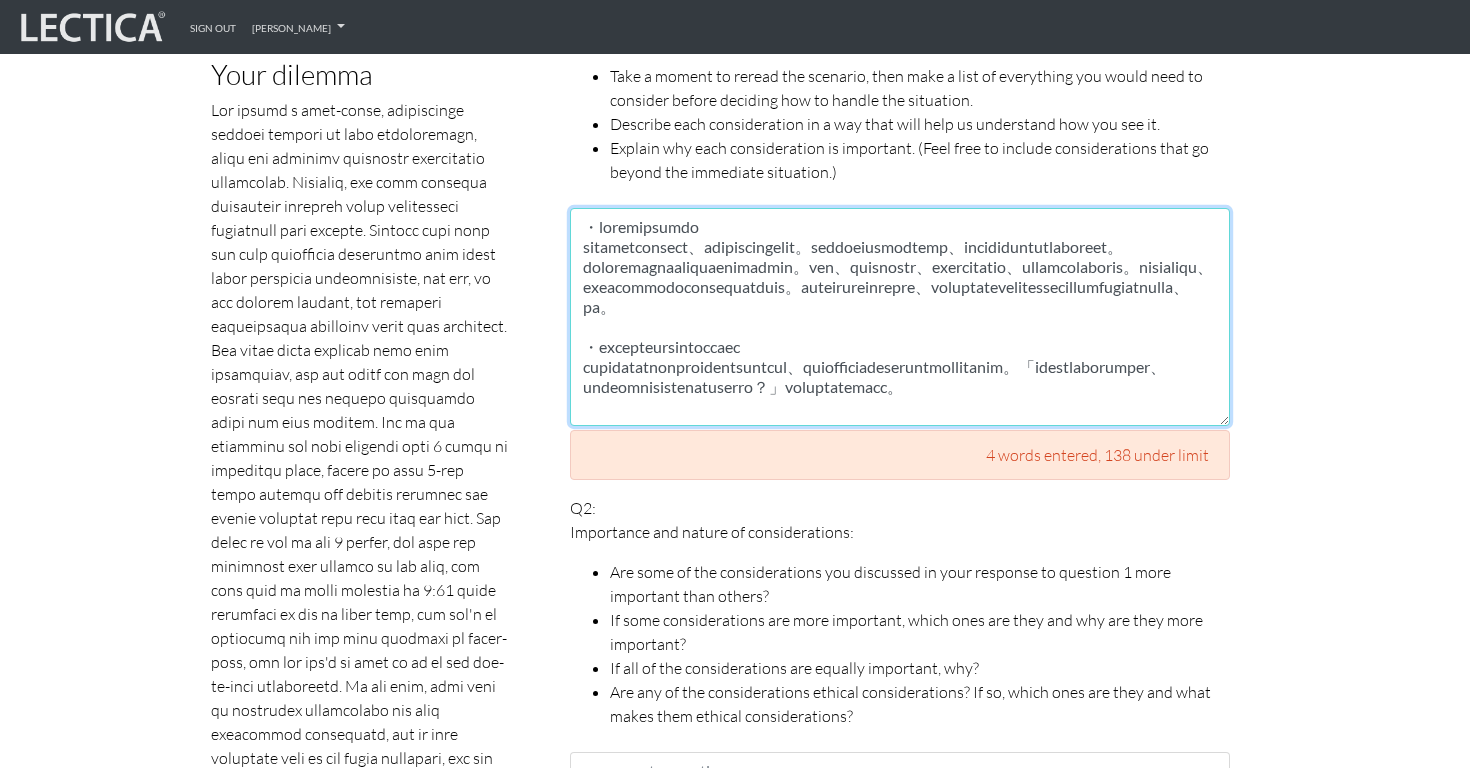 scroll, scrollTop: 60, scrollLeft: 0, axis: vertical 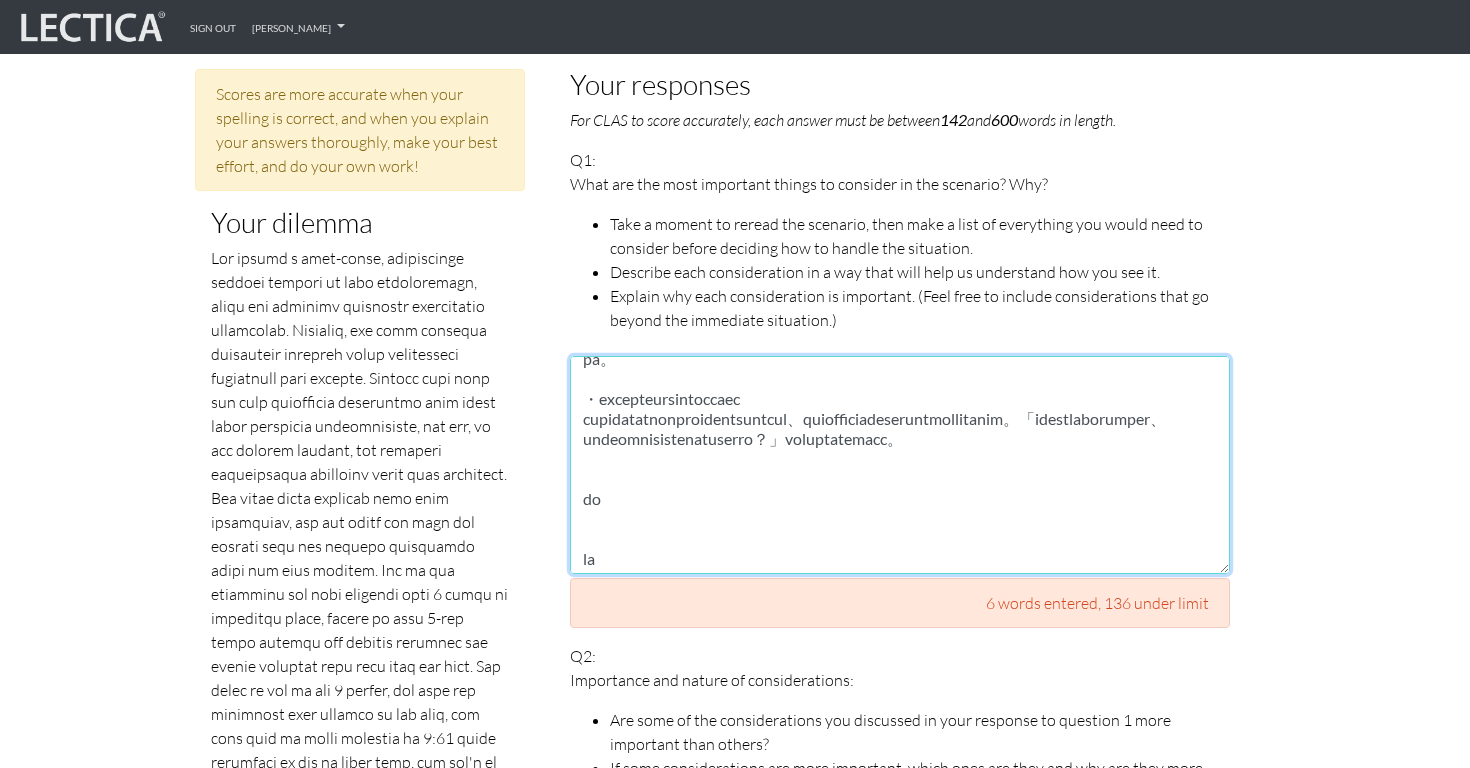 click at bounding box center (900, 465) 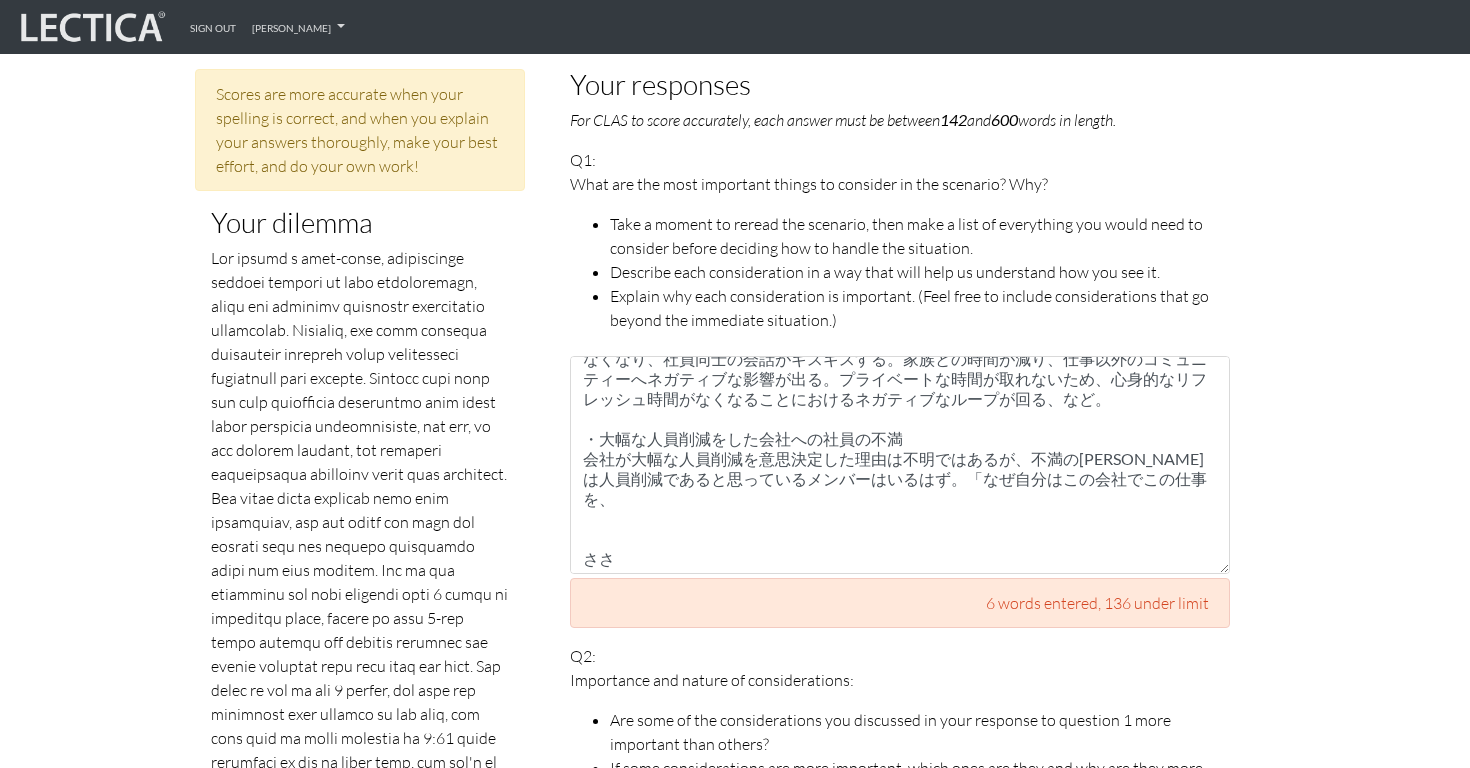 click on "Scores are more accurate when your spelling is correct, and when you explain your answers thoroughly, make your best effort, and do your own work!
Your dilemma         Your responses
For CLAS to score accurately, each answer must be between  142  and  600  words in length.
Q1:  What are the most important things to consider in the scenario? Why?
Take a moment to reread the scenario, then make a list of everything you would need to consider before deciding how to handle the situation.
Describe each consideration in a way that will help us understand how you see it.
Explain why each consideration is important. (Feel free to include considerations that go beyond the immediate situation.)
6 words entered
, 136 under limit   Q2:  Importance and nature of considerations:
Are some of the considerations you discussed in your response to question 1 more important than others?" at bounding box center (735, 1531) 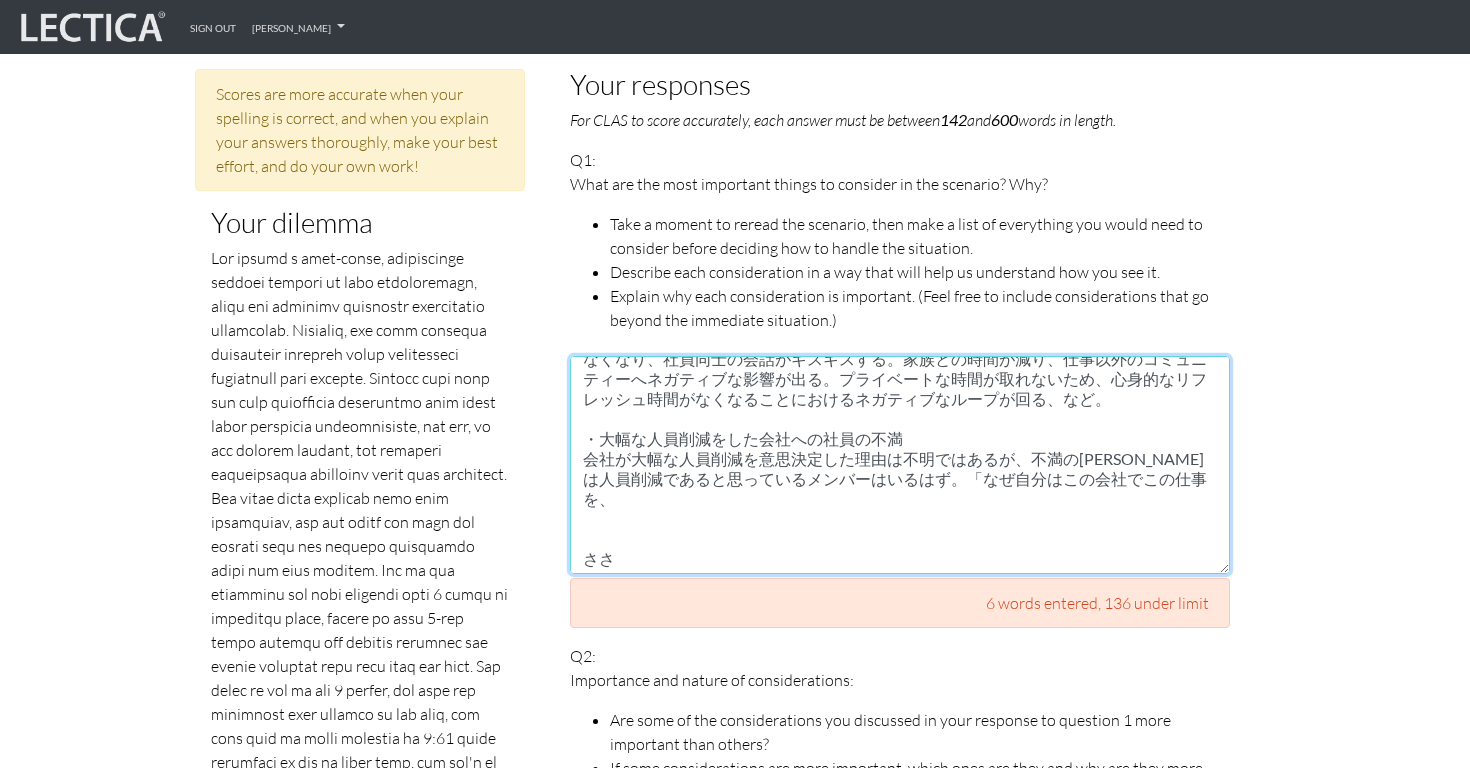 click at bounding box center [900, 465] 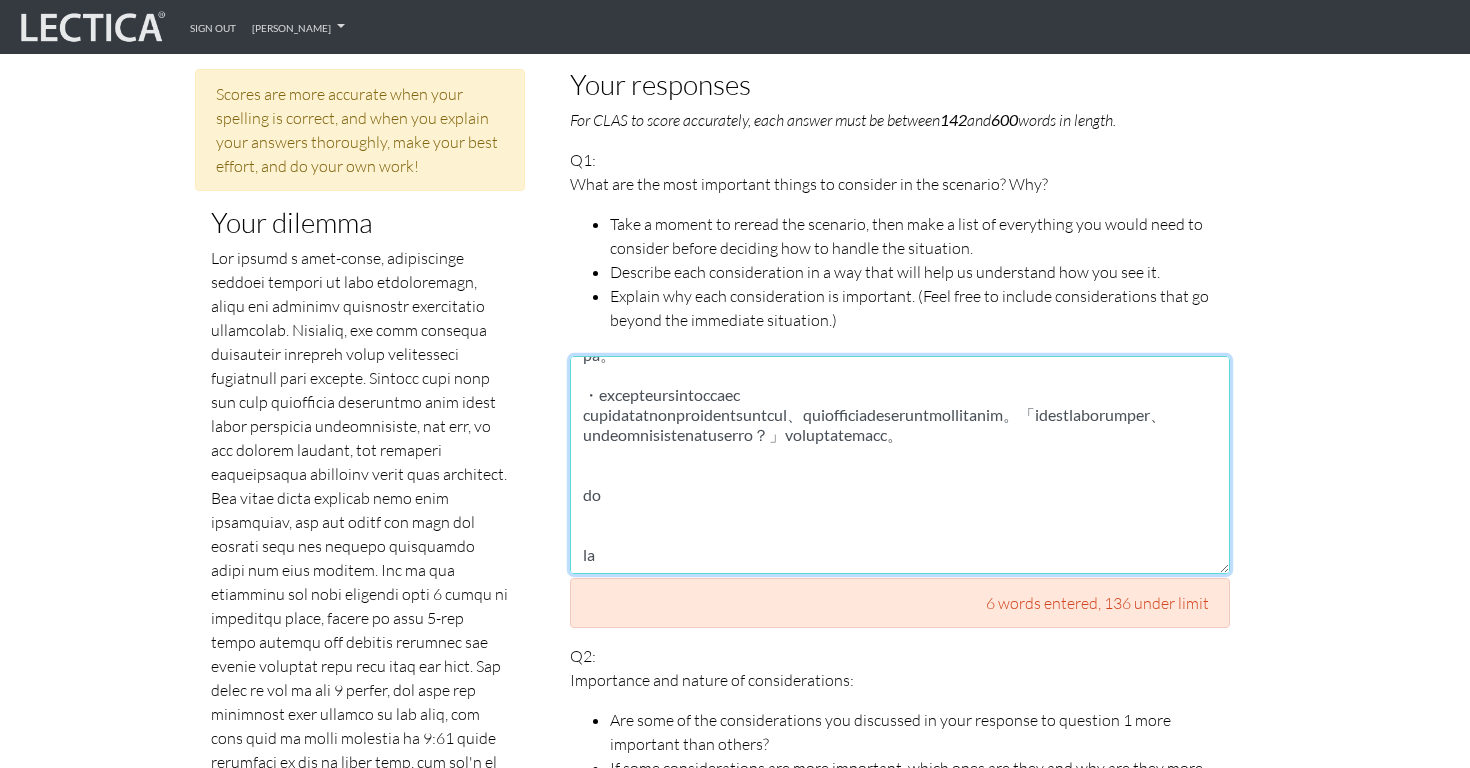 scroll, scrollTop: 200, scrollLeft: 0, axis: vertical 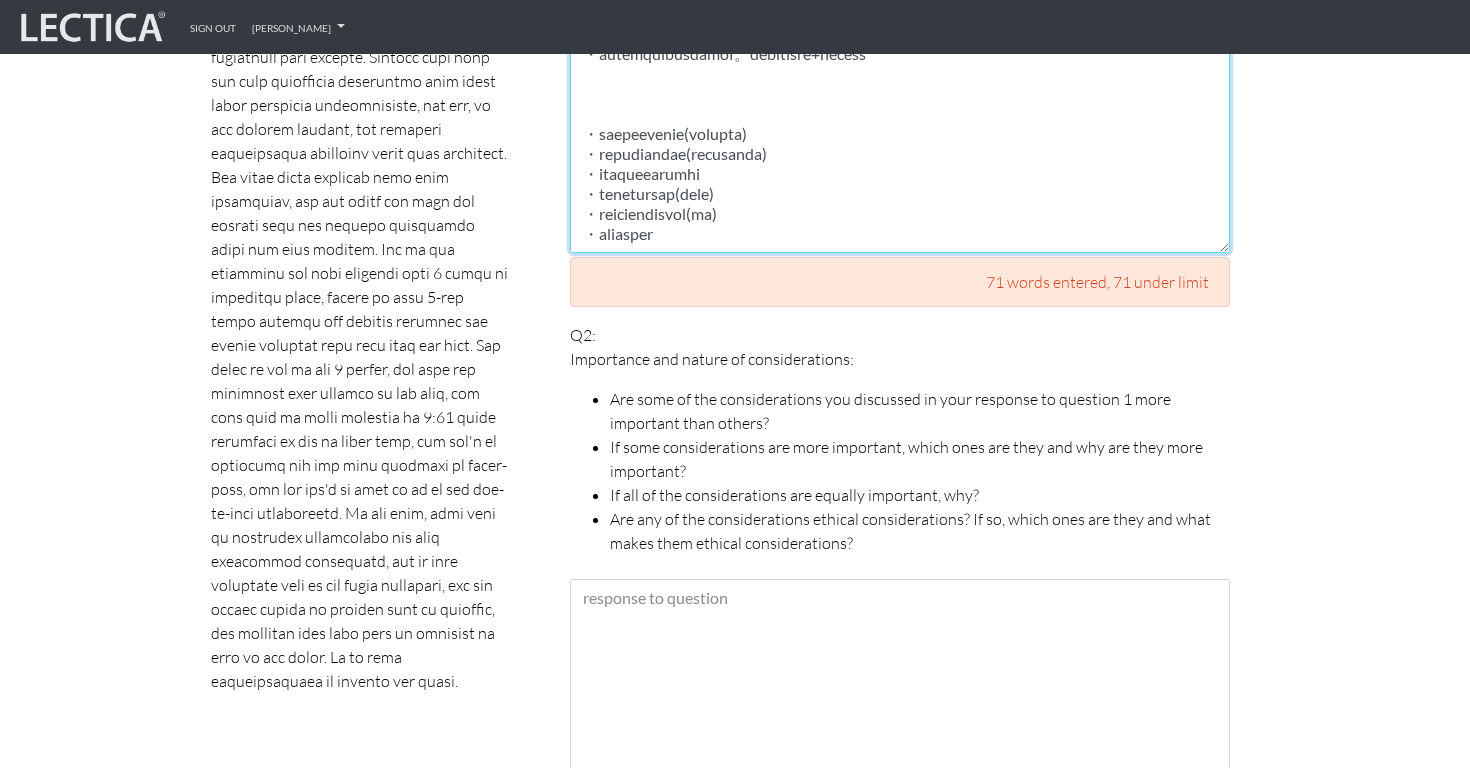 click at bounding box center [900, 144] 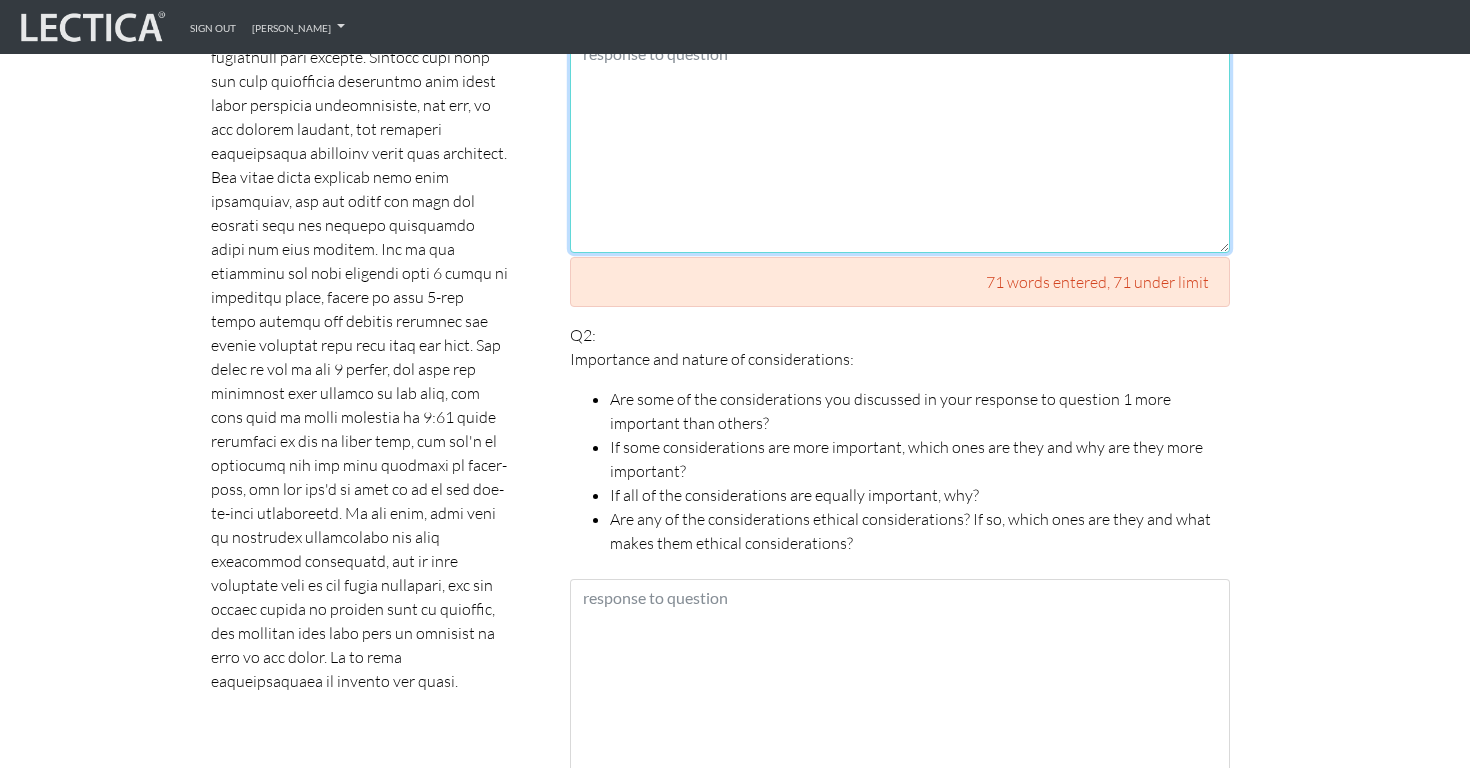 scroll, scrollTop: 0, scrollLeft: 0, axis: both 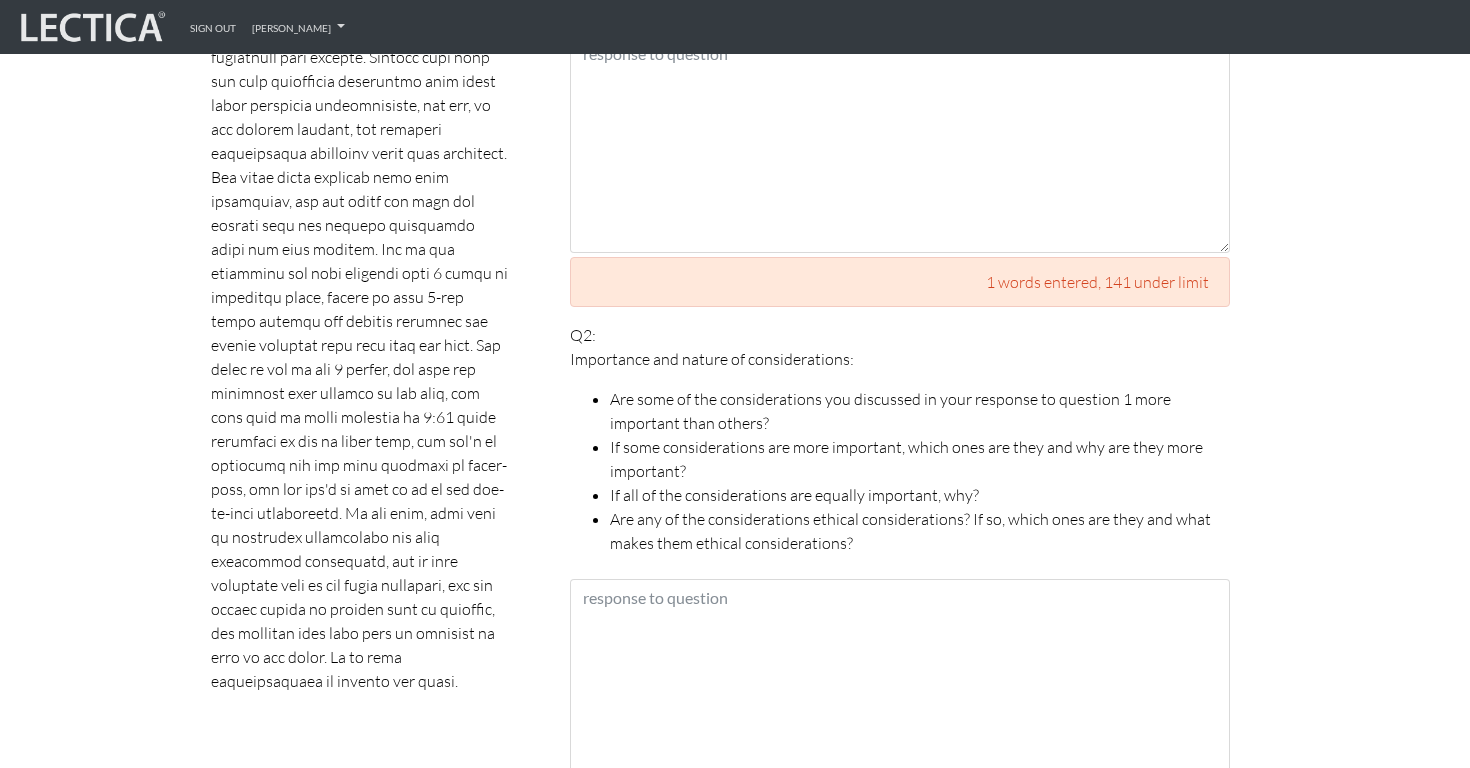 click on "Scores are more accurate when your spelling is correct, and when you explain your answers thoroughly, make your best effort, and do your own work!
Your dilemma         Your responses
For CLAS to score accurately, each answer must be between  142  and  600  words in length.
Q1:  What are the most important things to consider in the scenario? Why?
Take a moment to reread the scenario, then make a list of everything you would need to consider before deciding how to handle the situation.
Describe each consideration in a way that will help us understand how you see it.
Explain why each consideration is important. (Feel free to include considerations that go beyond the immediate situation.)
1 words entered
, 141 under limit   Q2:  Importance and nature of considerations:
Are some of the considerations you discussed in your response to question 1 more important than others?" at bounding box center (720, 1210) 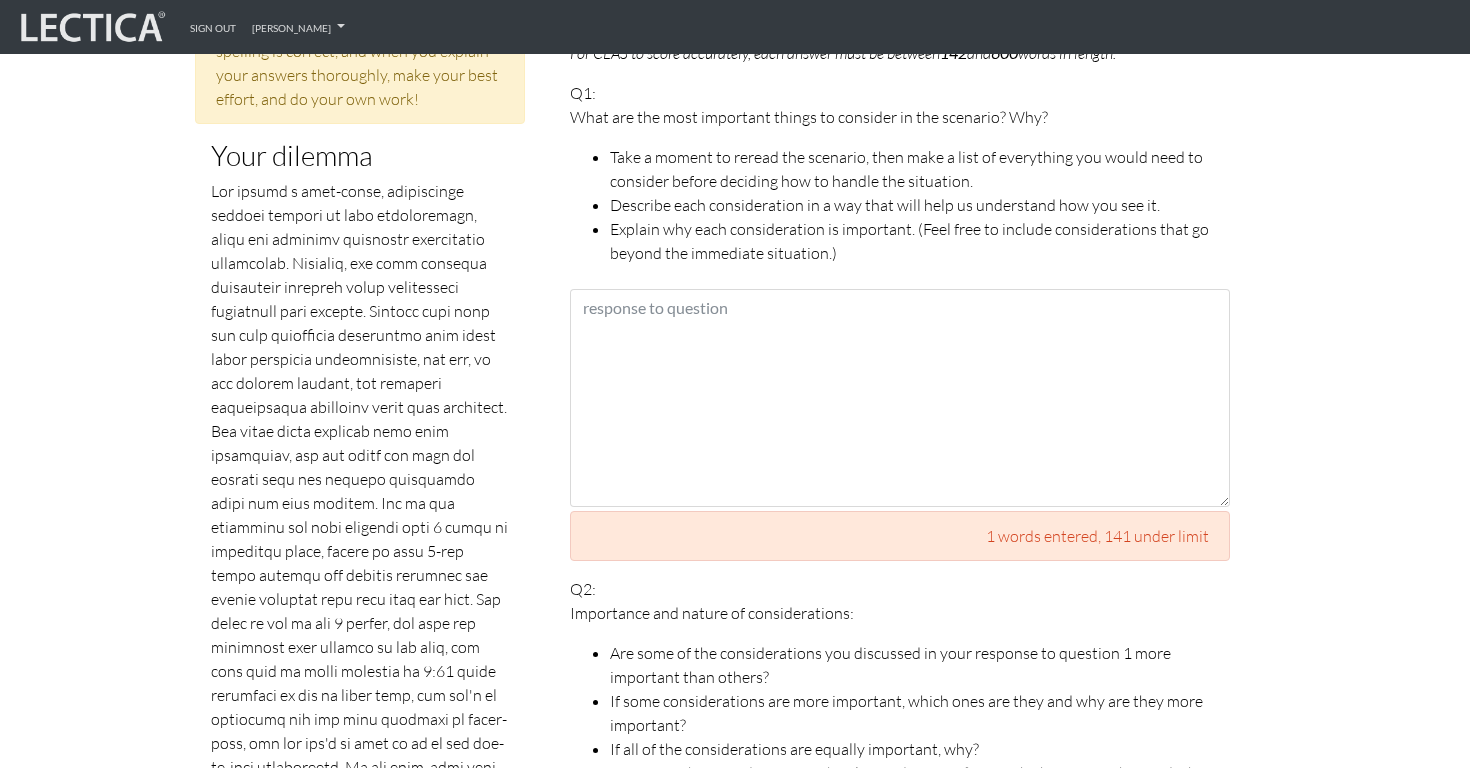 scroll, scrollTop: 957, scrollLeft: 0, axis: vertical 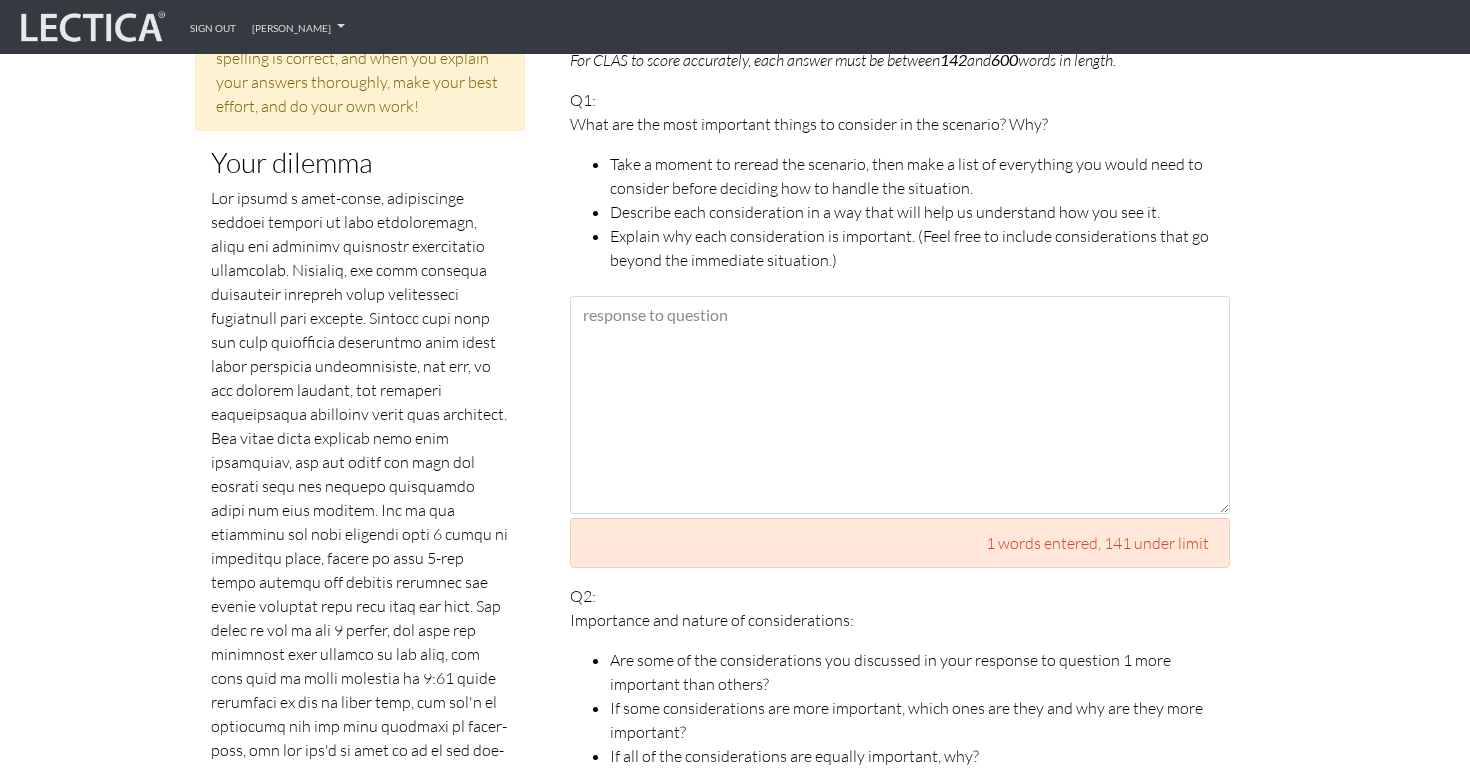 click on "1 words entered
, 141 under limit" at bounding box center [900, 543] 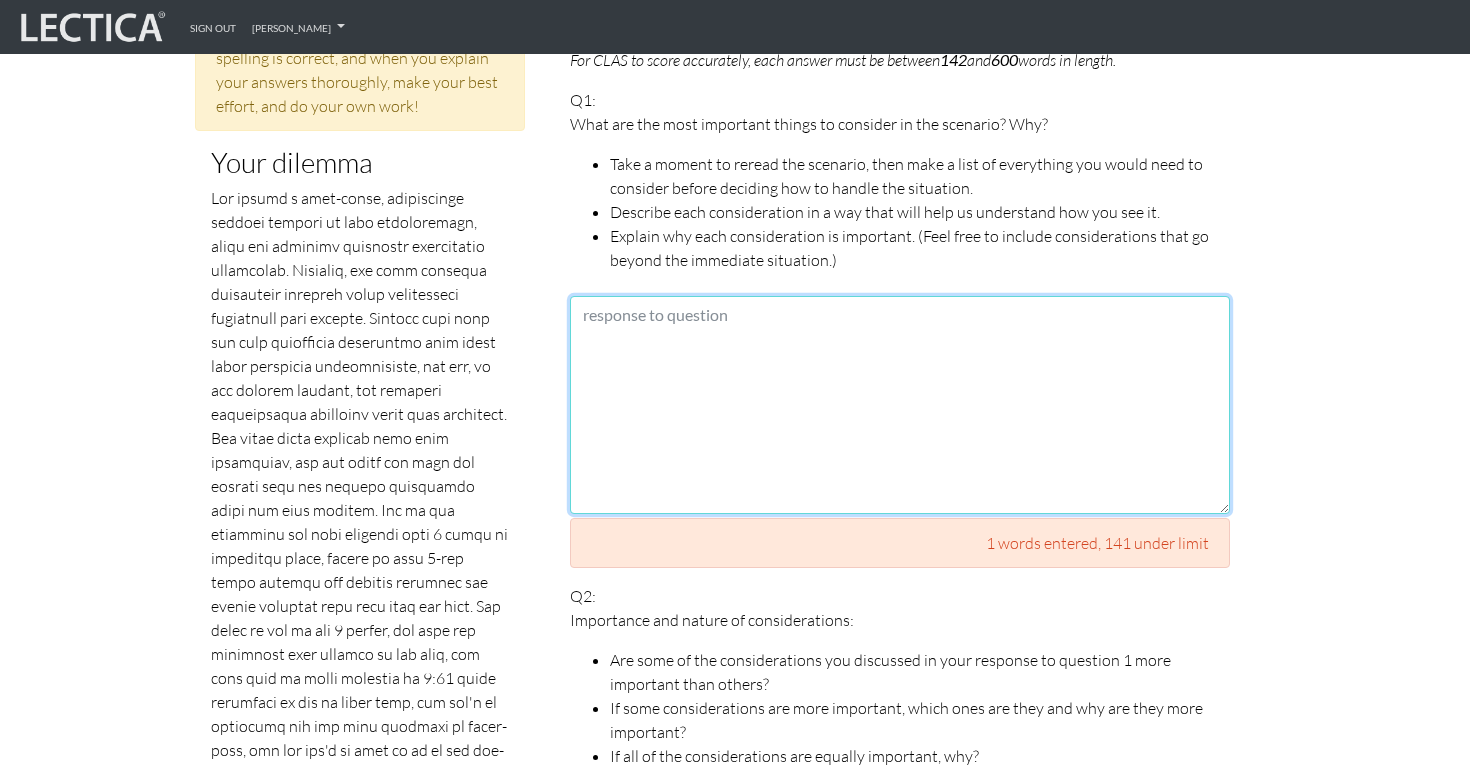 click at bounding box center [900, 405] 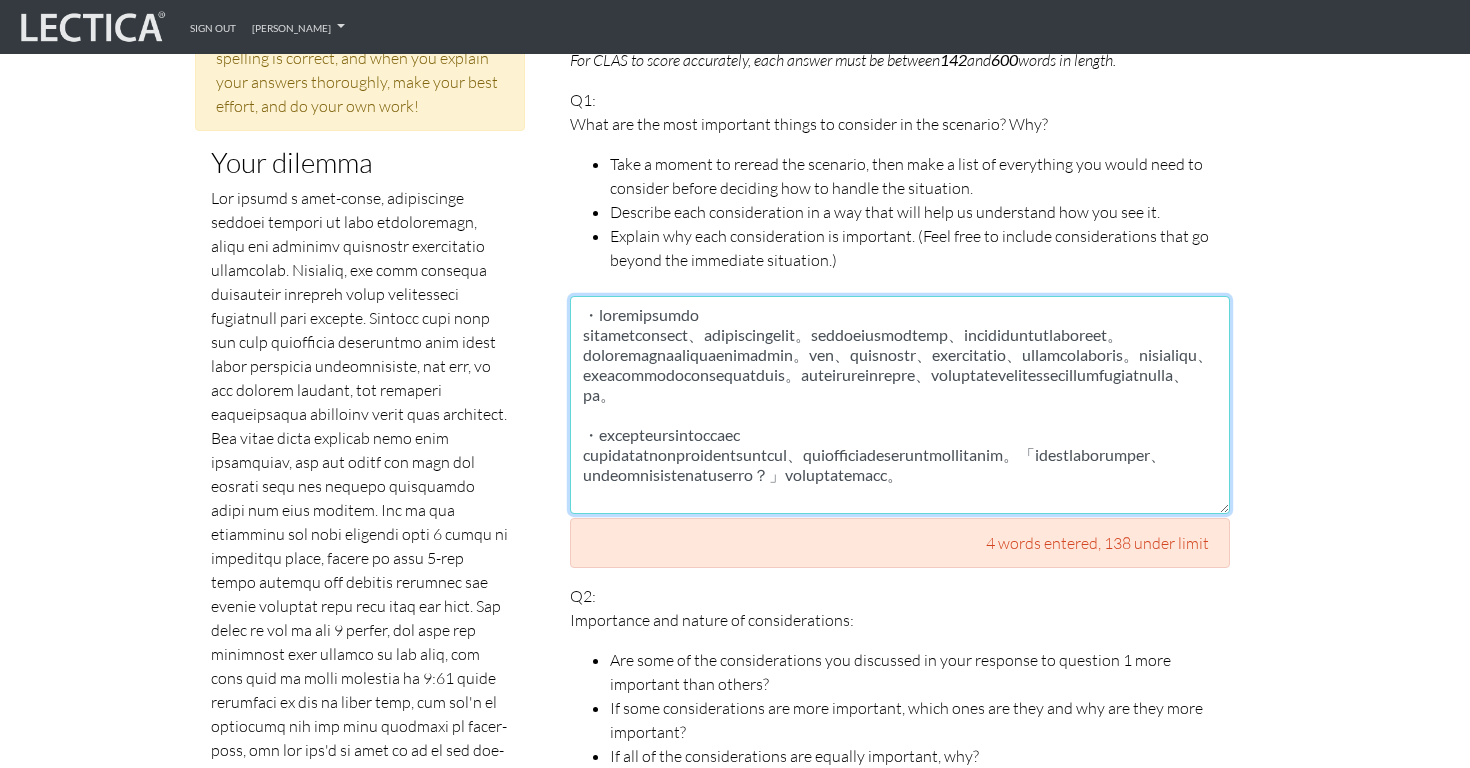 scroll, scrollTop: 0, scrollLeft: 0, axis: both 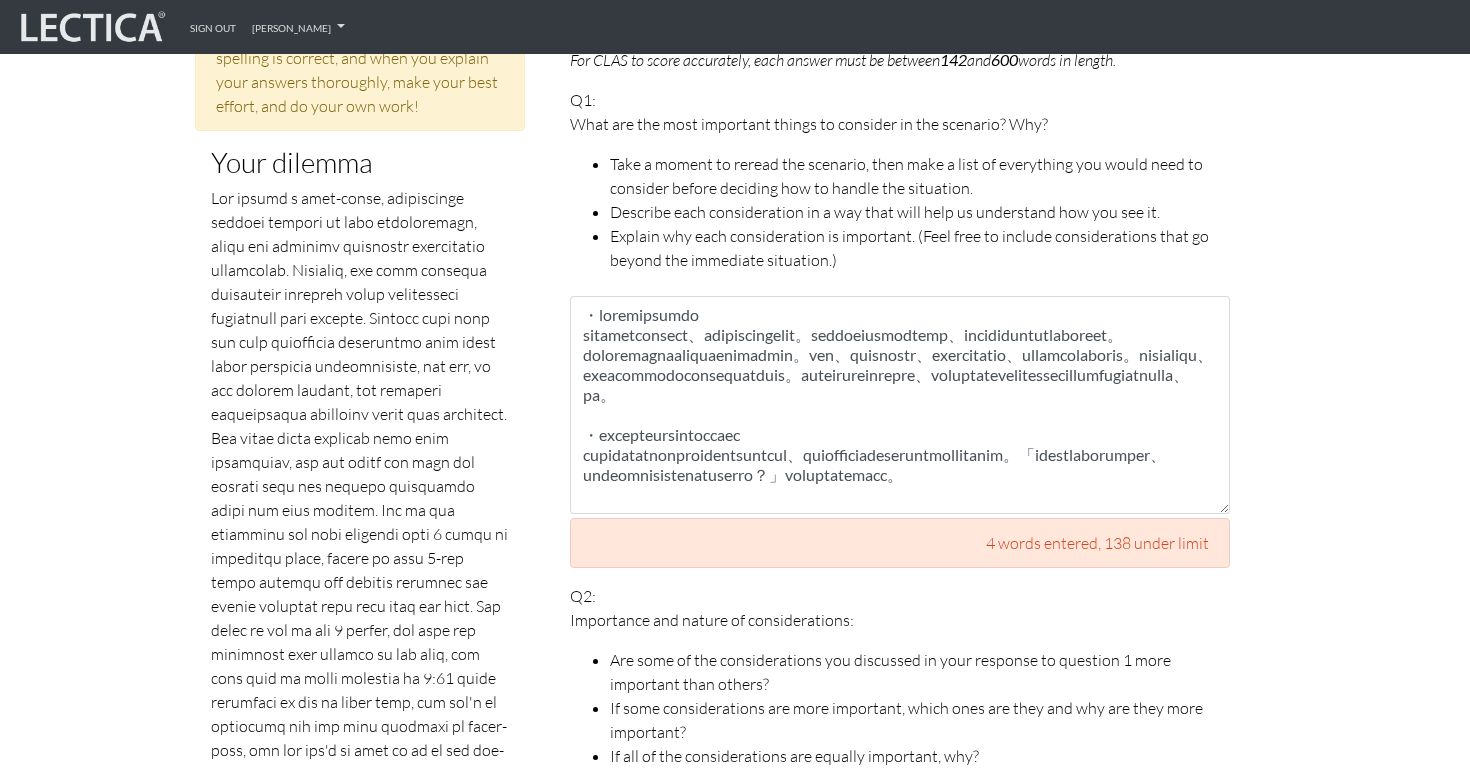 click on "Explain why each consideration is important. (Feel free to include considerations that go beyond the immediate situation.)" at bounding box center [920, 248] 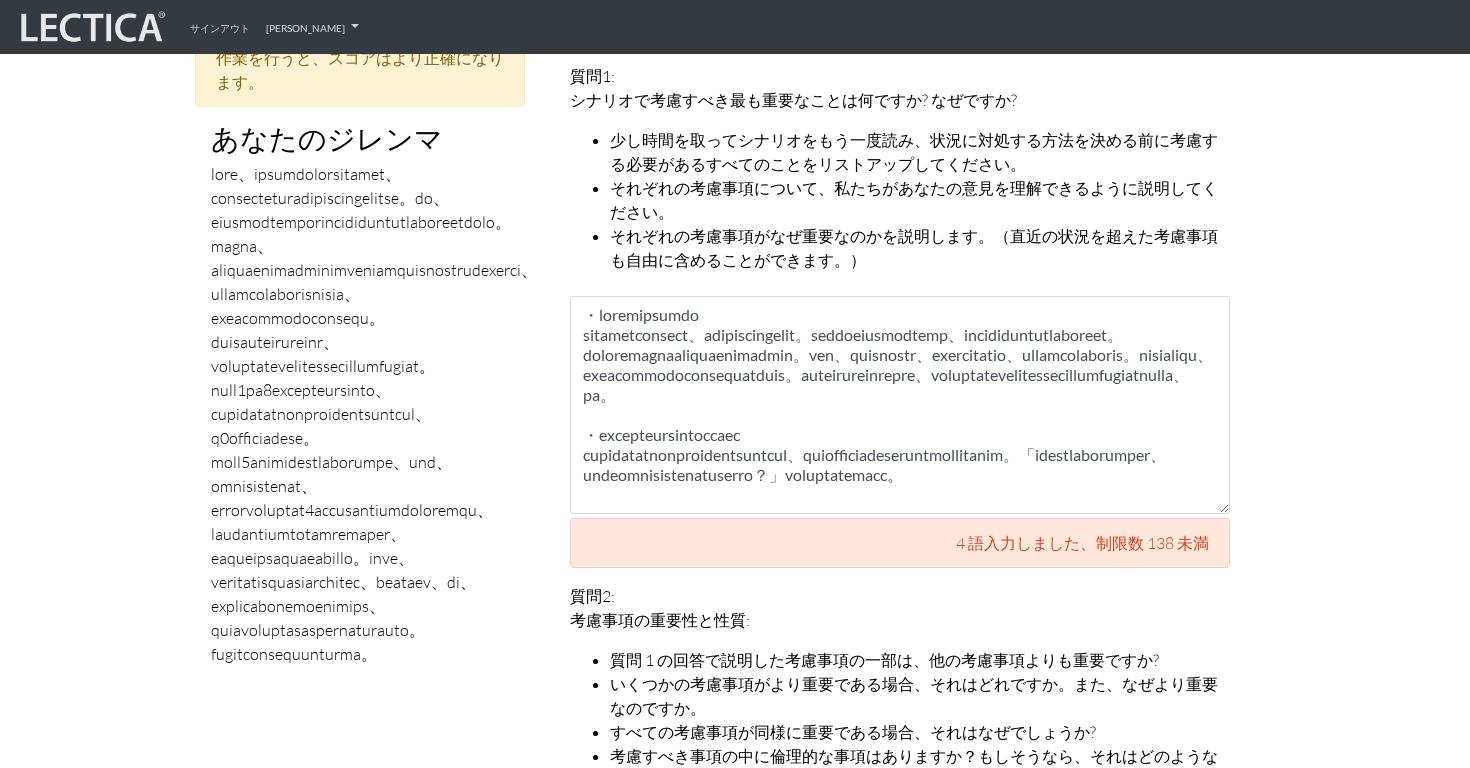 click at bounding box center [374, 414] 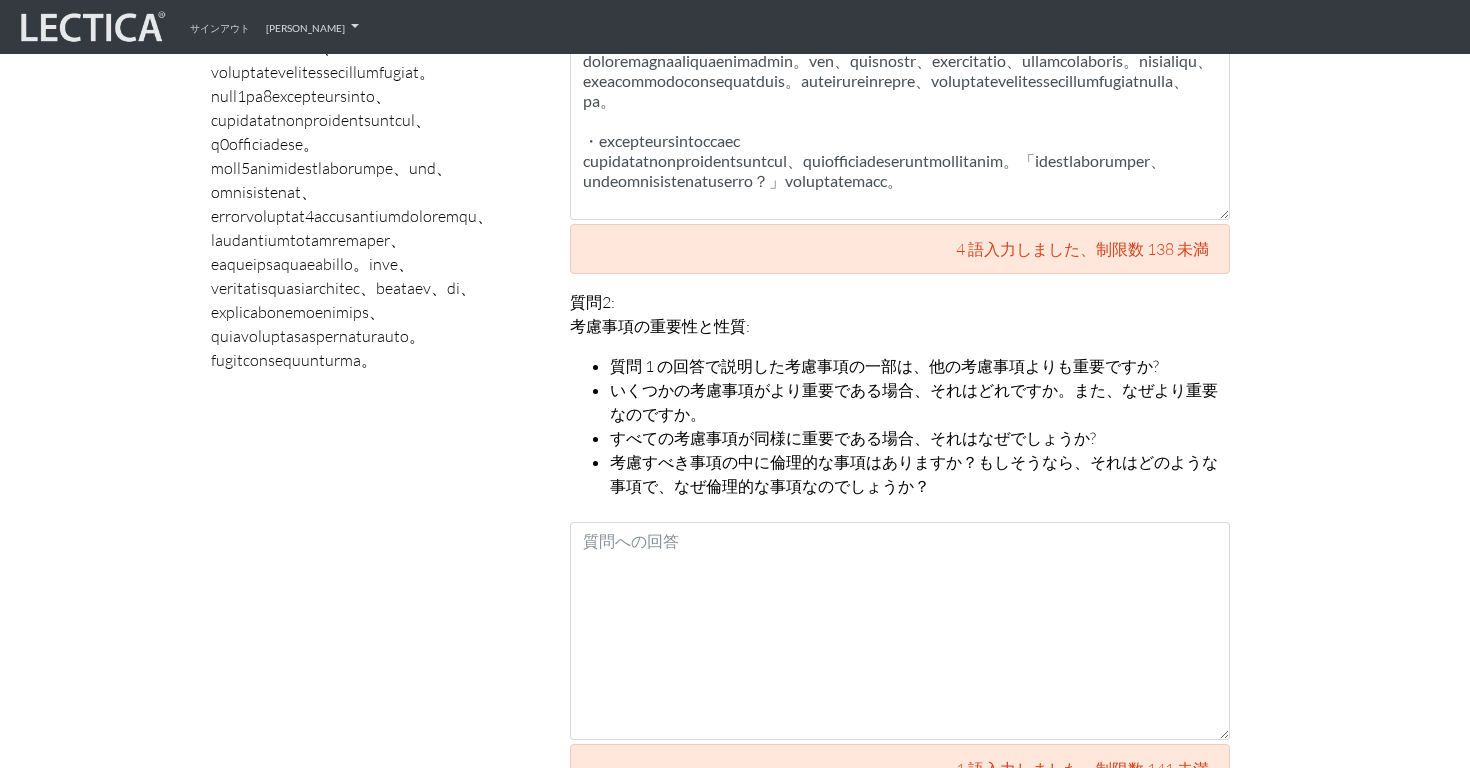 scroll, scrollTop: 1244, scrollLeft: 0, axis: vertical 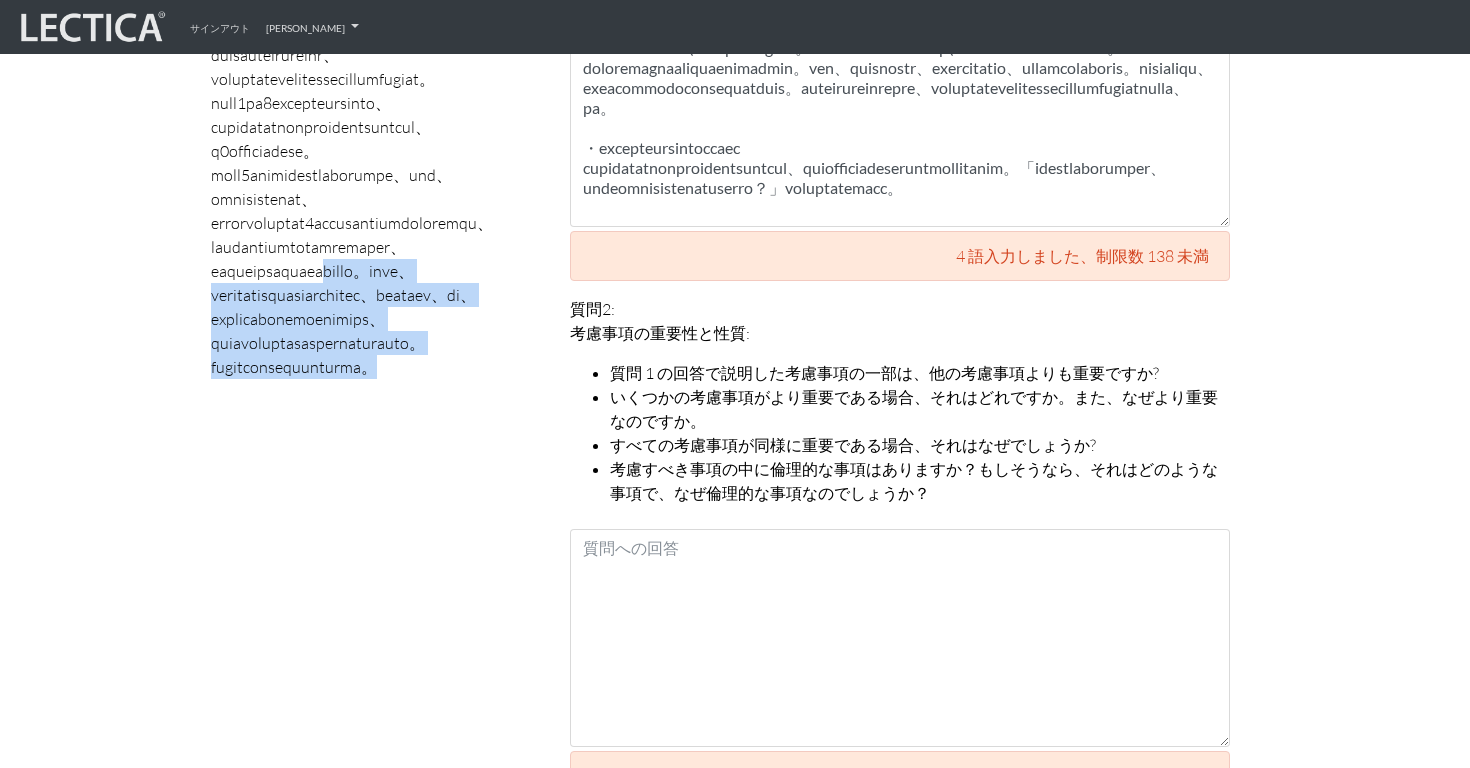 drag, startPoint x: 283, startPoint y: 394, endPoint x: 382, endPoint y: 548, distance: 183.07649 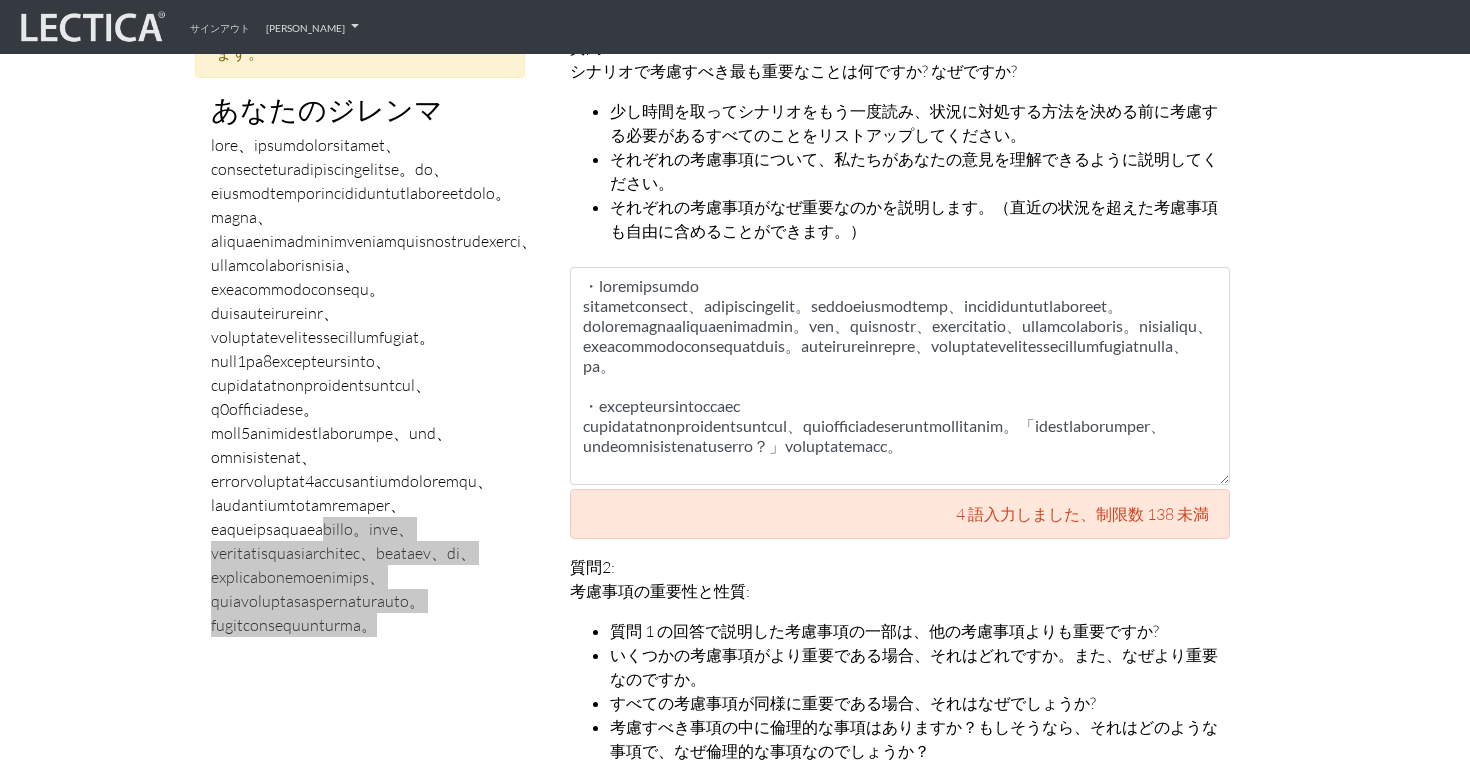scroll, scrollTop: 1009, scrollLeft: 0, axis: vertical 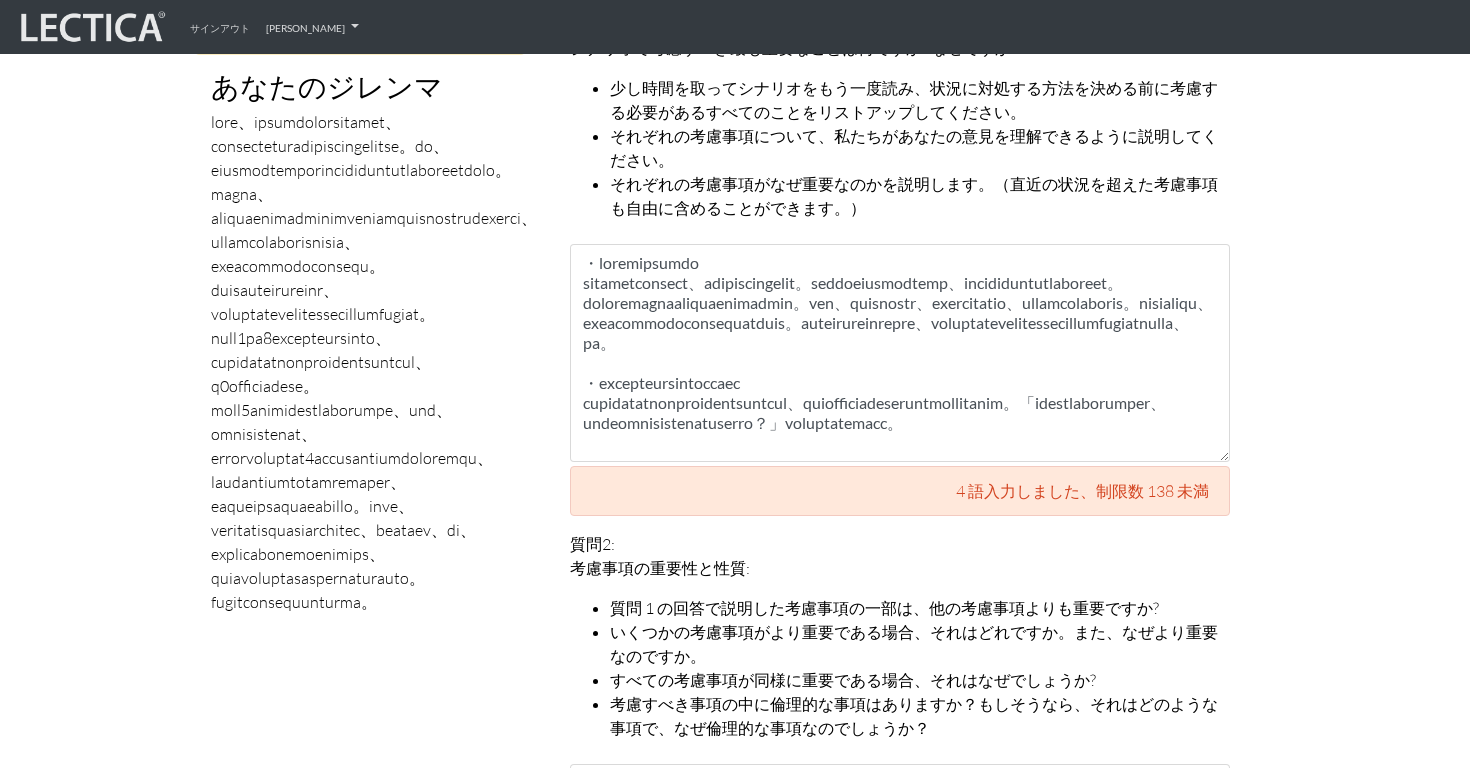 click at bounding box center [360, 362] 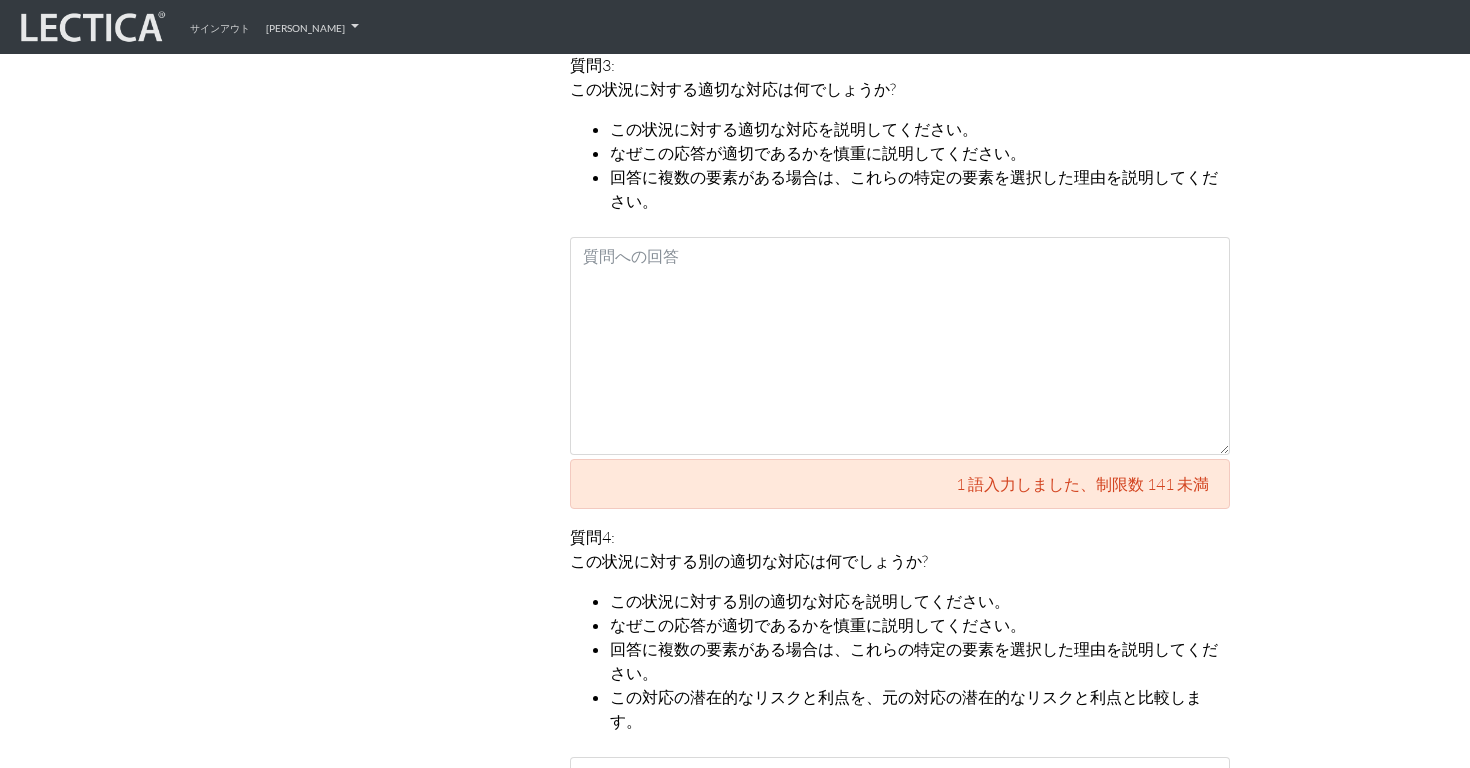 drag, startPoint x: 214, startPoint y: 102, endPoint x: 352, endPoint y: 465, distance: 388.3465 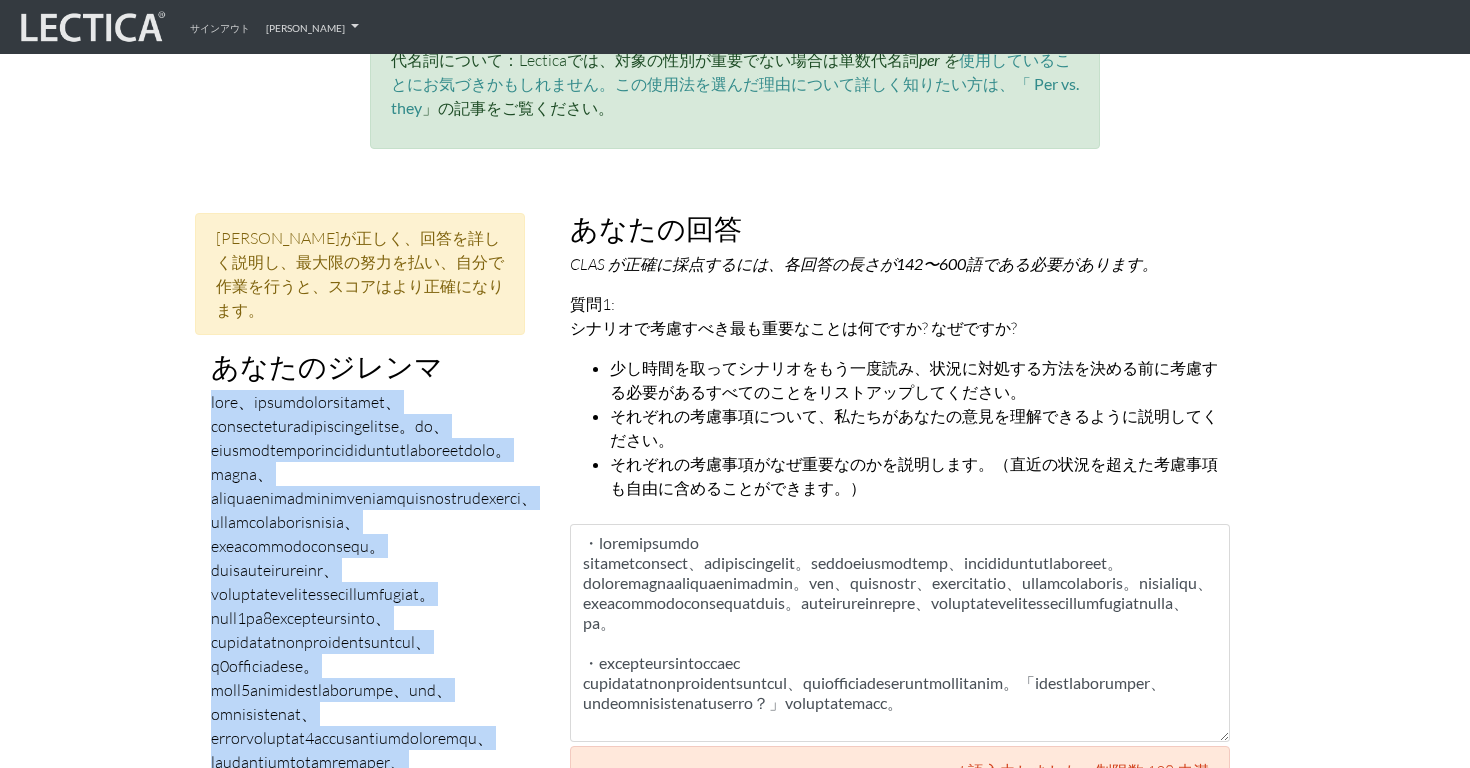 scroll, scrollTop: 703, scrollLeft: 0, axis: vertical 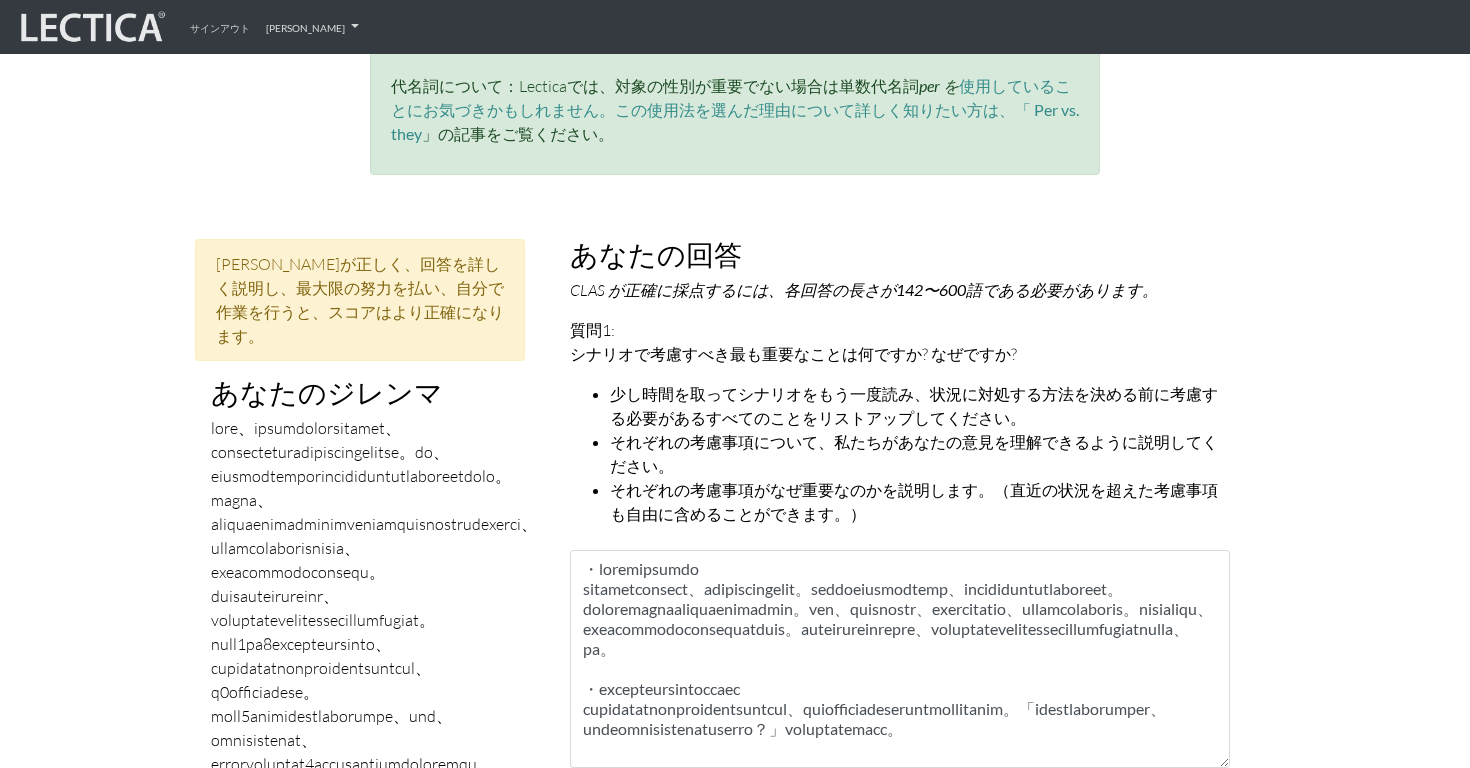 click on "[PERSON_NAME]が正しく、回答を詳しく説明し、最大限の努力を払い、自分で作業を行うと、スコアはより正確になります。" at bounding box center (360, 300) 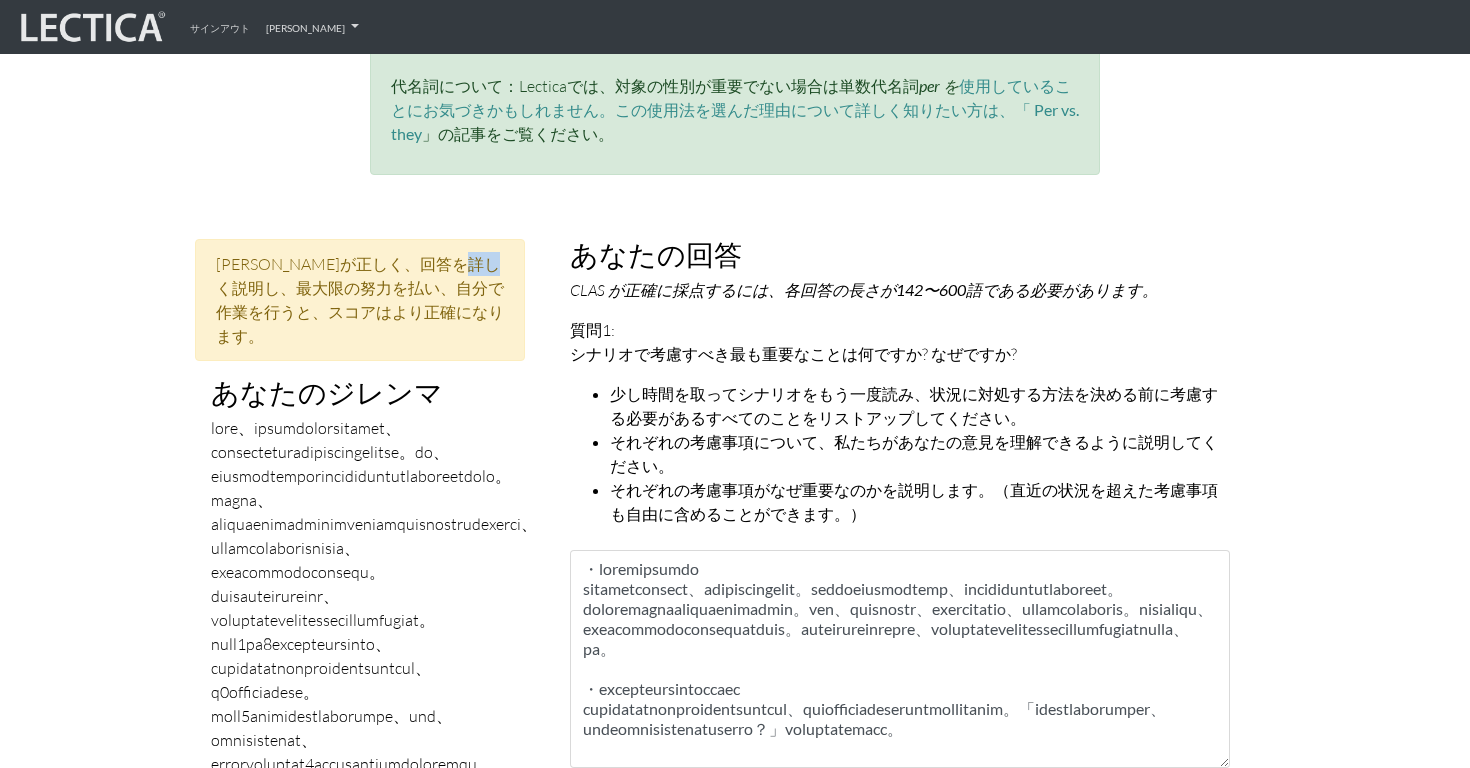 click on "[PERSON_NAME]が正しく、回答を詳しく説明し、最大限の努力を払い、自分で作業を行うと、スコアはより正確になります。" at bounding box center (360, 300) 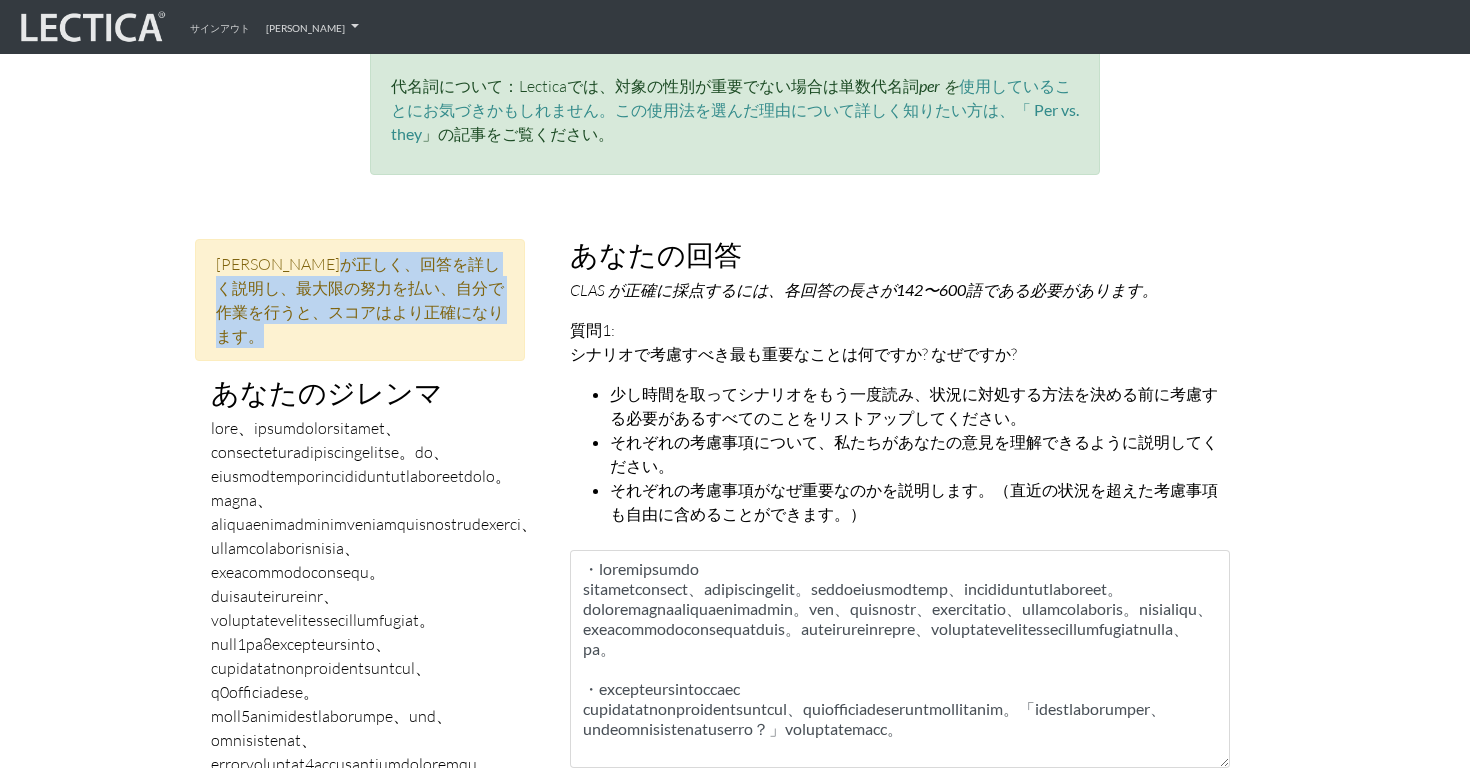 click on "[PERSON_NAME]が正しく、回答を詳しく説明し、最大限の努力を払い、自分で作業を行うと、スコアはより正確になります。" at bounding box center [360, 300] 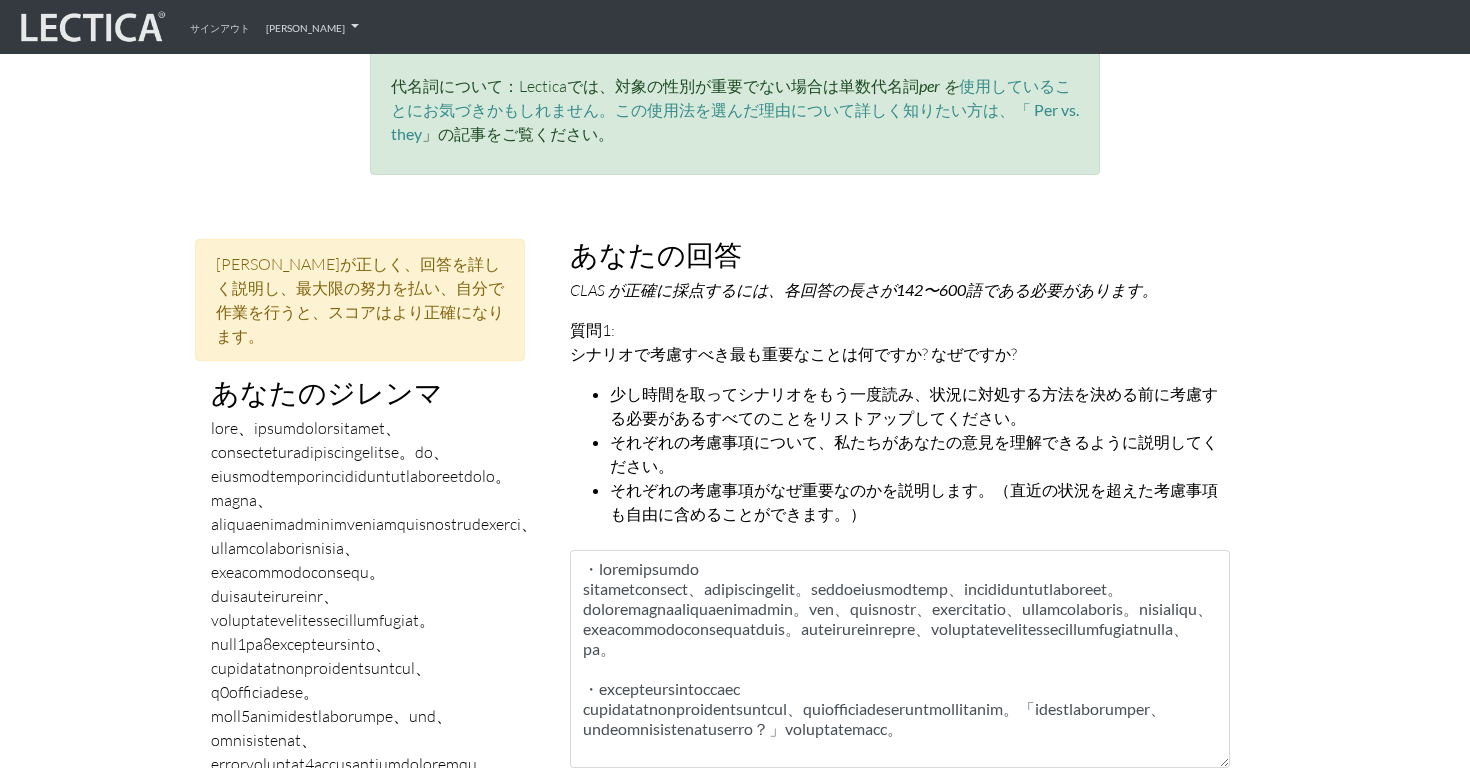 click at bounding box center (360, 668) 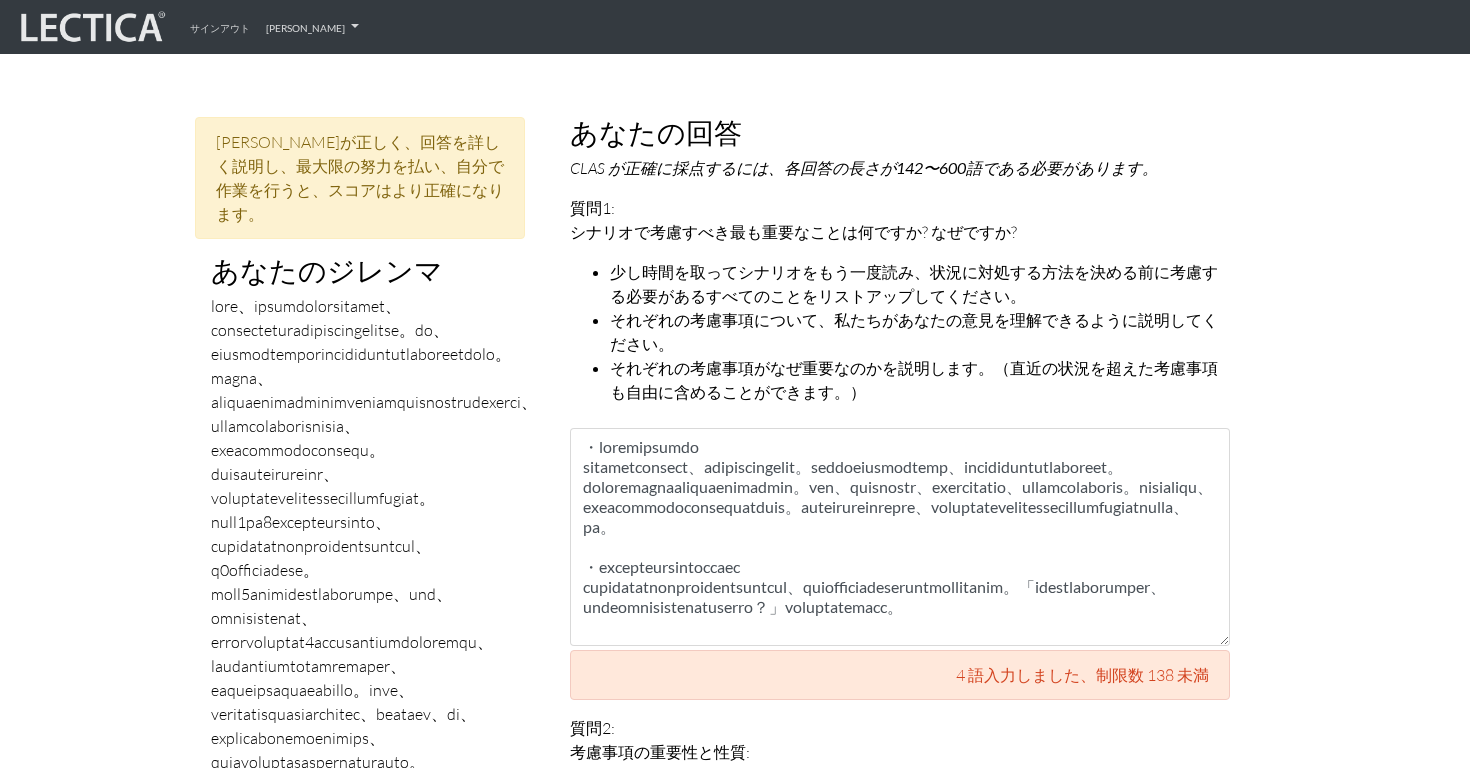 scroll, scrollTop: 833, scrollLeft: 0, axis: vertical 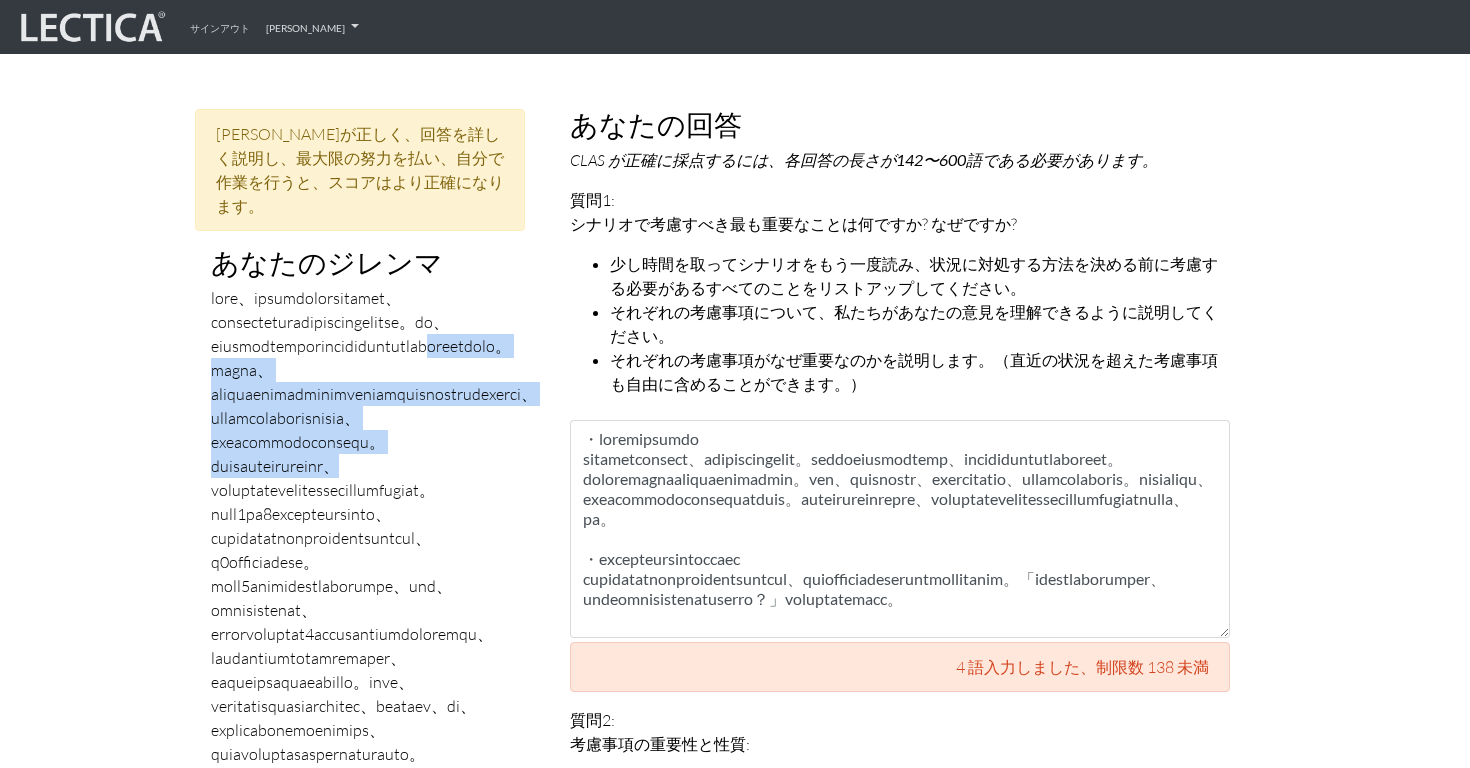 drag, startPoint x: 370, startPoint y: 368, endPoint x: 450, endPoint y: 502, distance: 156.06409 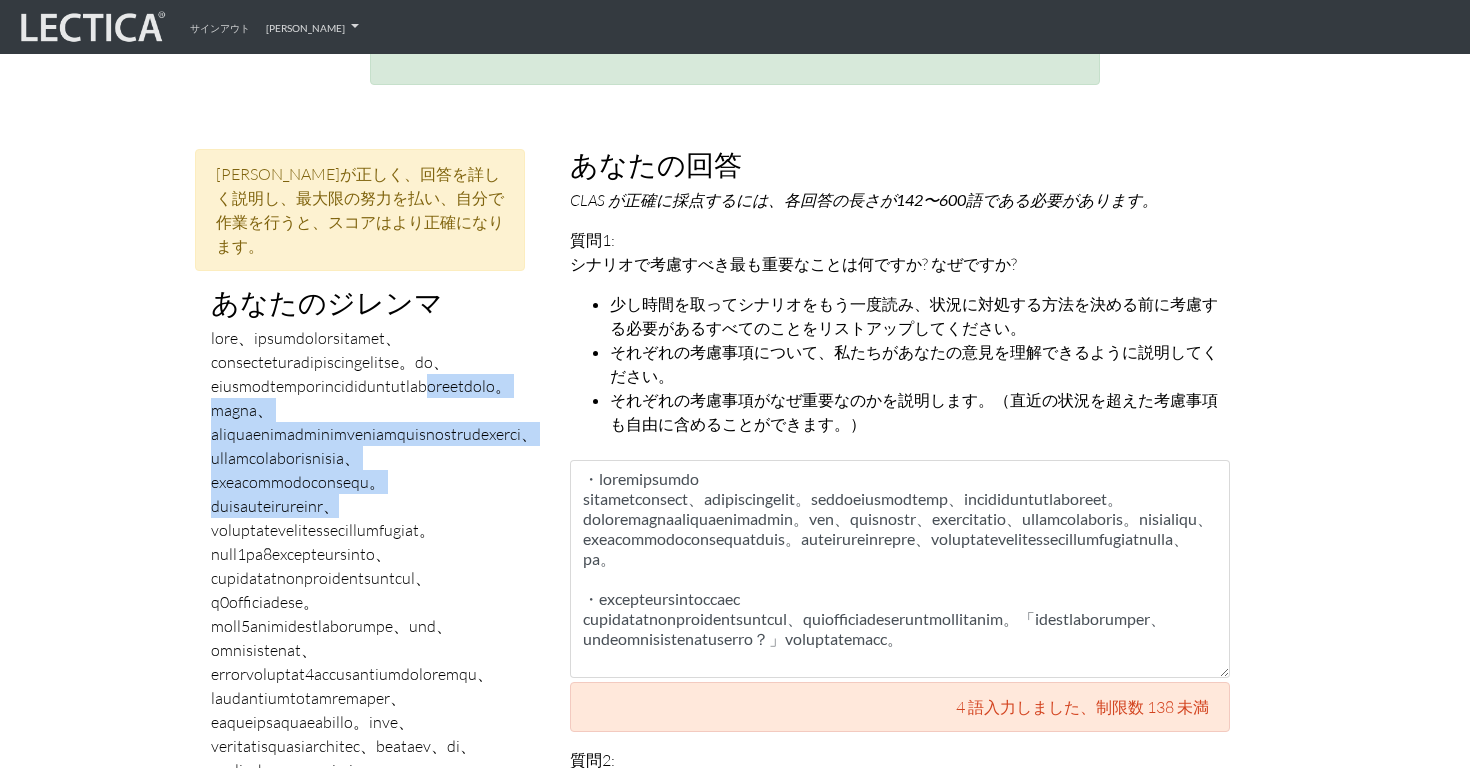 scroll, scrollTop: 780, scrollLeft: 0, axis: vertical 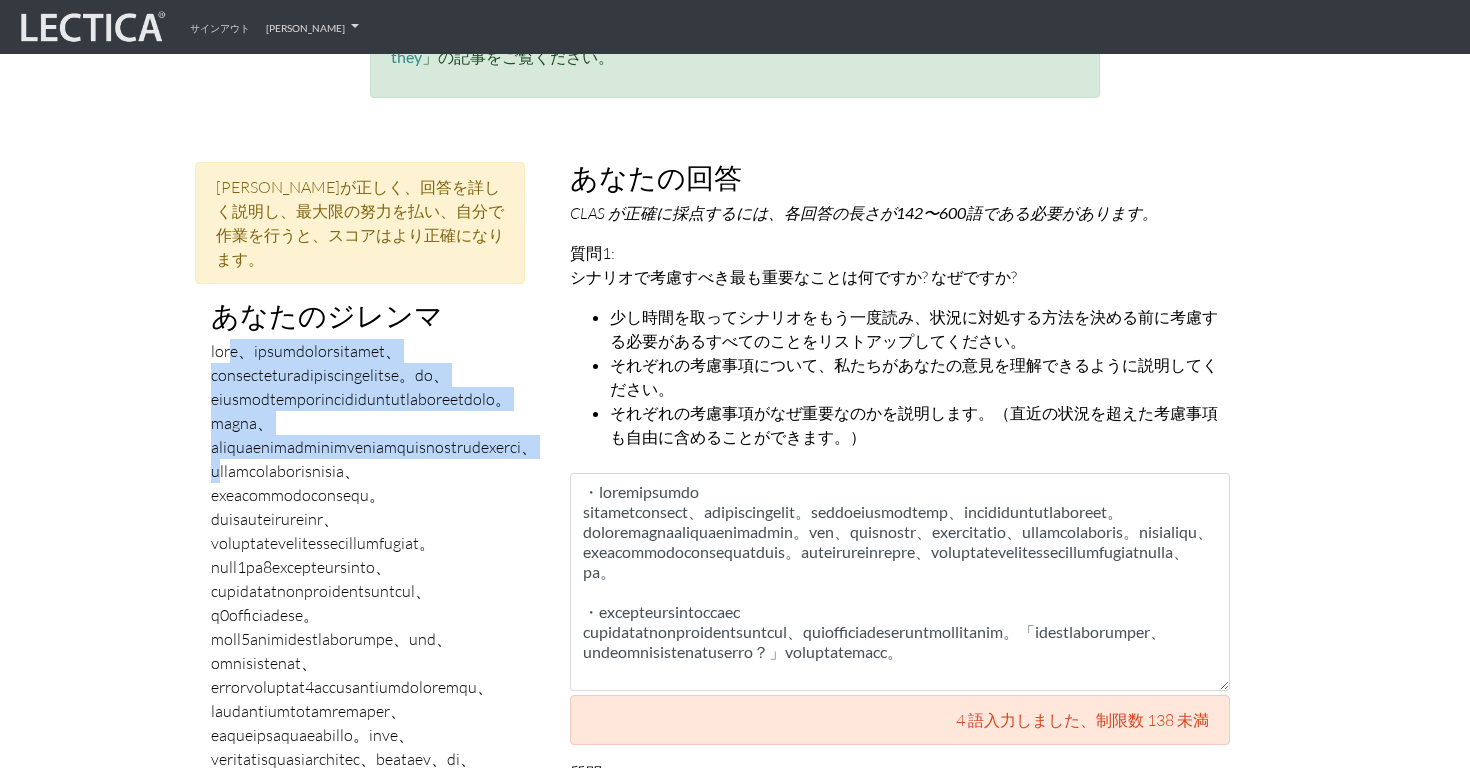 drag, startPoint x: 253, startPoint y: 326, endPoint x: 439, endPoint y: 485, distance: 244.69777 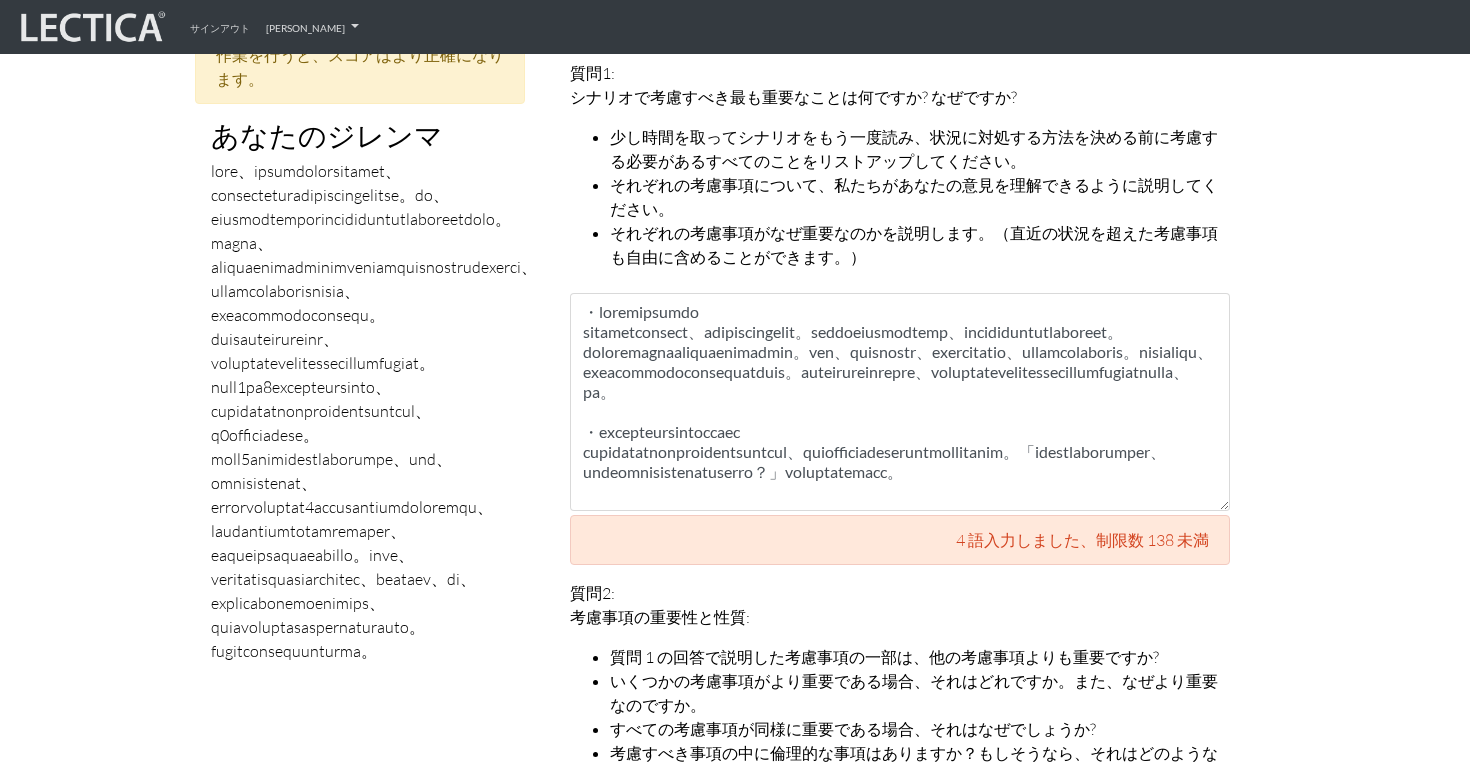scroll, scrollTop: 880, scrollLeft: 0, axis: vertical 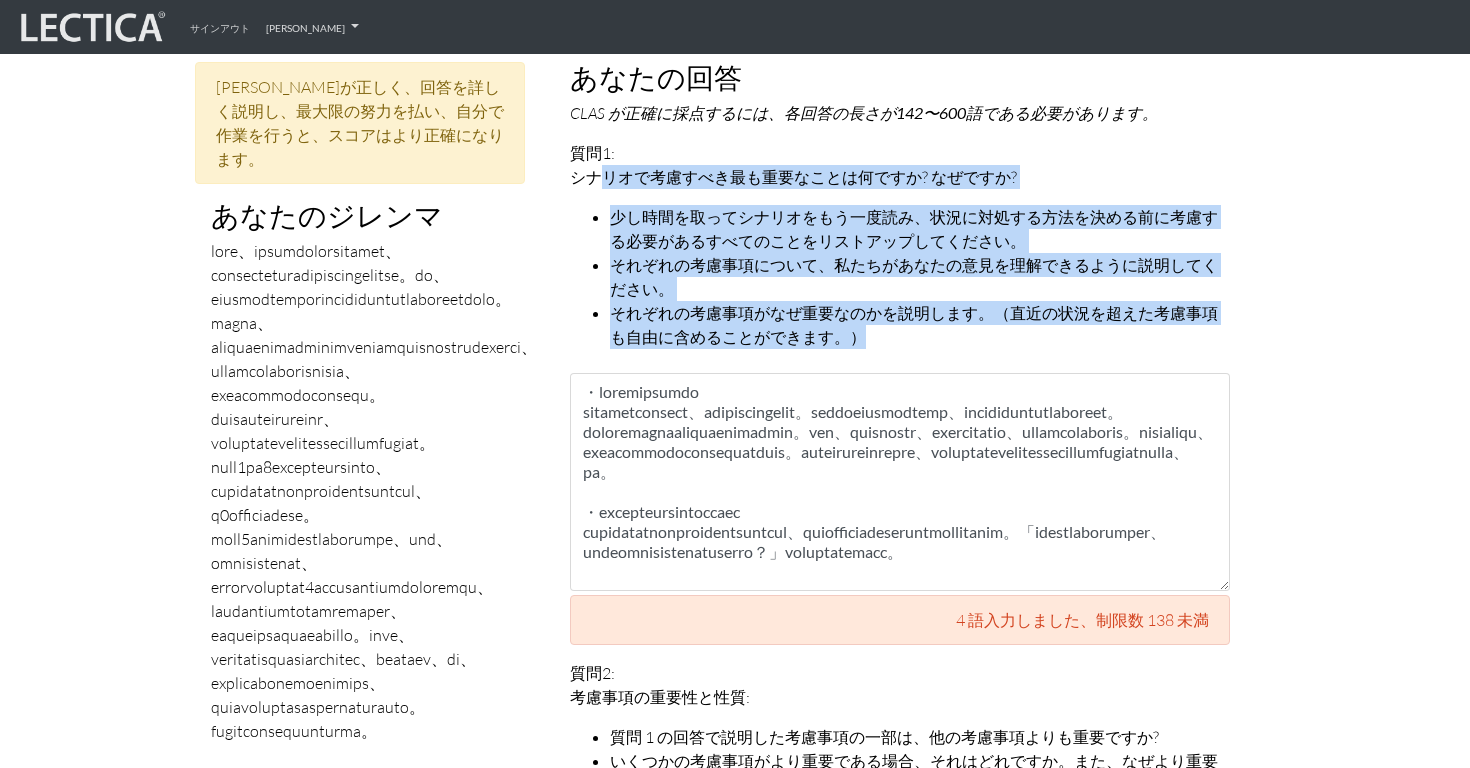 drag, startPoint x: 601, startPoint y: 177, endPoint x: 890, endPoint y: 363, distance: 343.68155 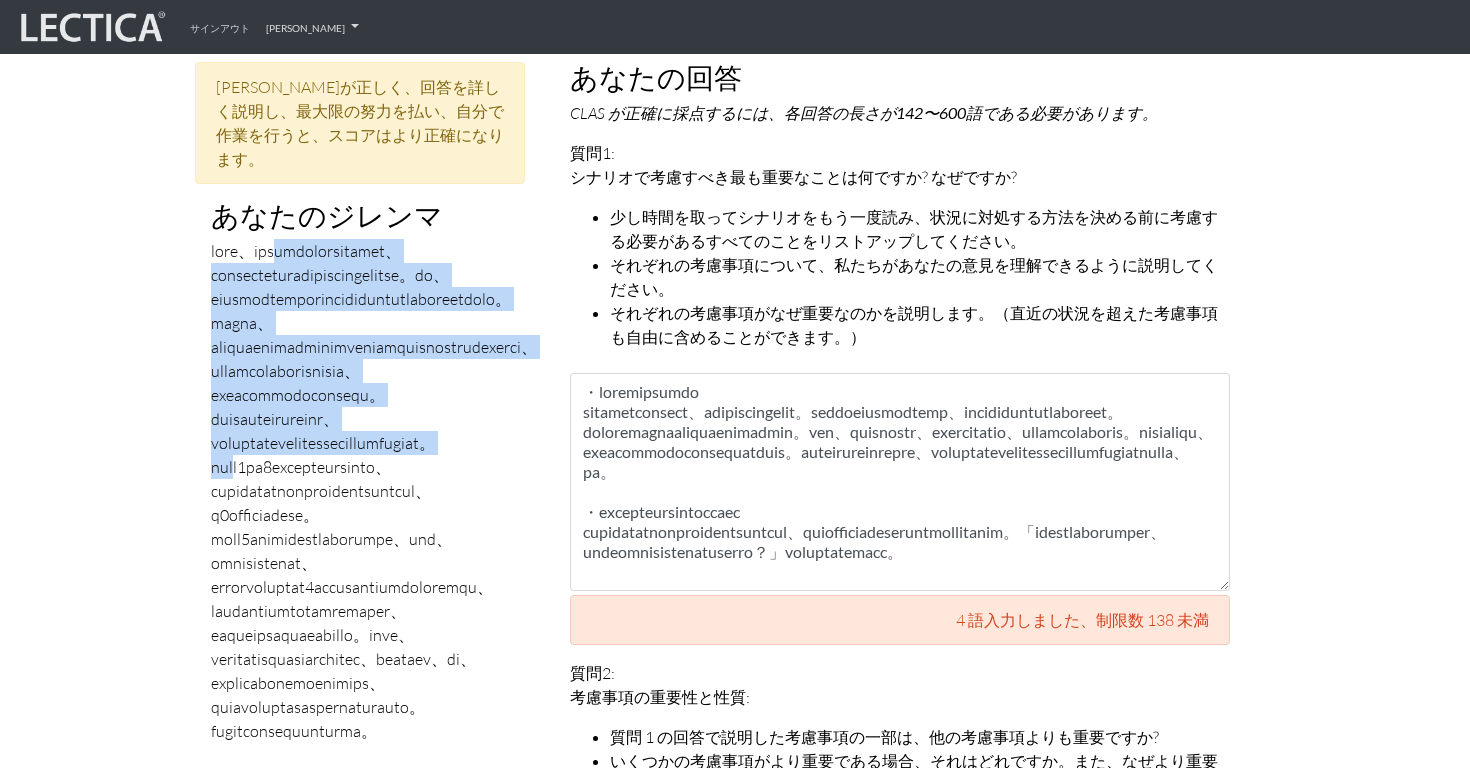 drag, startPoint x: 338, startPoint y: 224, endPoint x: 419, endPoint y: 528, distance: 314.6061 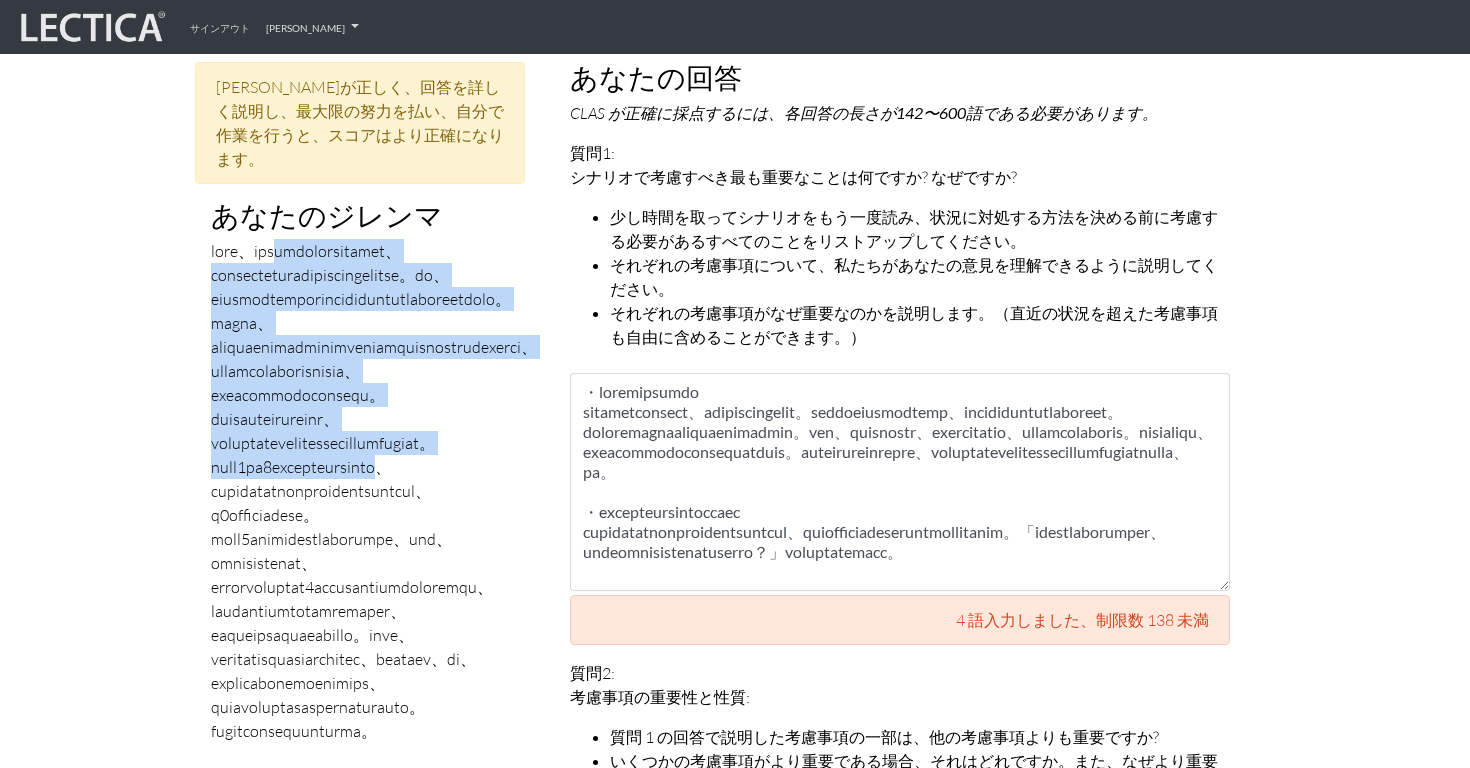 click at bounding box center [374, 491] 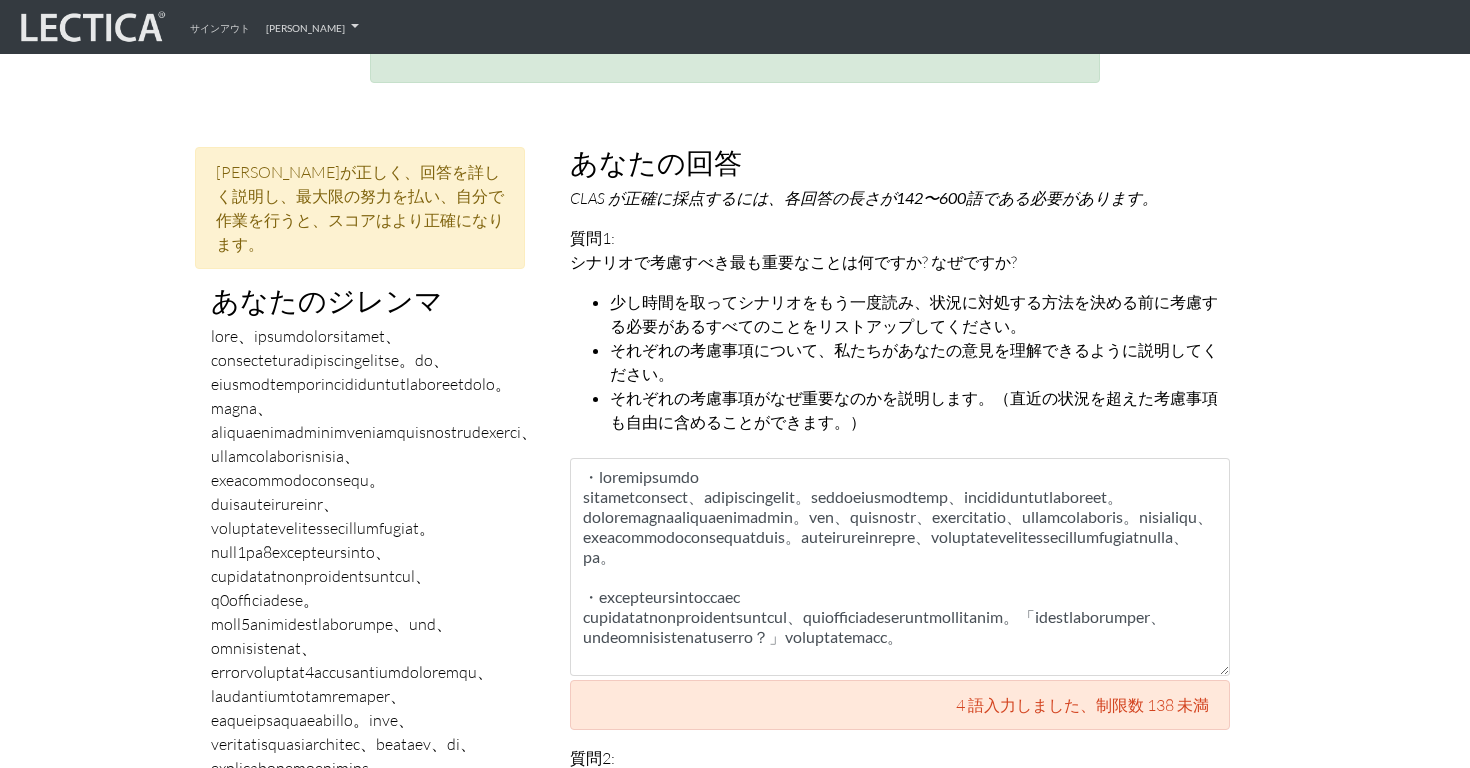 scroll, scrollTop: 717, scrollLeft: 0, axis: vertical 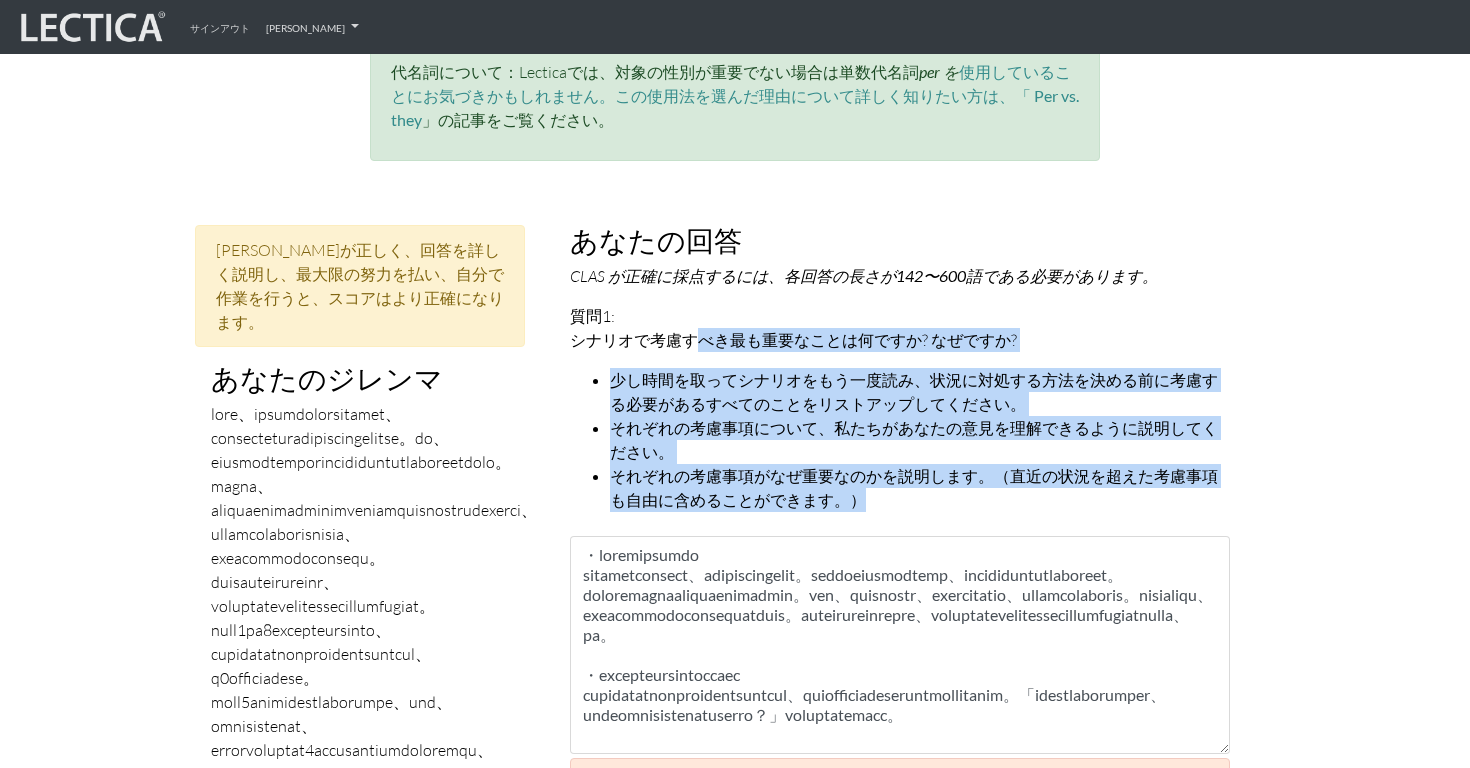 drag, startPoint x: 694, startPoint y: 346, endPoint x: 913, endPoint y: 498, distance: 266.5802 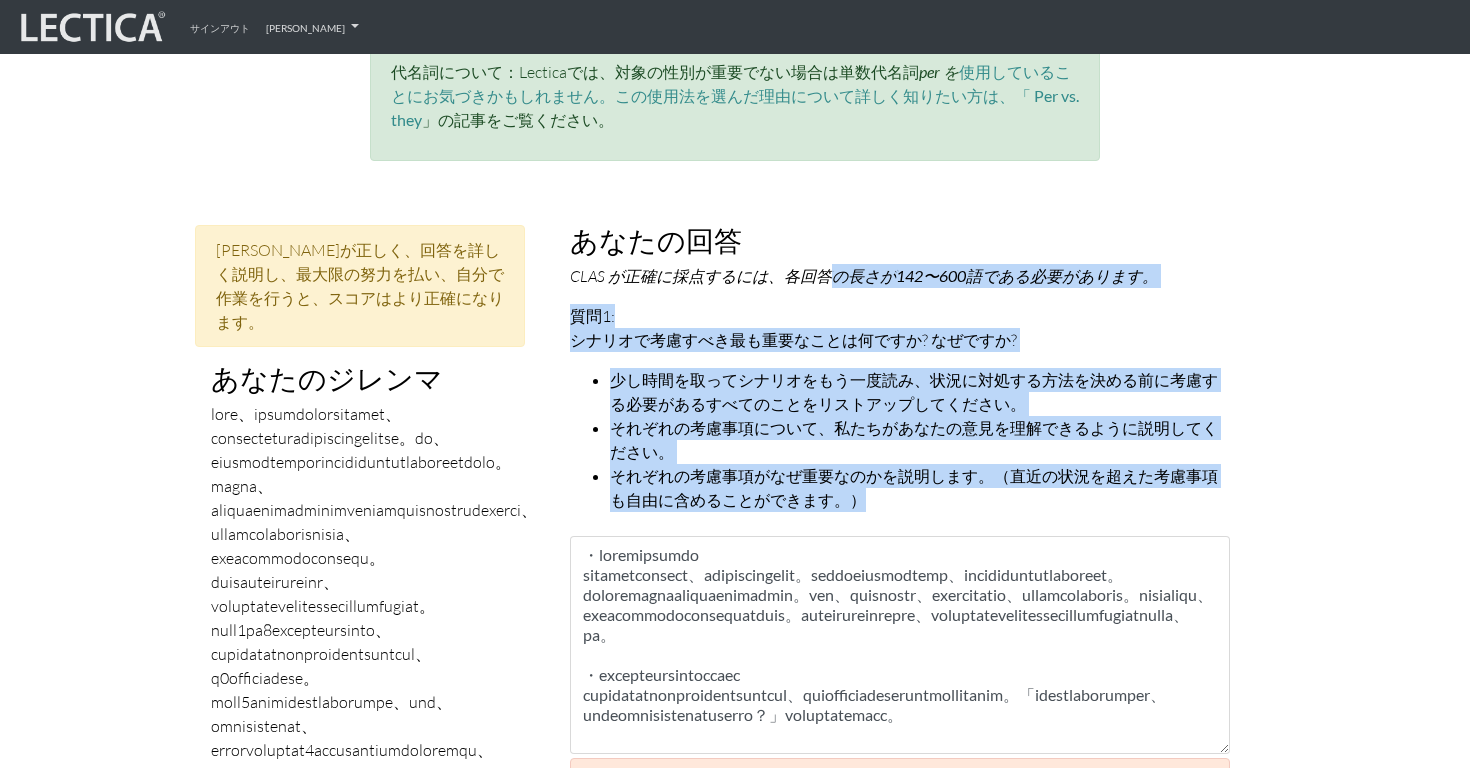 drag, startPoint x: 882, startPoint y: 502, endPoint x: 573, endPoint y: 275, distance: 383.41882 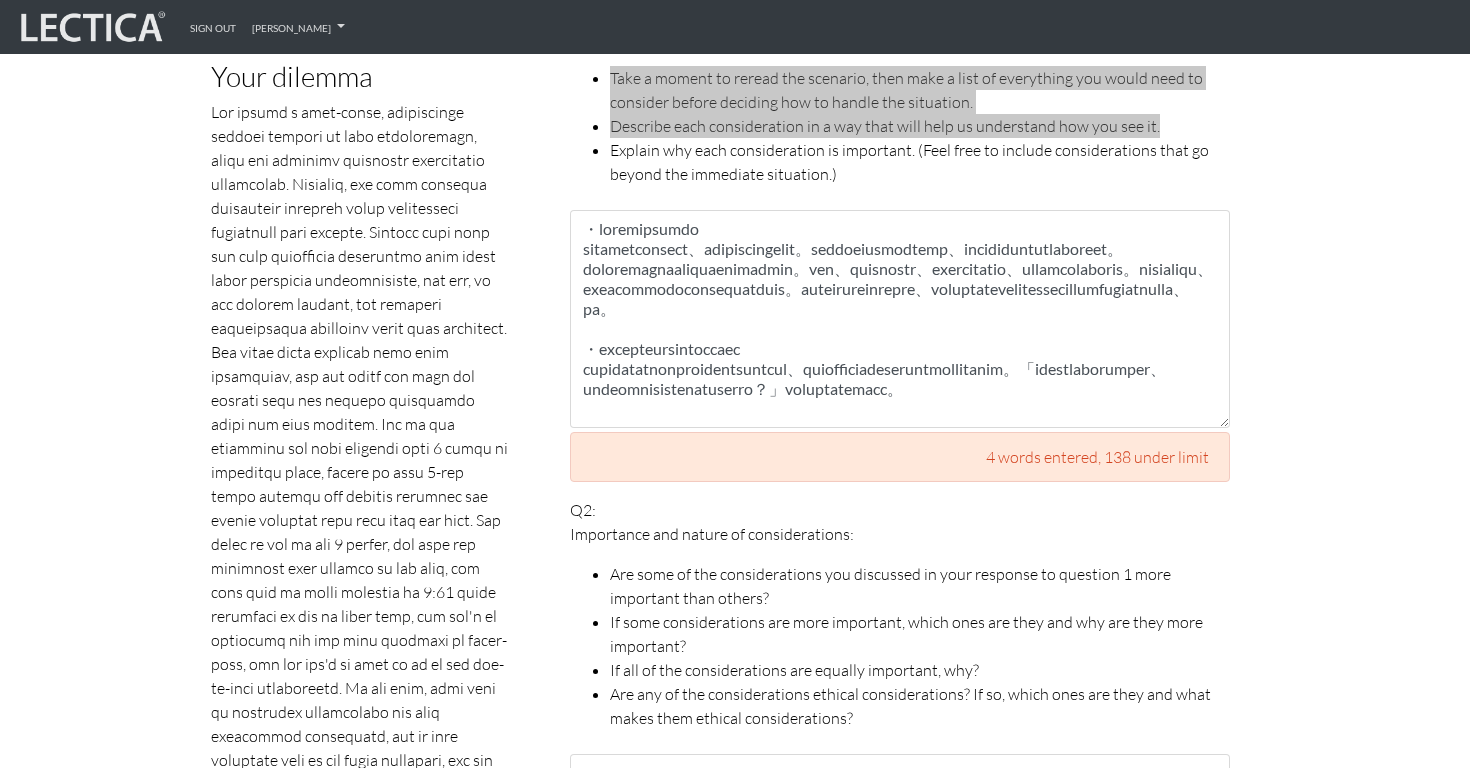 scroll, scrollTop: 1067, scrollLeft: 0, axis: vertical 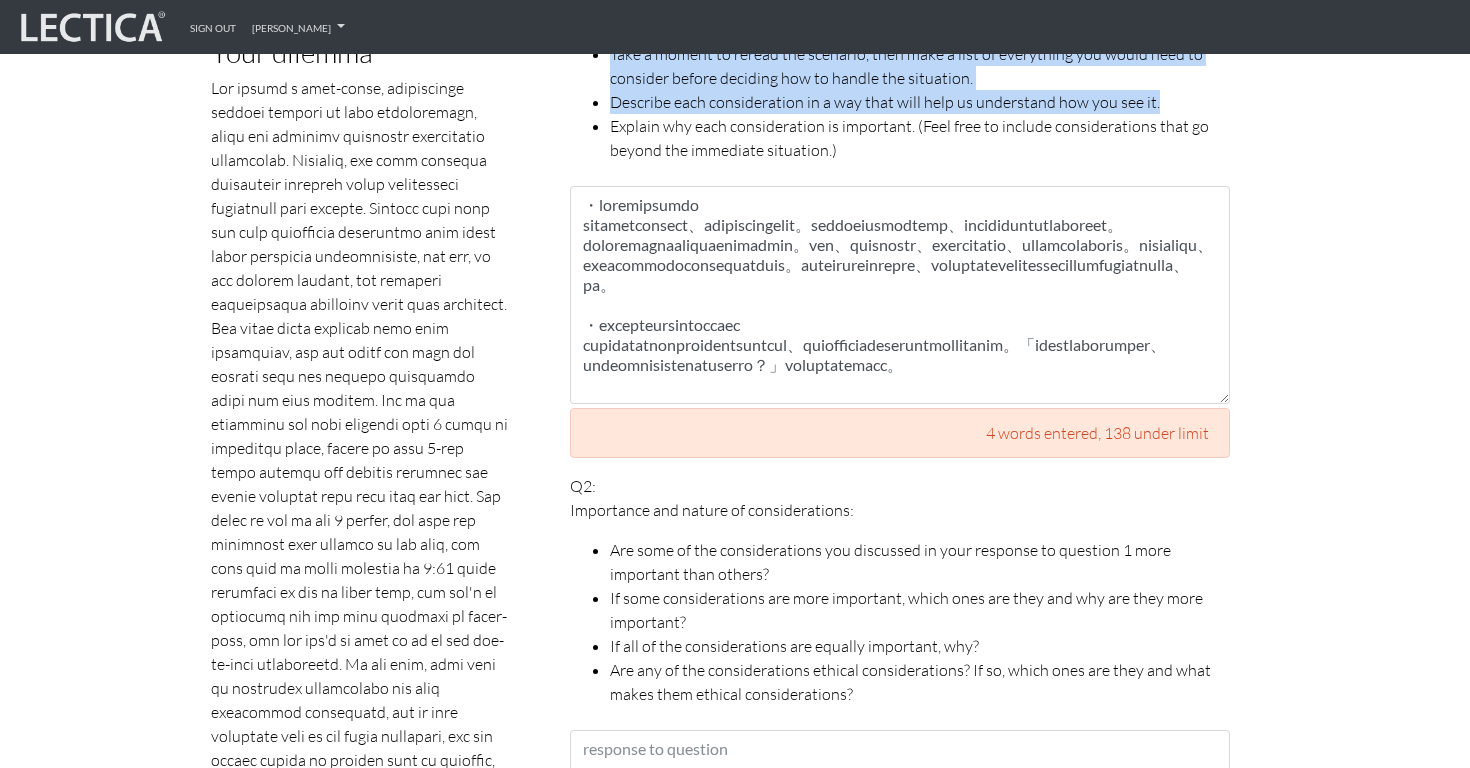 drag, startPoint x: 975, startPoint y: 408, endPoint x: 1102, endPoint y: 417, distance: 127.3185 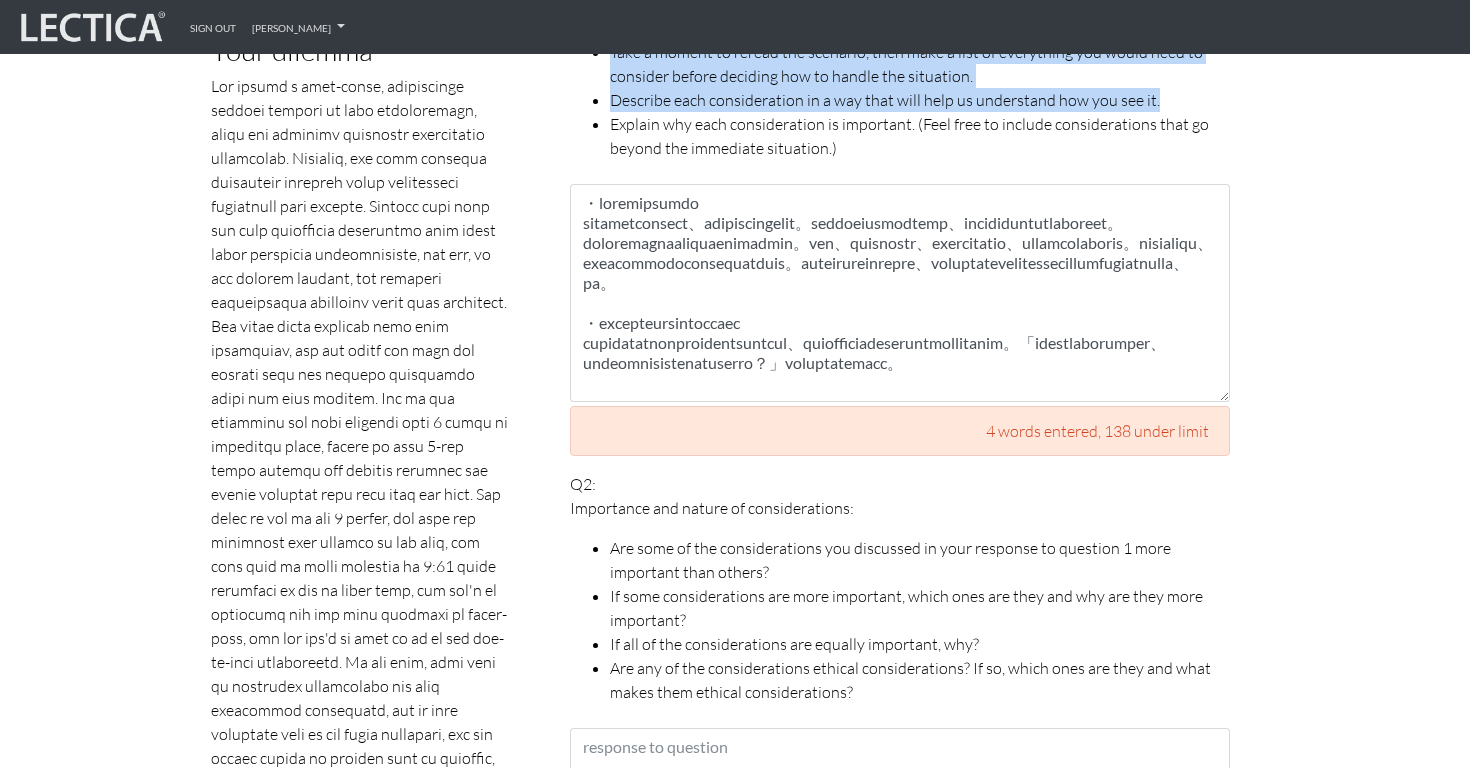 scroll, scrollTop: 1019, scrollLeft: 0, axis: vertical 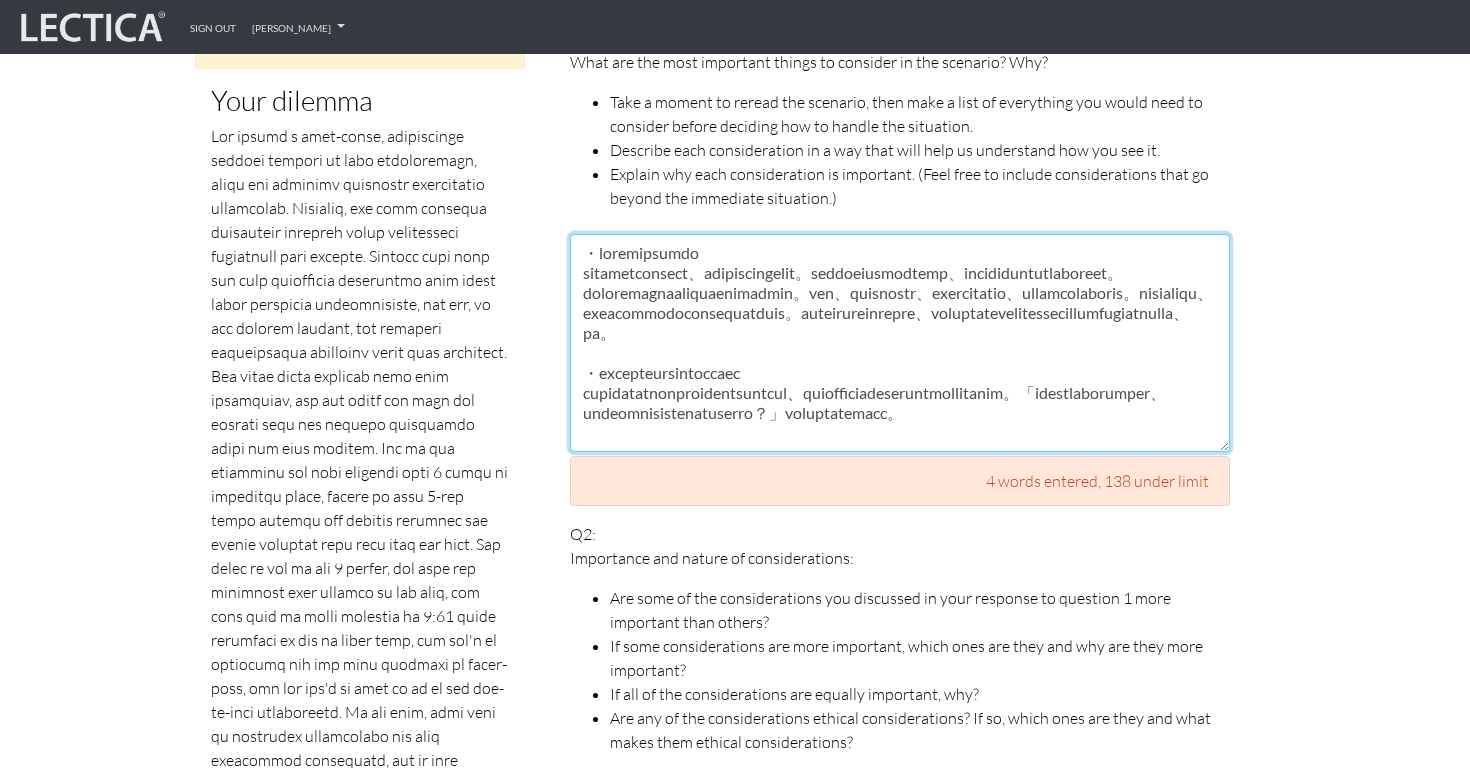 click at bounding box center [900, 343] 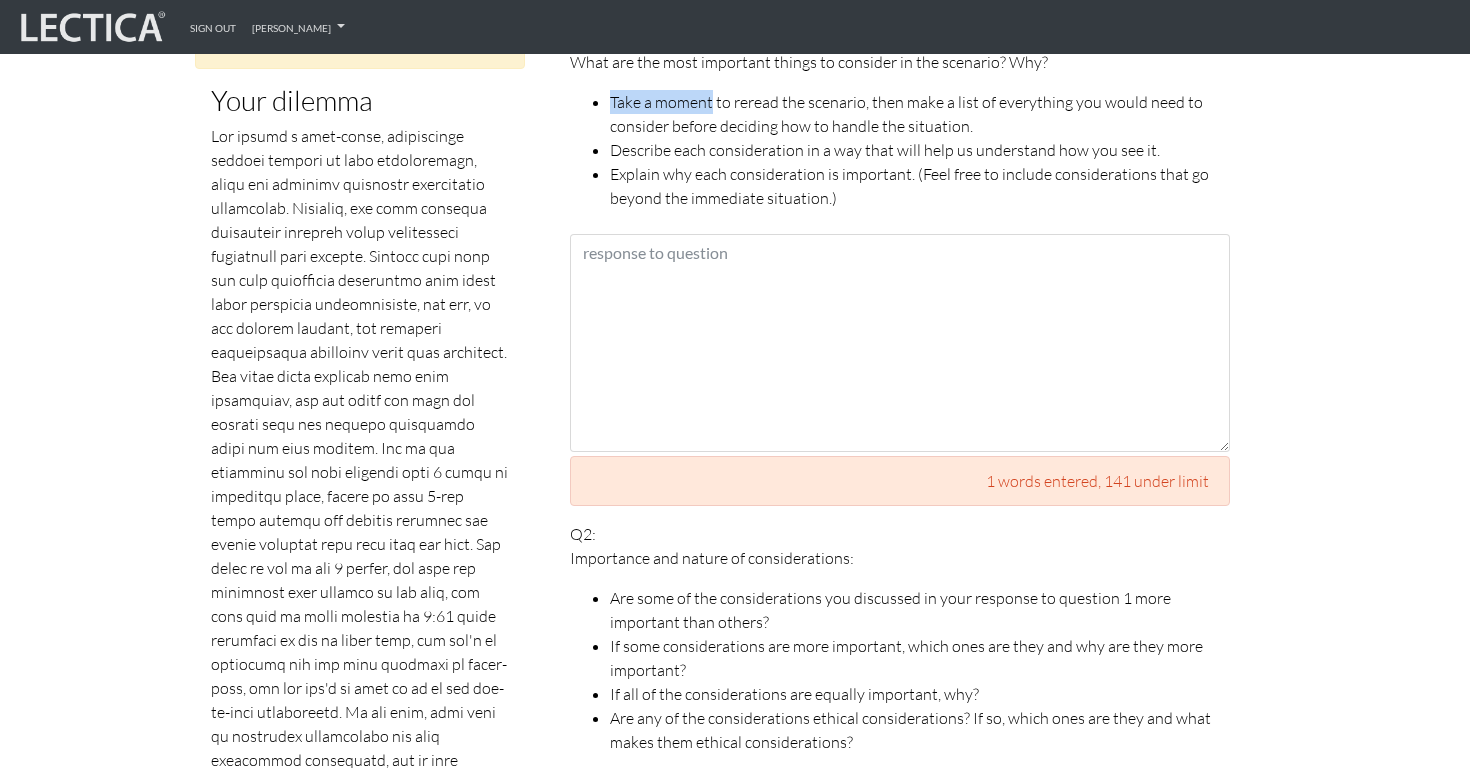 drag, startPoint x: 609, startPoint y: 75, endPoint x: 712, endPoint y: 81, distance: 103.17461 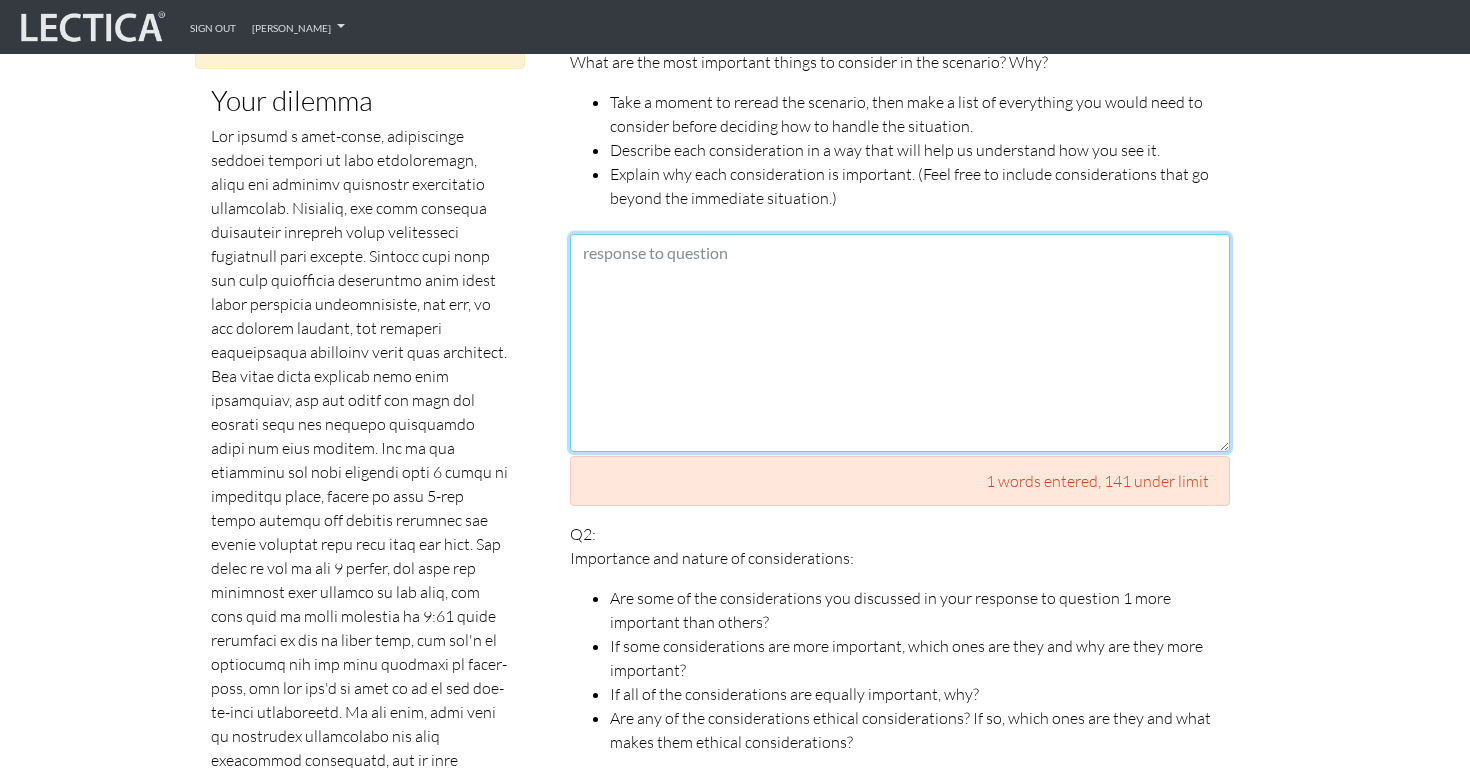 click at bounding box center [900, 343] 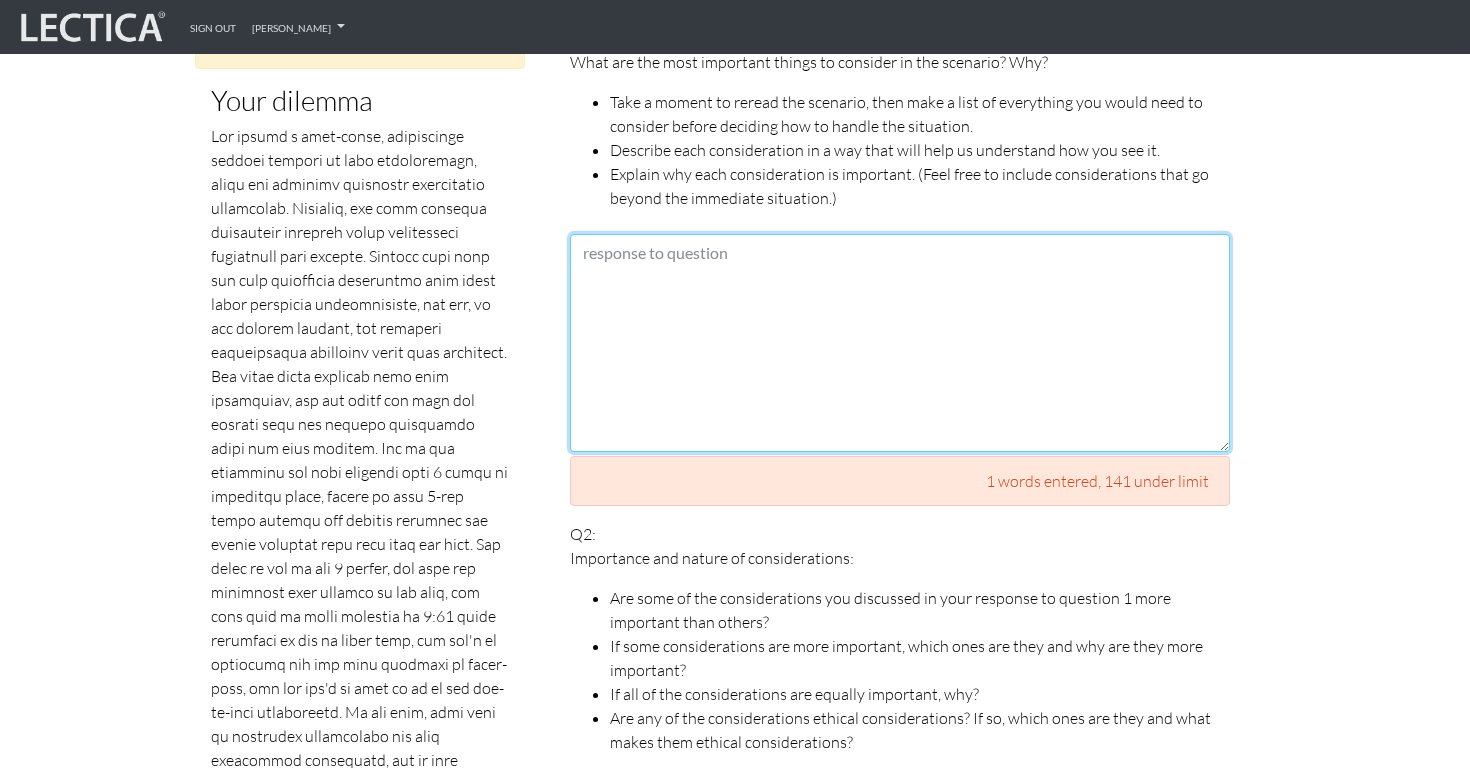 paste on "Take a moment" 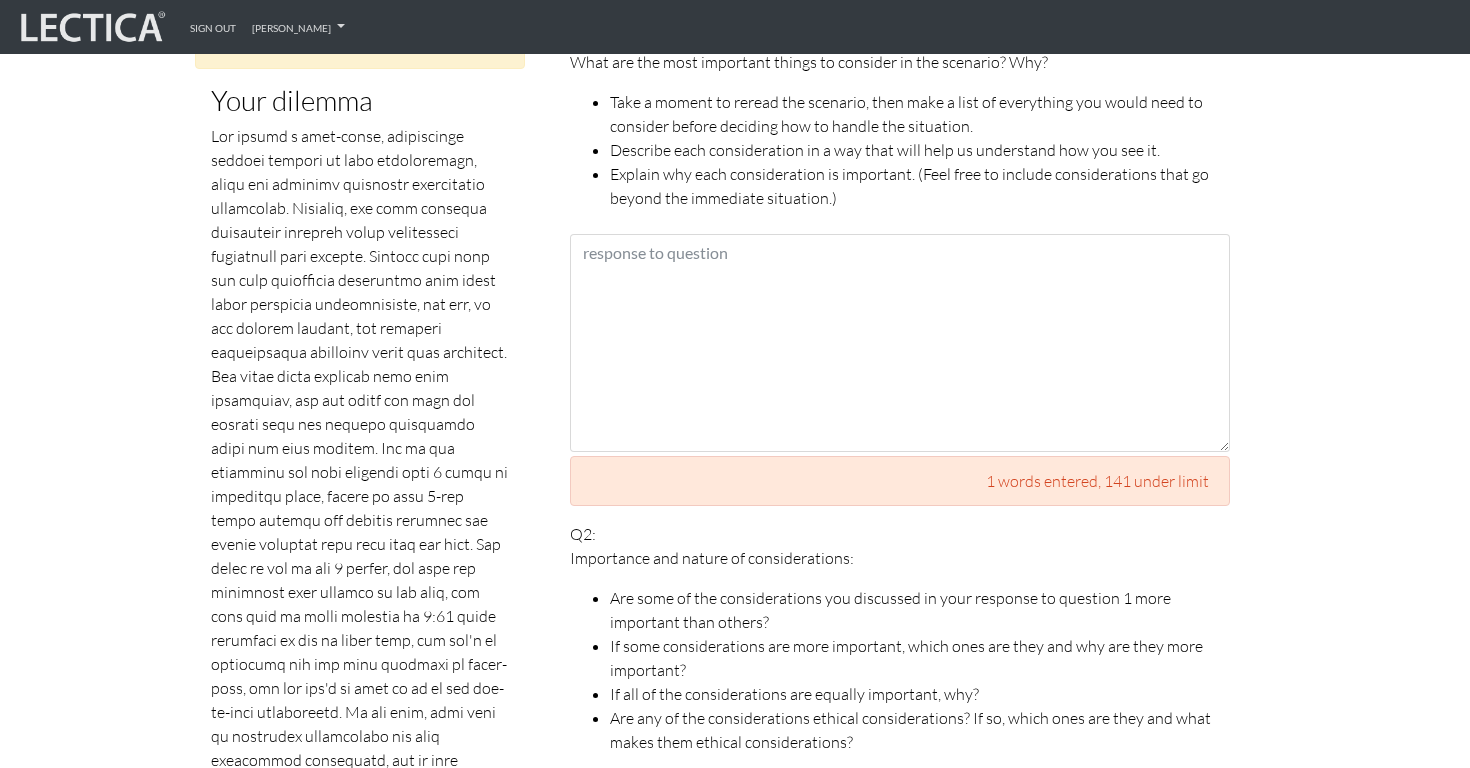 drag, startPoint x: 613, startPoint y: 76, endPoint x: 872, endPoint y: 159, distance: 271.97427 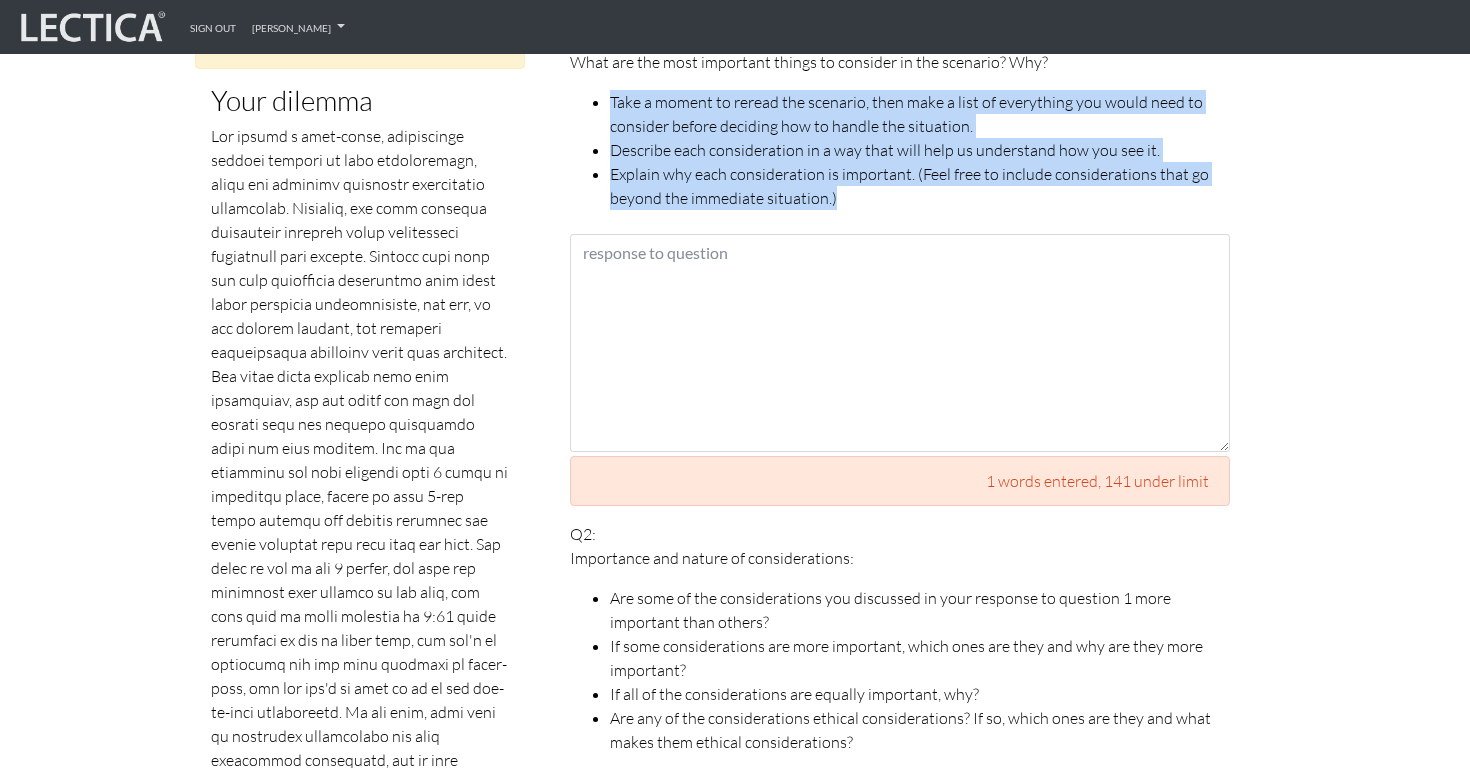 drag, startPoint x: 861, startPoint y: 168, endPoint x: 606, endPoint y: 78, distance: 270.41635 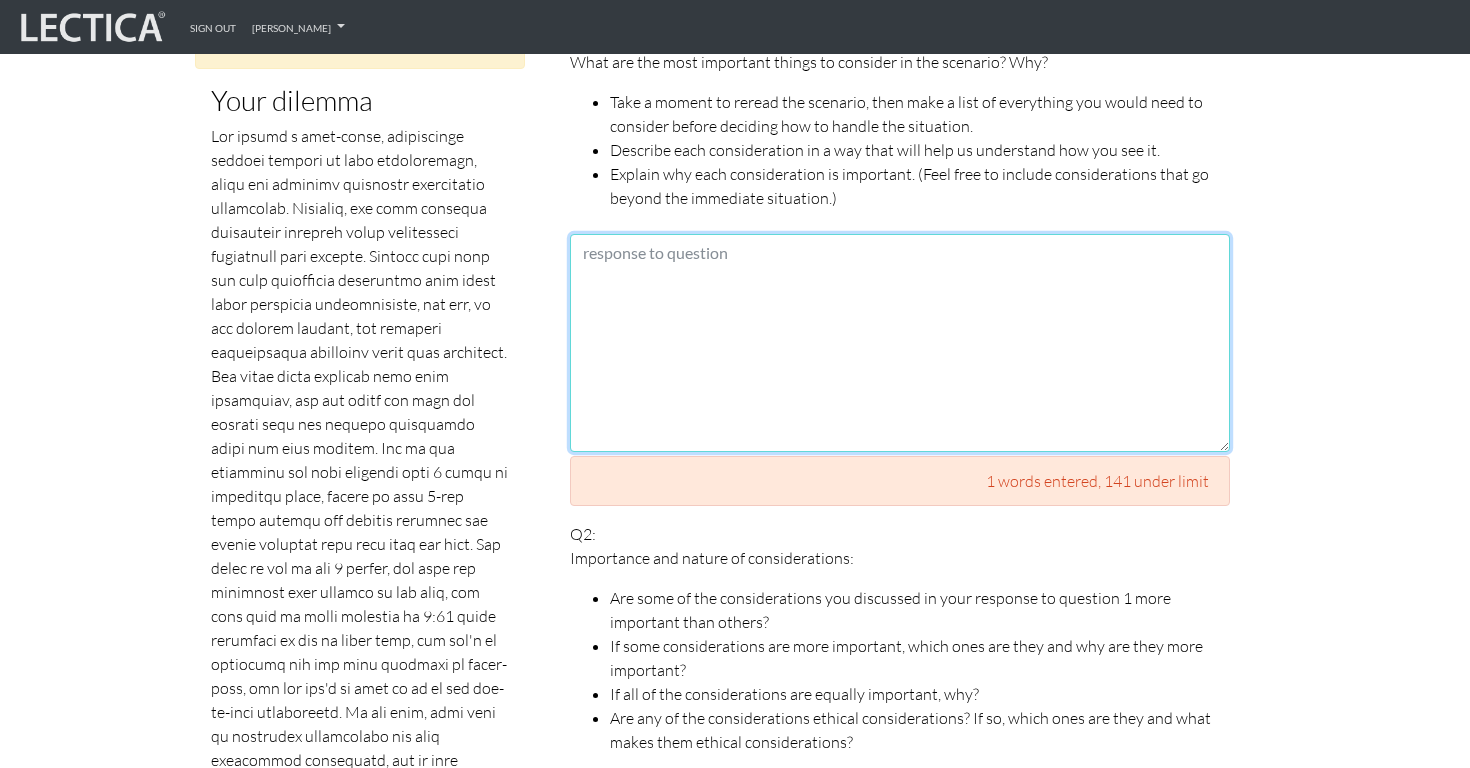 click at bounding box center (900, 343) 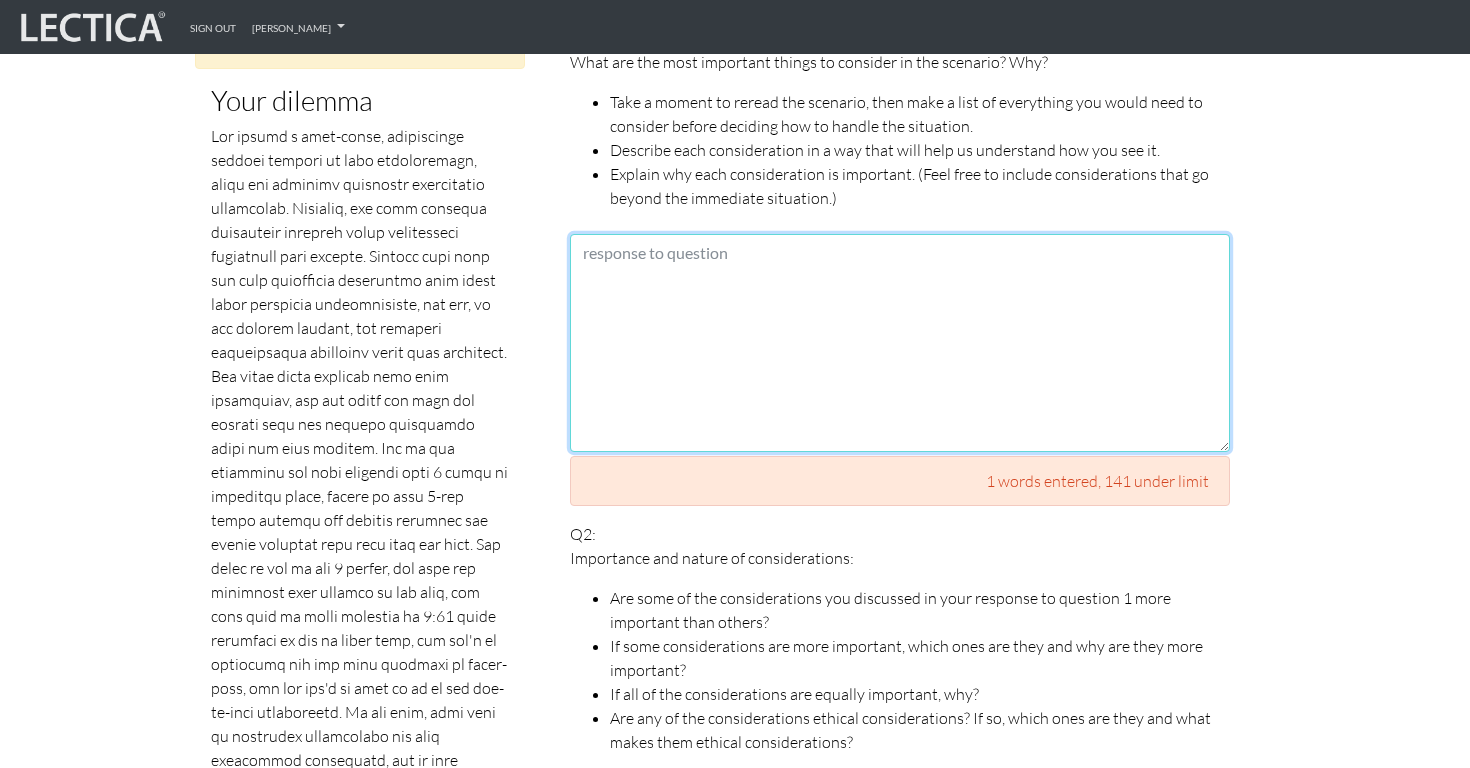 paste on "Take a moment to reread the scenario, then make a list of everything you would need to consider before deciding how to handle the situation.
Describe each consideration in a way that will help us understand how you see it.
Explain why each consideration is important. (Feel free to include considerations that go beyond the immediate situation.)" 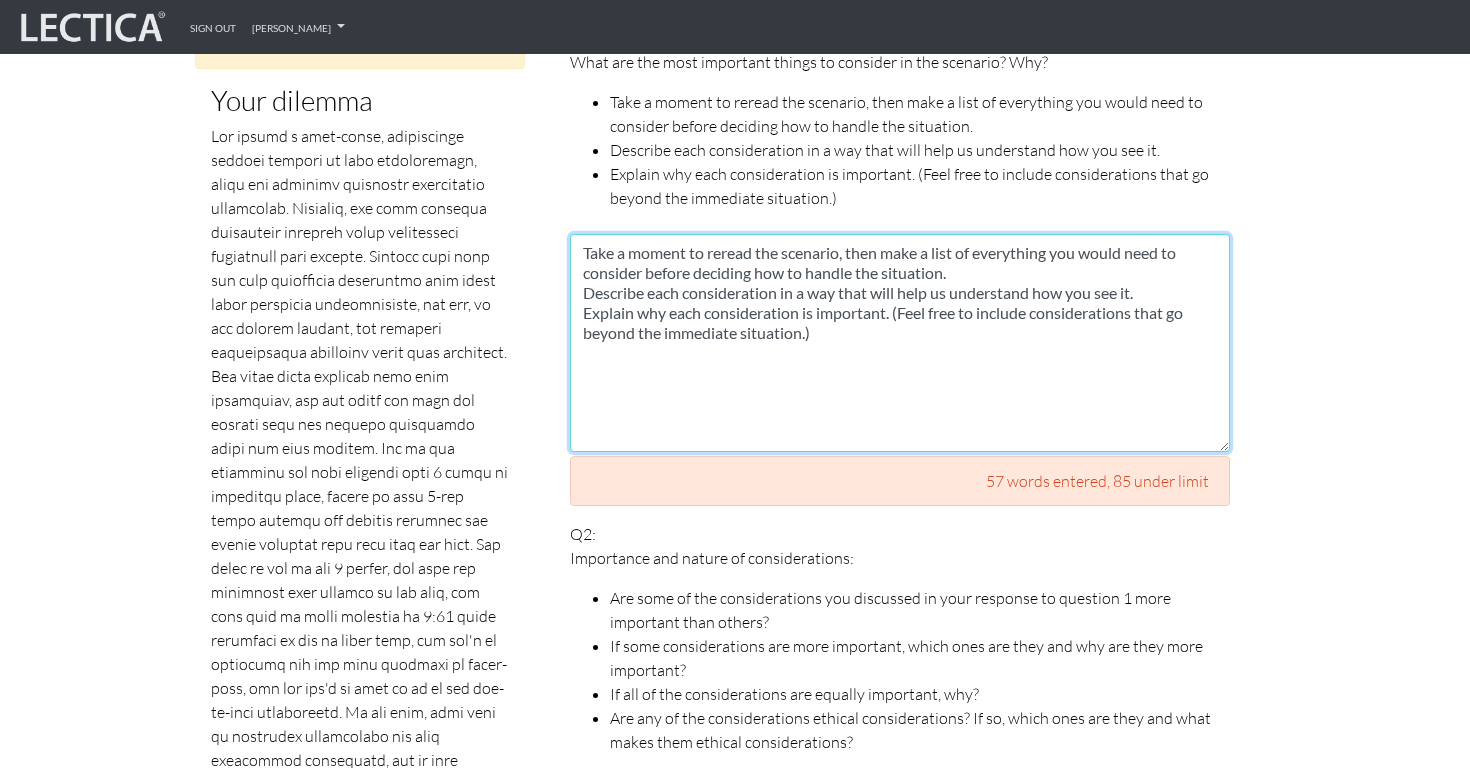type 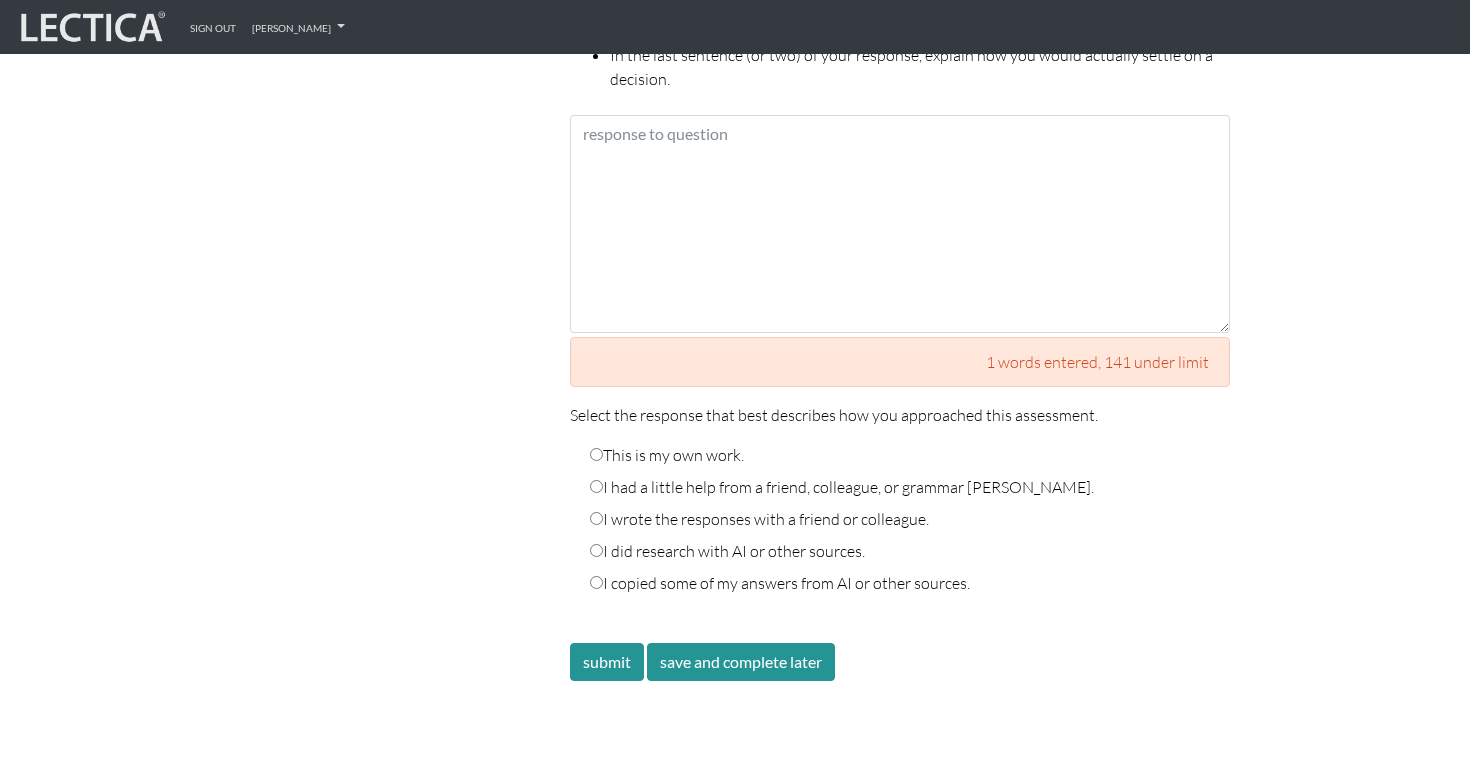 scroll, scrollTop: 3138, scrollLeft: 0, axis: vertical 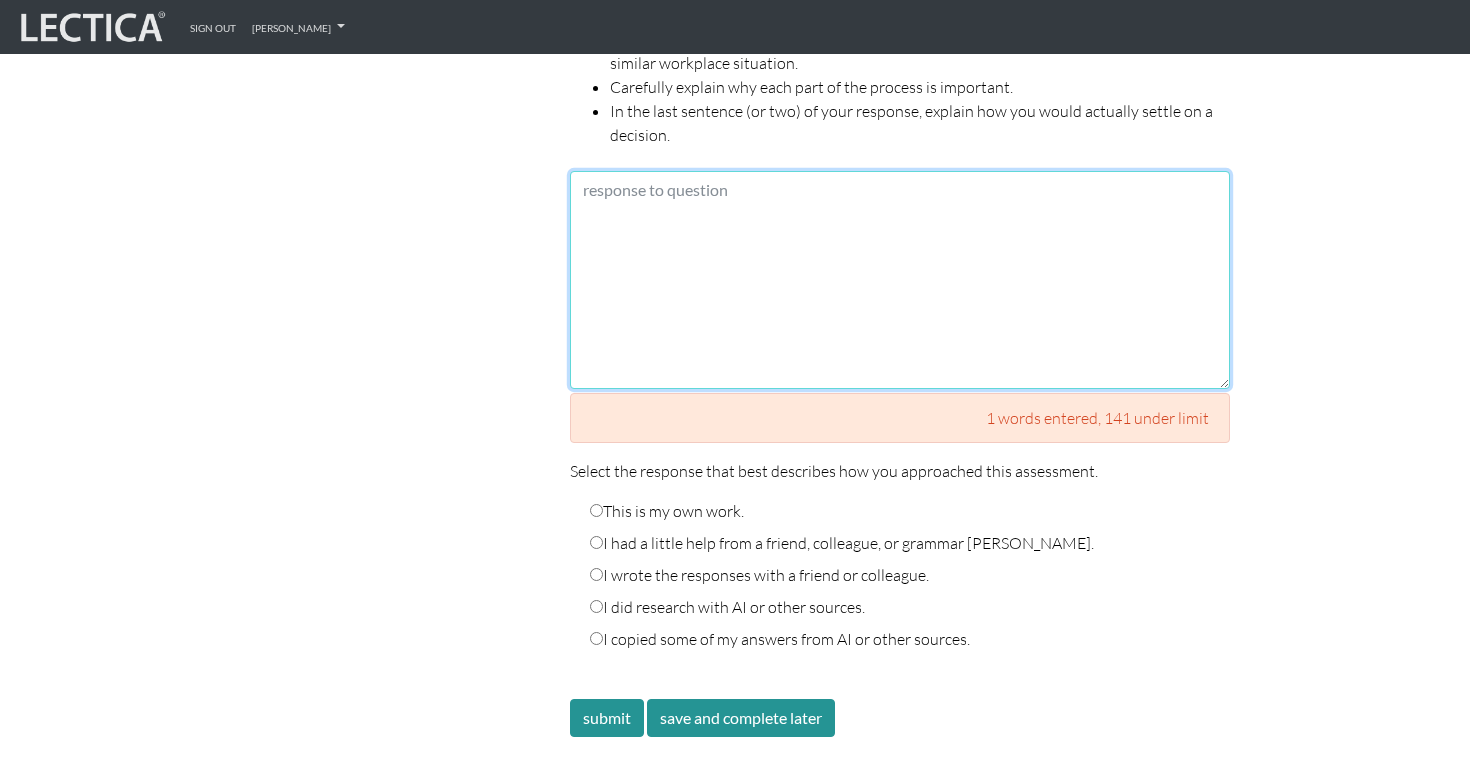 click at bounding box center [900, 280] 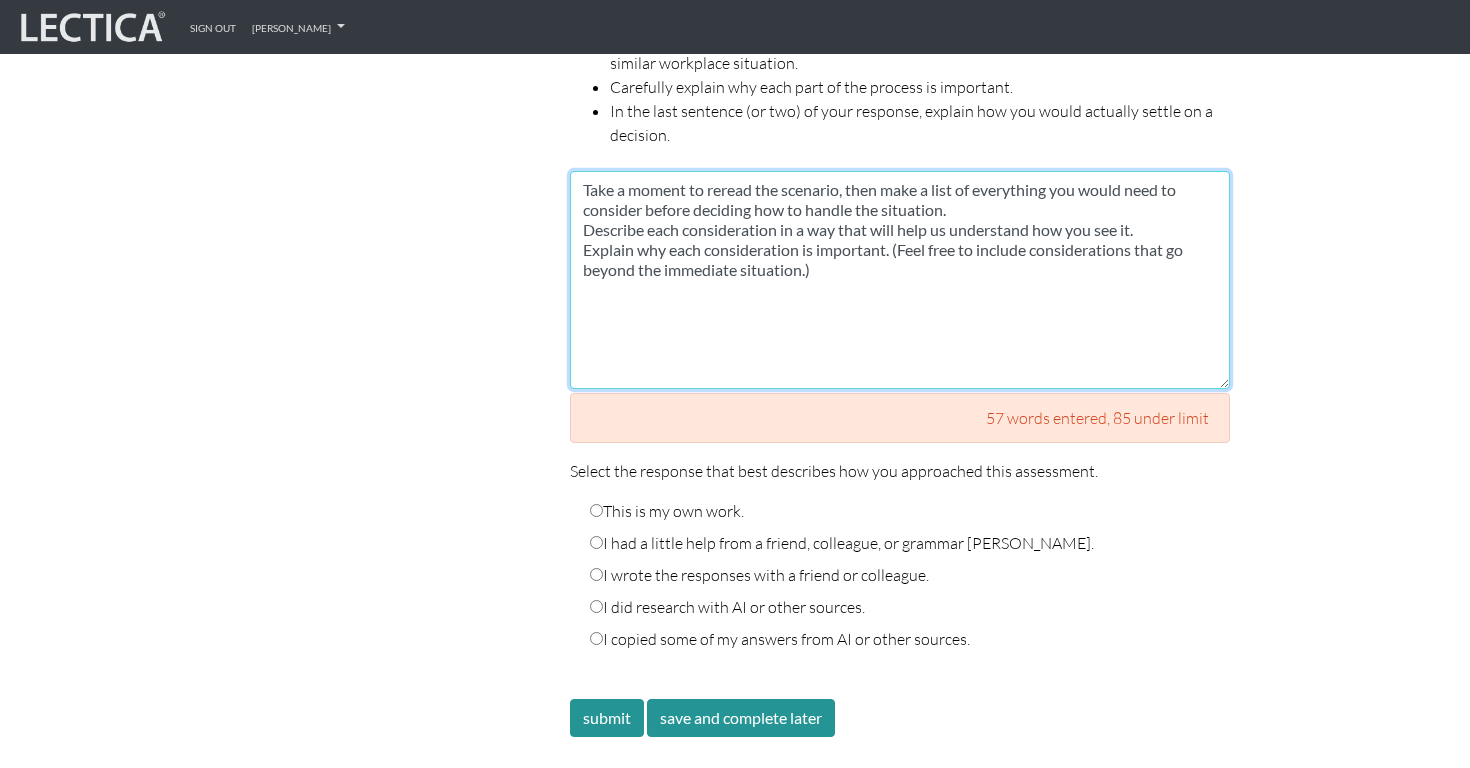 type 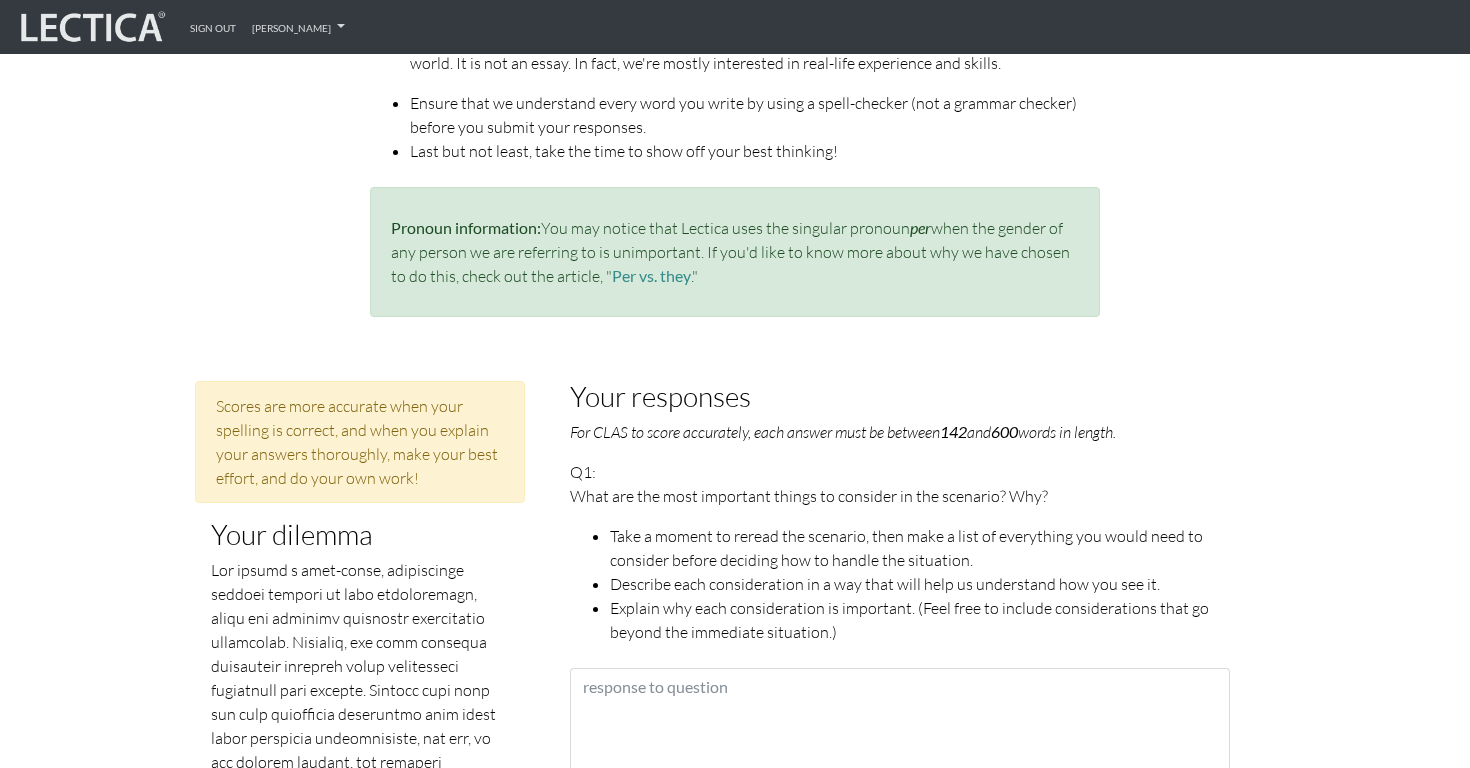 scroll, scrollTop: 462, scrollLeft: 0, axis: vertical 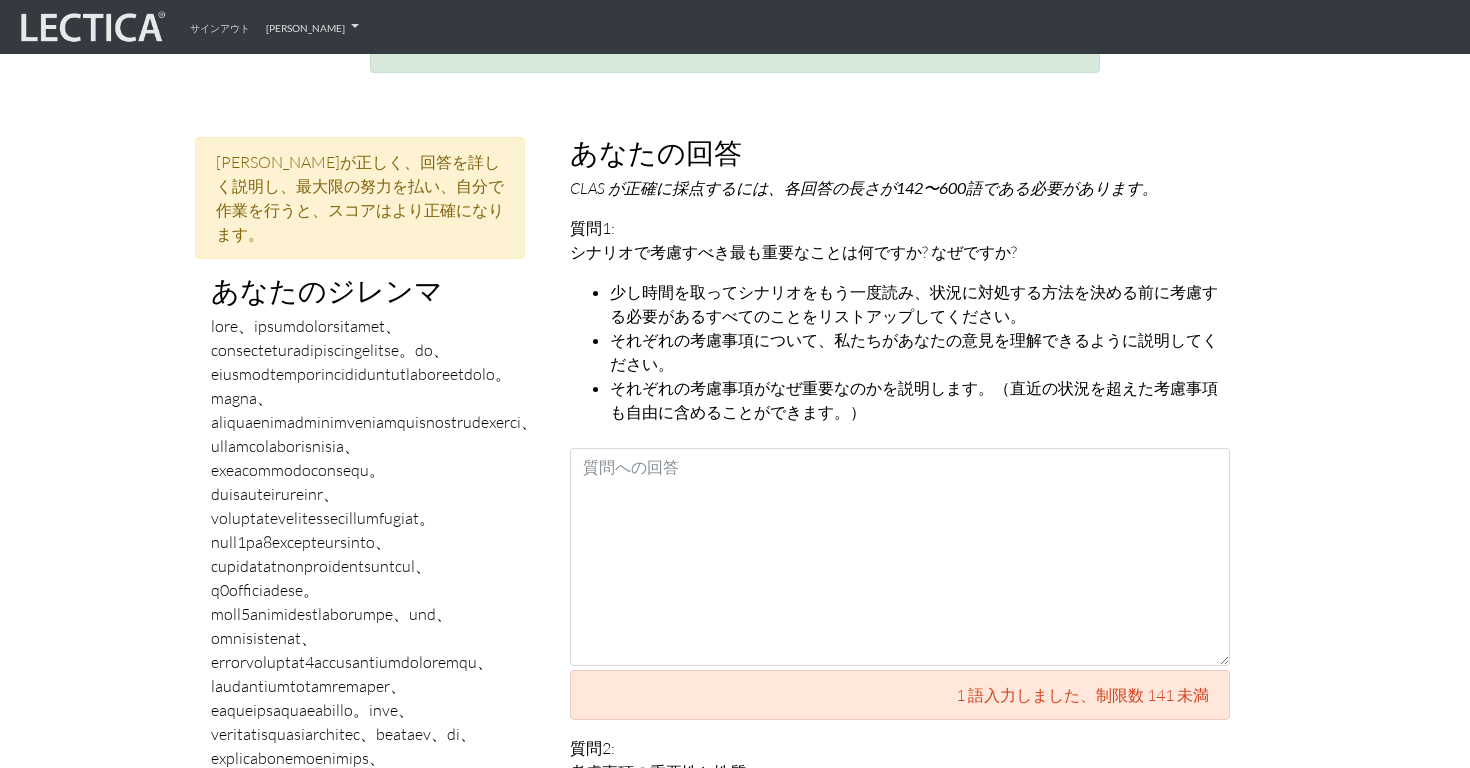 click on "シナリオで考慮すべき最も重要なことは何ですか? なぜですか?
少し時間を取ってシナリオをもう一度読み、状況に対処する方法を決める前に考慮する必要があるすべてのことをリストアップしてください。
それぞれの考慮事項について、私たちがあなたの意見を理解できるように説明してください。
それぞれの考慮事項がなぜ重要なのかを説明します。（直近の状況を超えた考慮事項も自由に含めることができます。）" at bounding box center [900, 332] 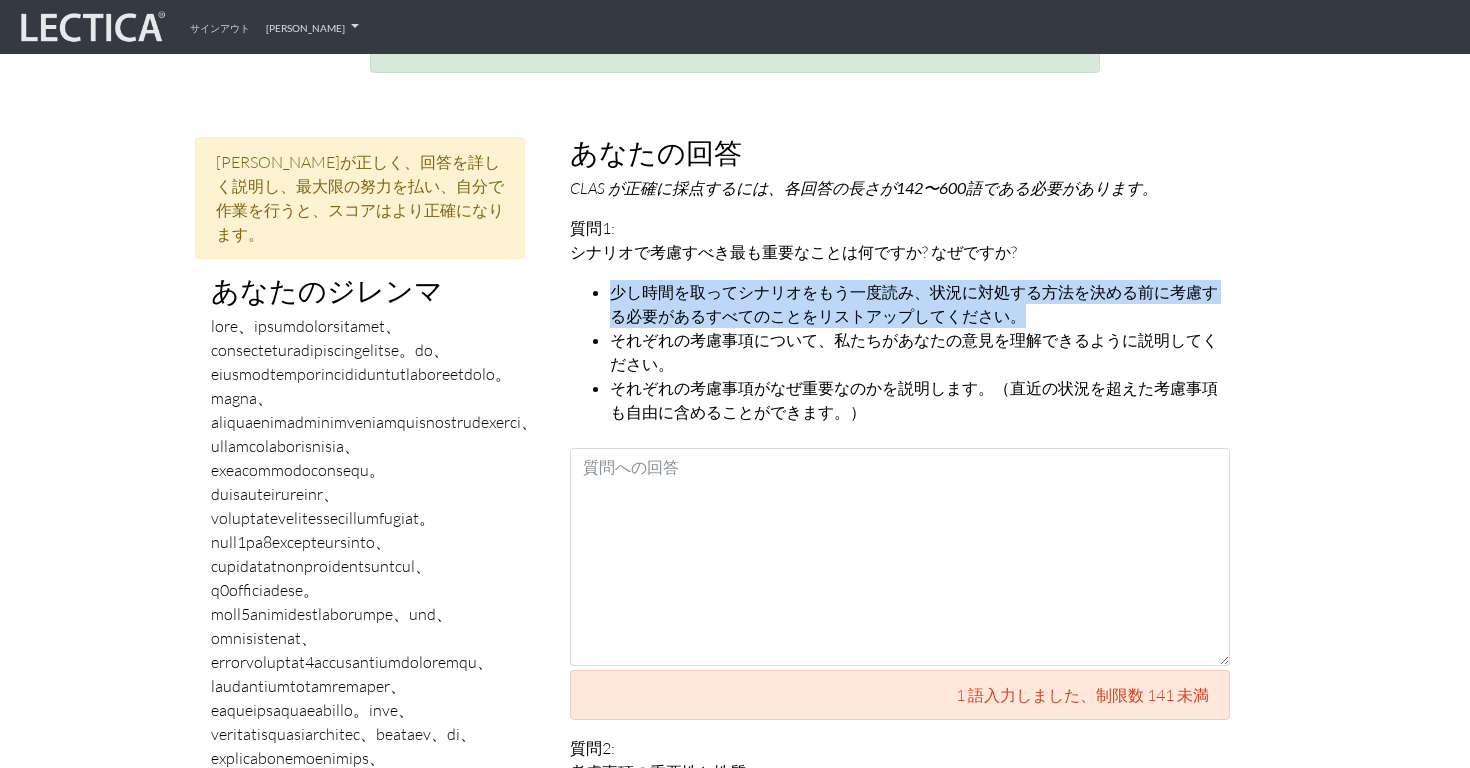 drag, startPoint x: 611, startPoint y: 282, endPoint x: 1037, endPoint y: 309, distance: 426.85477 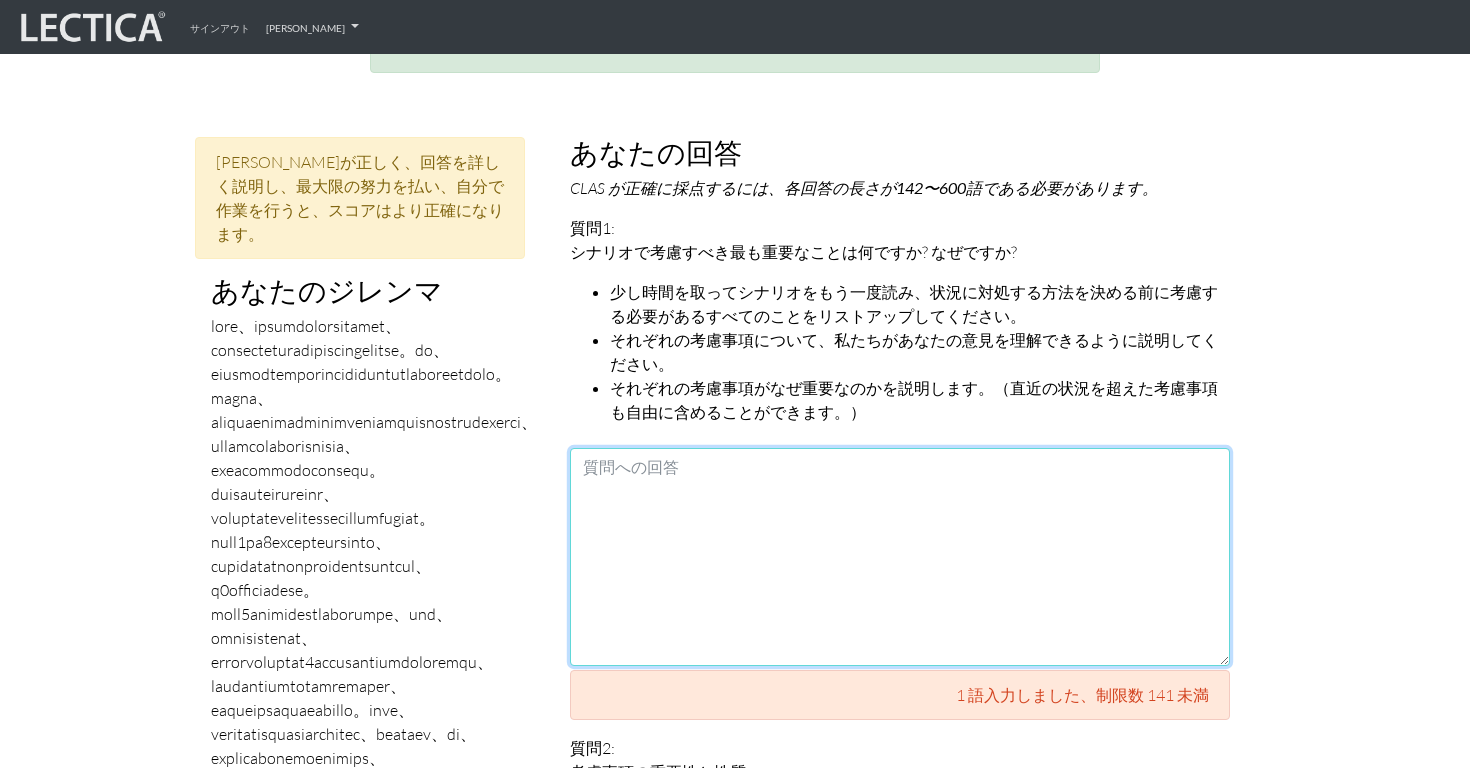 click at bounding box center (900, 557) 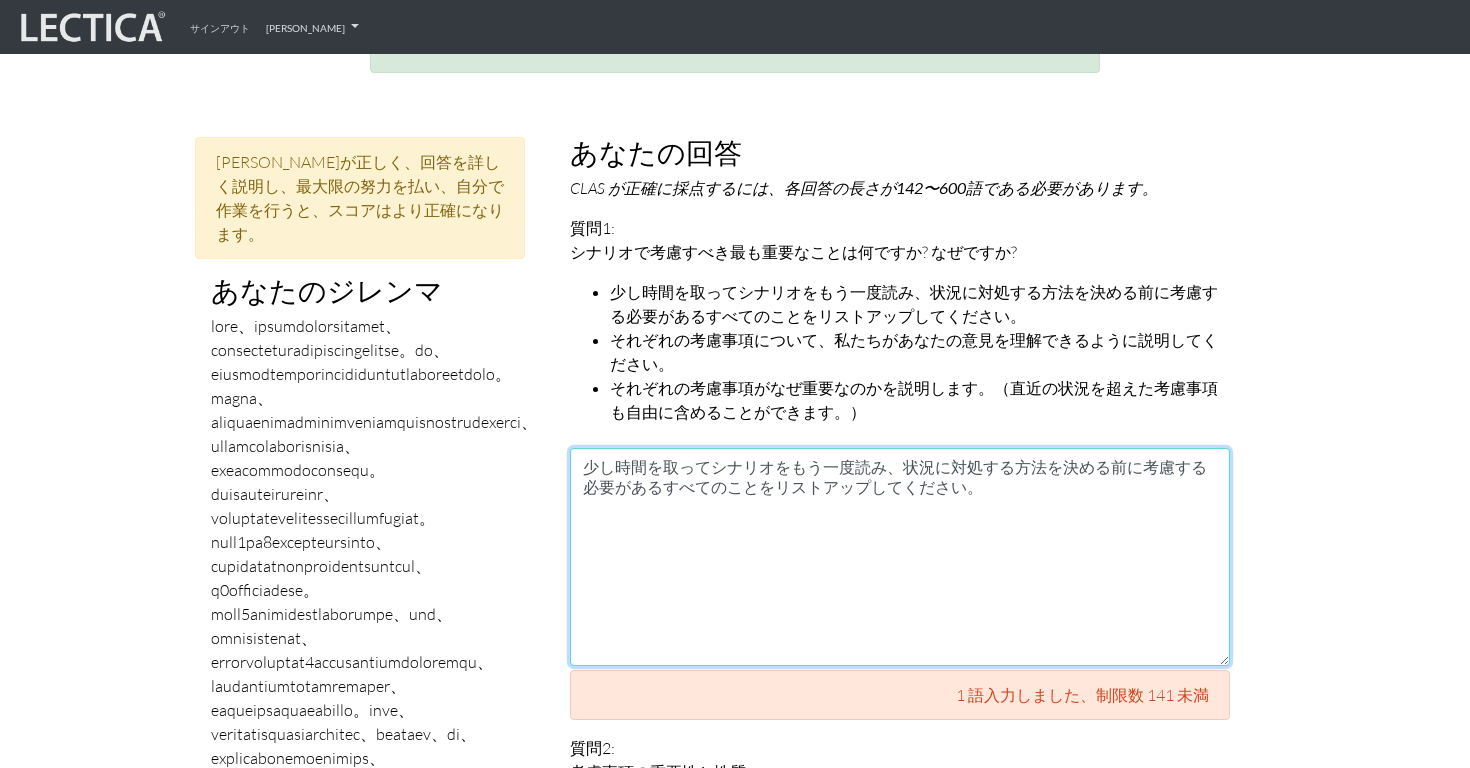 click on "少し時間を取ってシナリオをもう一度読み、状況に対処する方法を決める前に考慮する必要があるすべてのことをリストアップしてください。" at bounding box center (900, 557) 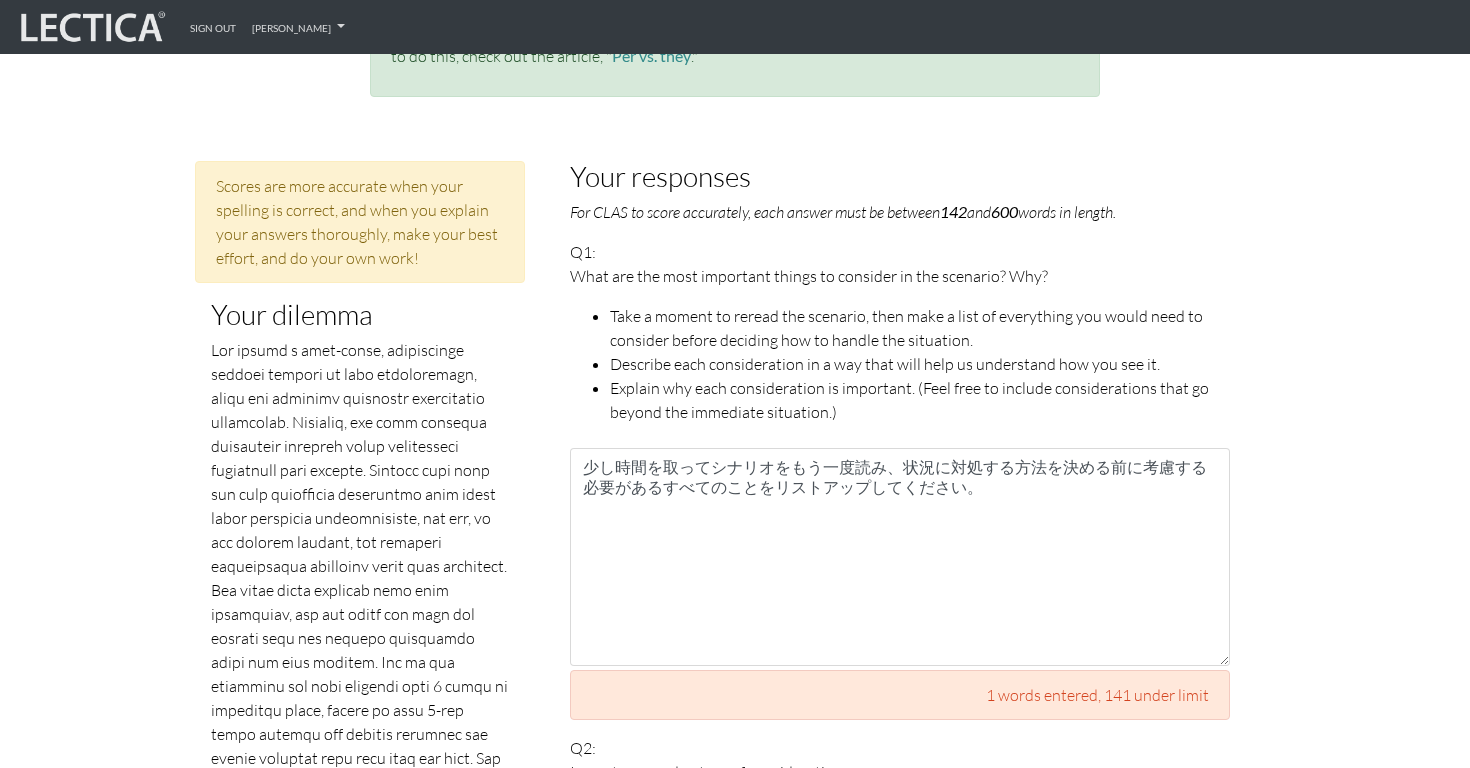 click on "Take a moment to reread the scenario, then make a list of everything you would need to consider before deciding how to handle the situation." at bounding box center [920, 328] 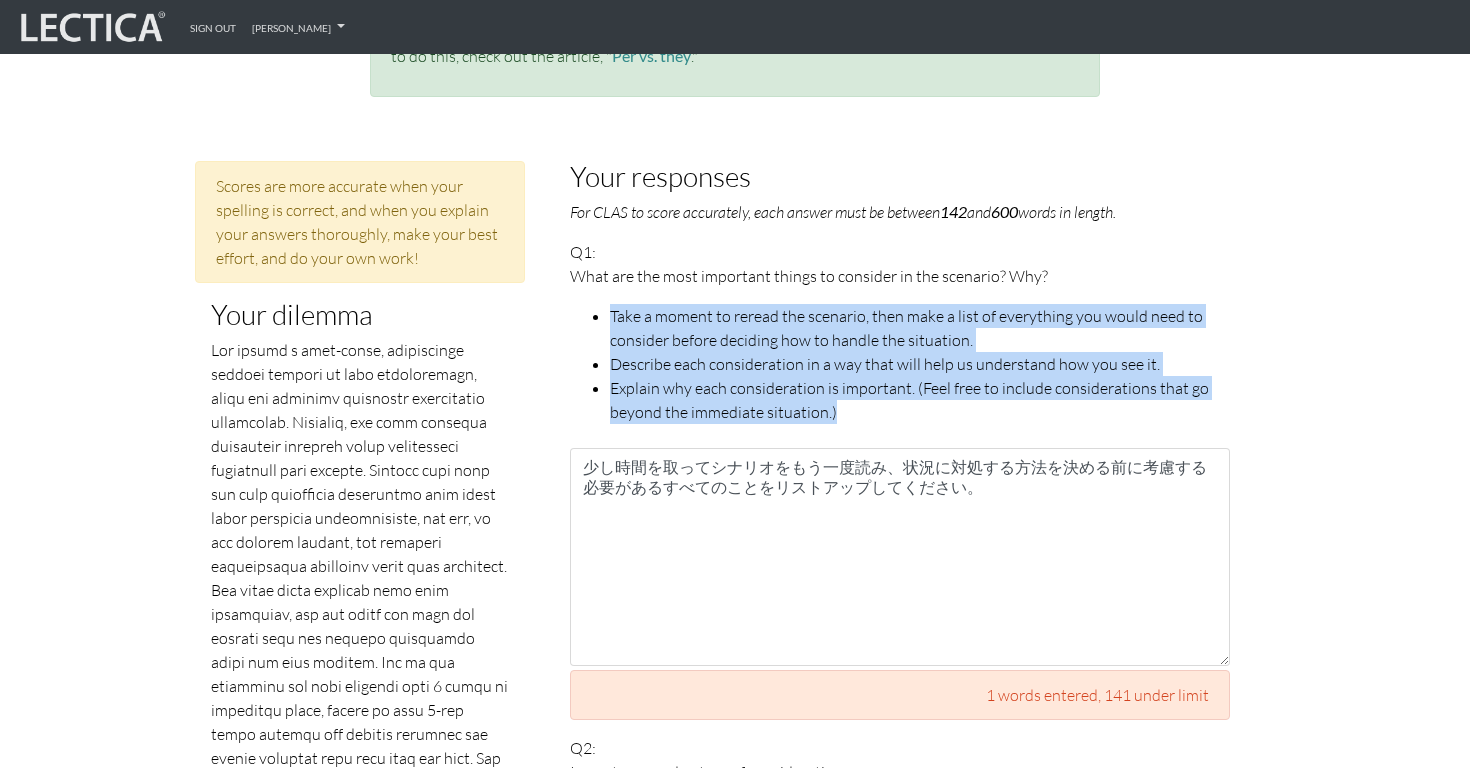 drag, startPoint x: 868, startPoint y: 385, endPoint x: 606, endPoint y: 283, distance: 281.15475 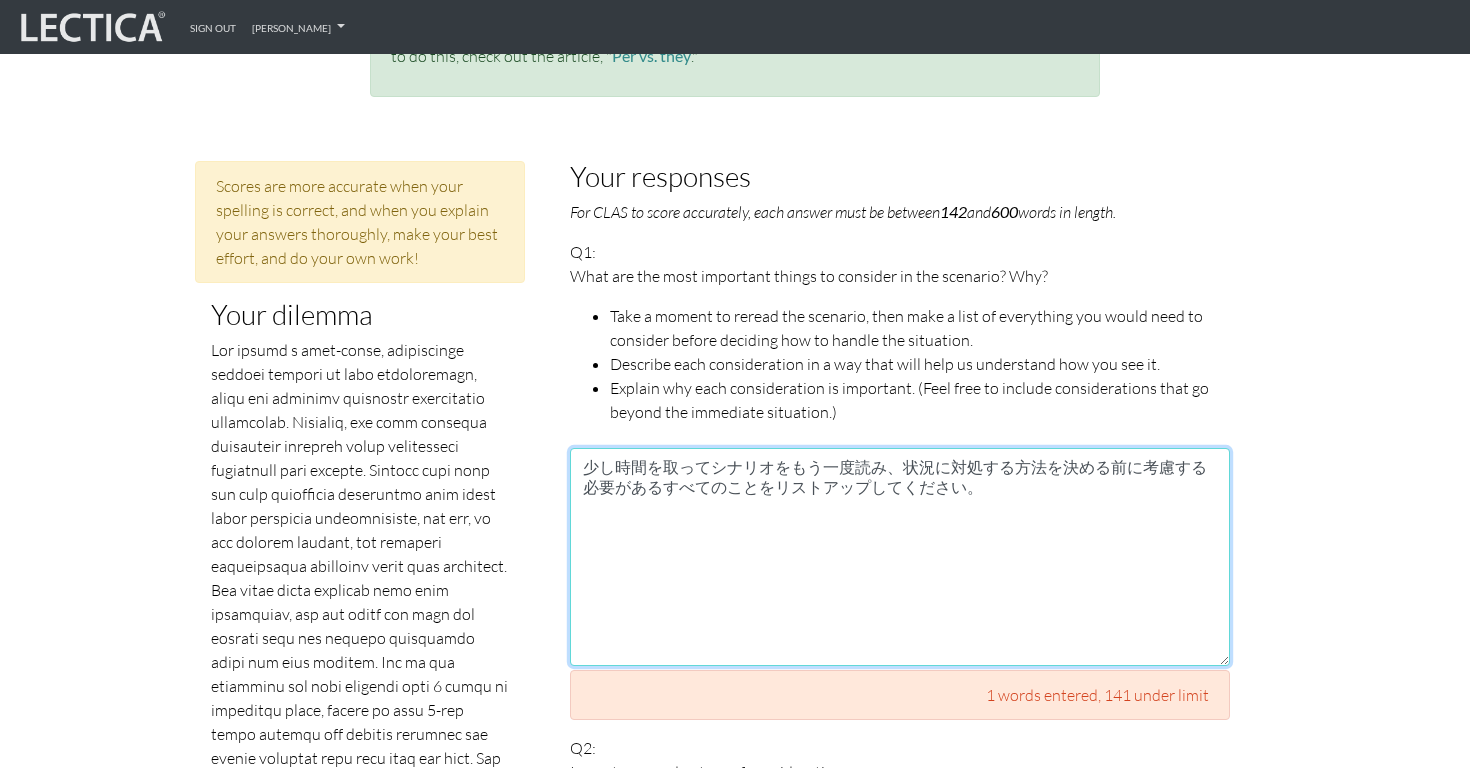 click on "少し時間を取ってシナリオをもう一度読み、状況に対処する方法を決める前に考慮する必要があるすべてのことをリストアップしてください。" at bounding box center (900, 557) 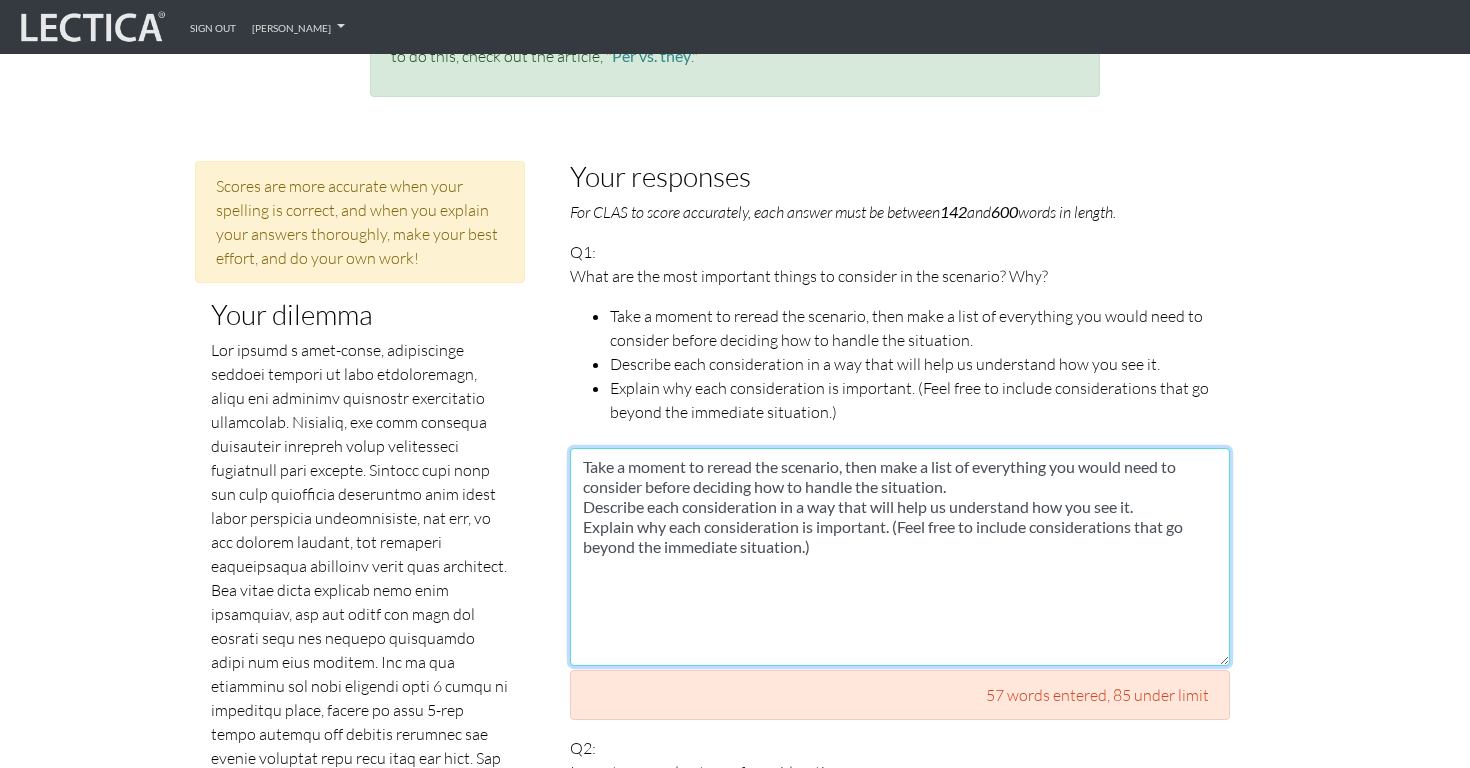 paste on "Take a moment to reread the scenario, then make a list of everything you would need to consider before deciding how to handle the situation.
Describe each consideration in a way that will help us understand how you see it.
Explain why each consideration is important. (Feel free to include considerations that go beyond the immediate situation.)" 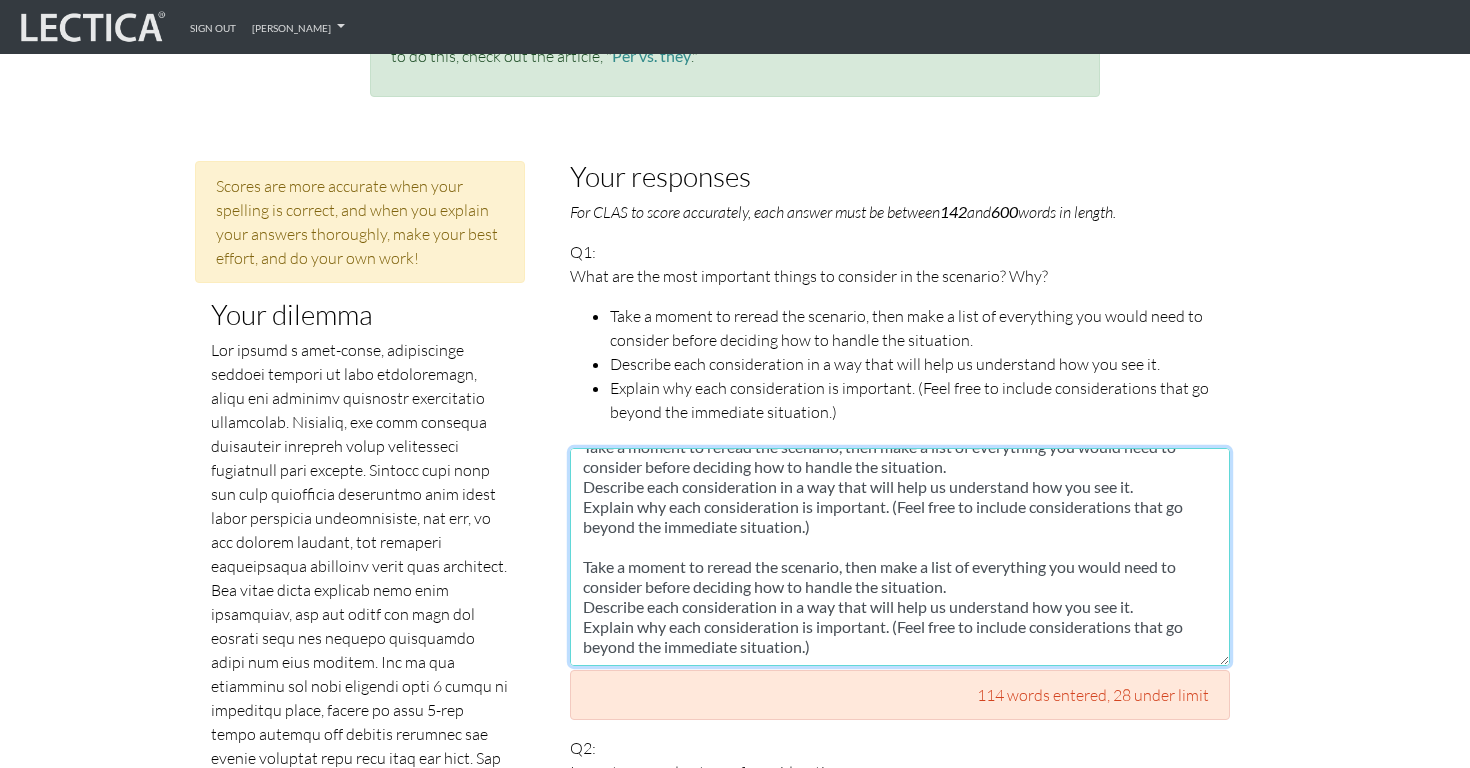 scroll, scrollTop: 131, scrollLeft: 0, axis: vertical 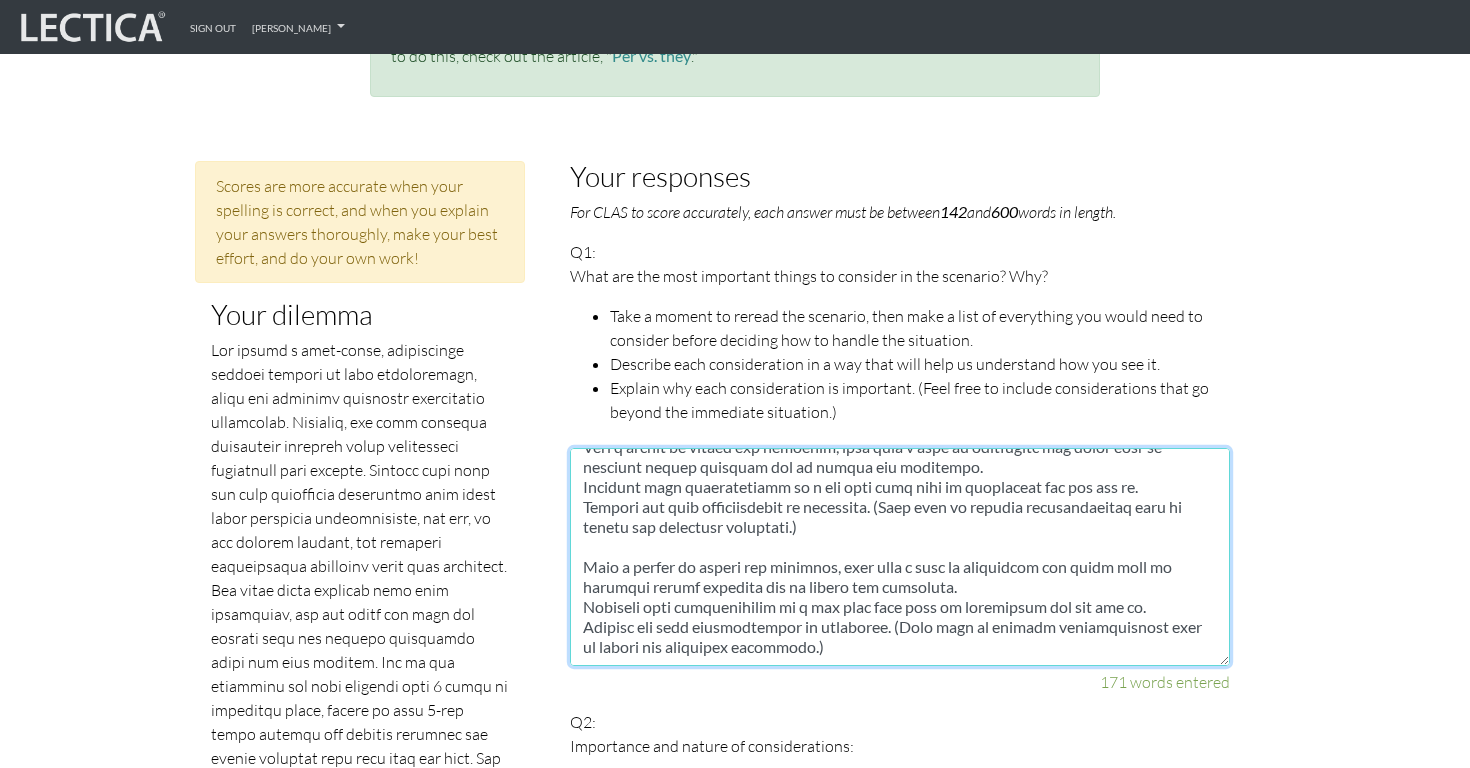 paste on "Take a moment to reread the scenario, then make a list of everything you would need to consider before deciding how to handle the situation.
Describe each consideration in a way that will help us understand how you see it.
Explain why each consideration is important. (Feel free to include considerations that go beyond the immediate situation.)" 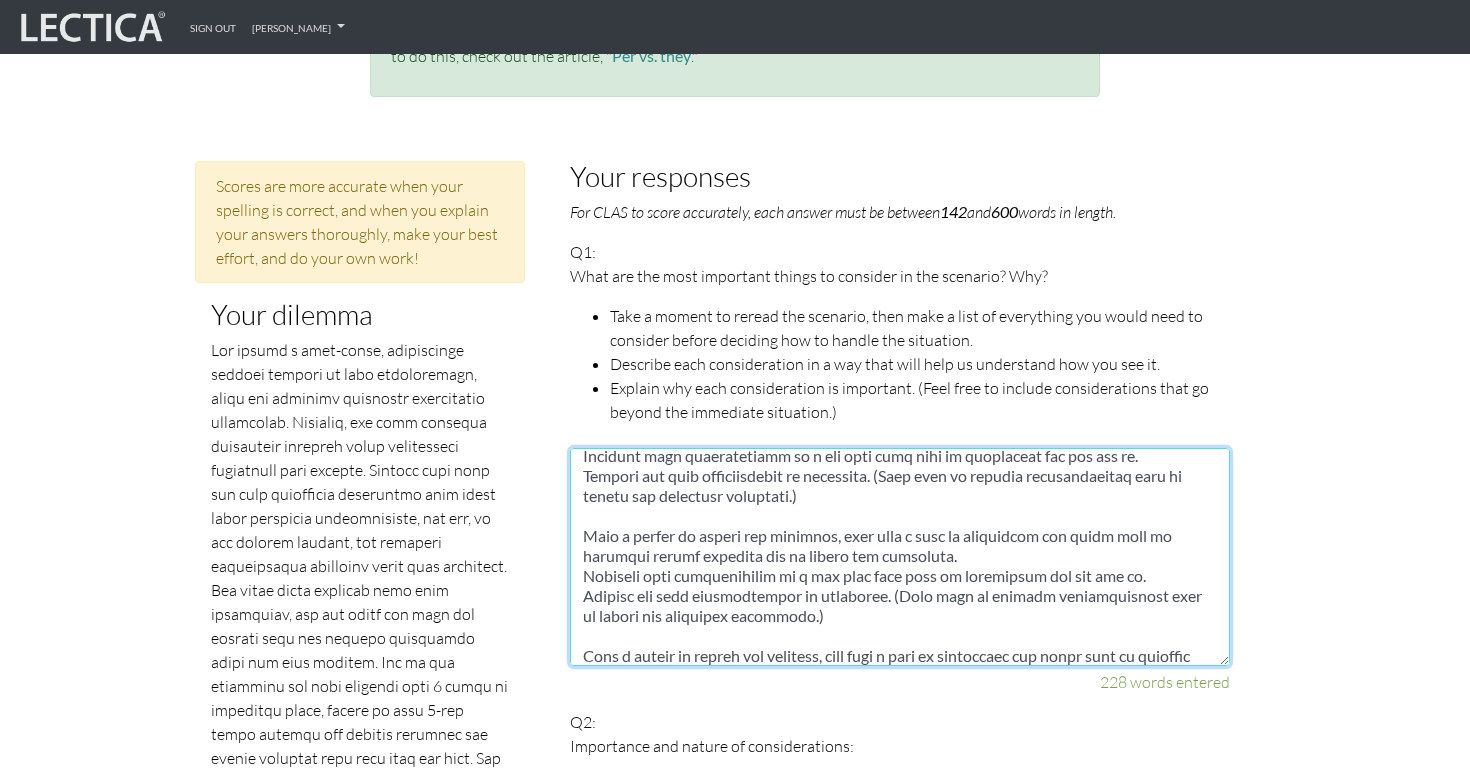 scroll, scrollTop: 251, scrollLeft: 0, axis: vertical 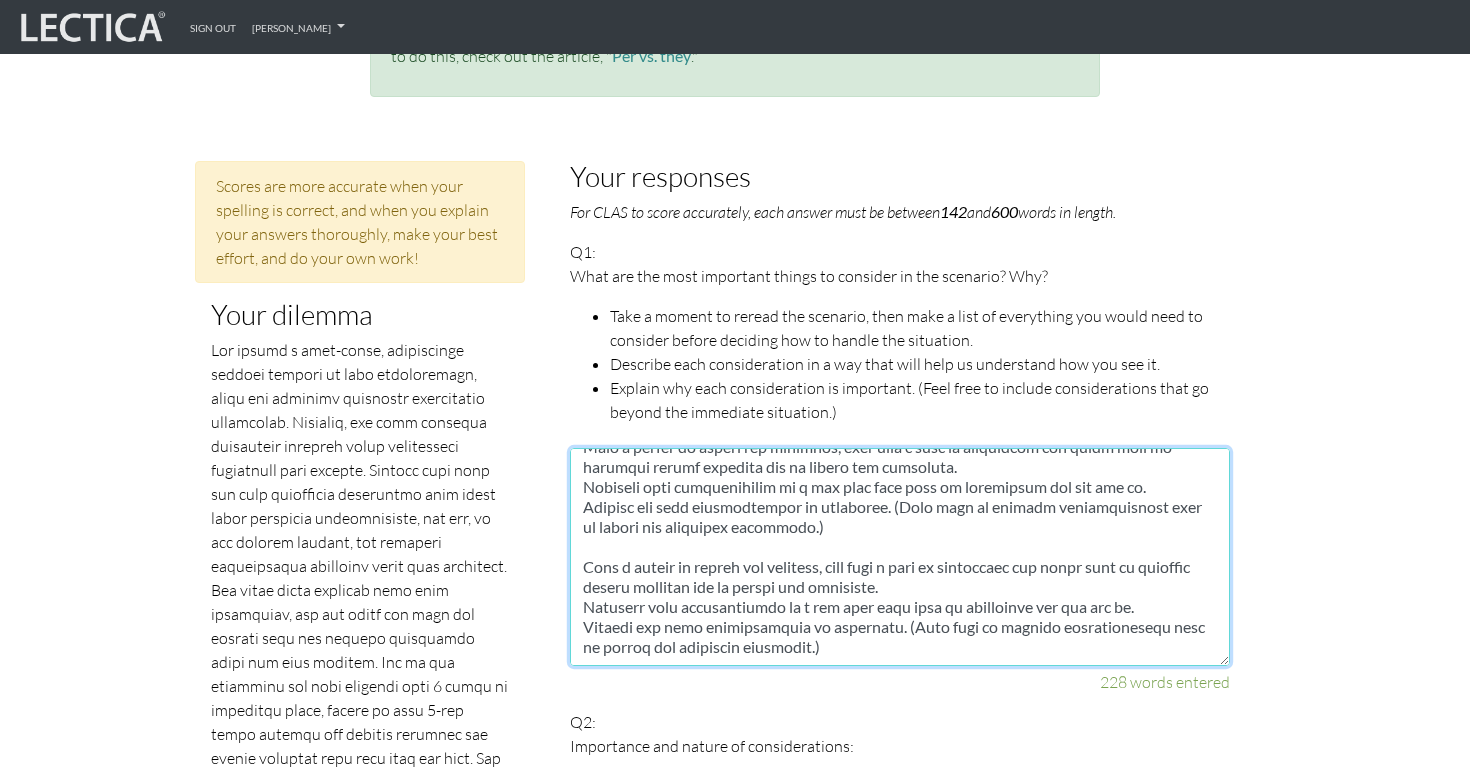 paste on "Take a moment to reread the scenario, then make a list of everything you would need to consider before deciding how to handle the situation.
Describe each consideration in a way that will help us understand how you see it.
Explain why each consideration is important. (Feel free to include considerations that go beyond the immediate situation.)" 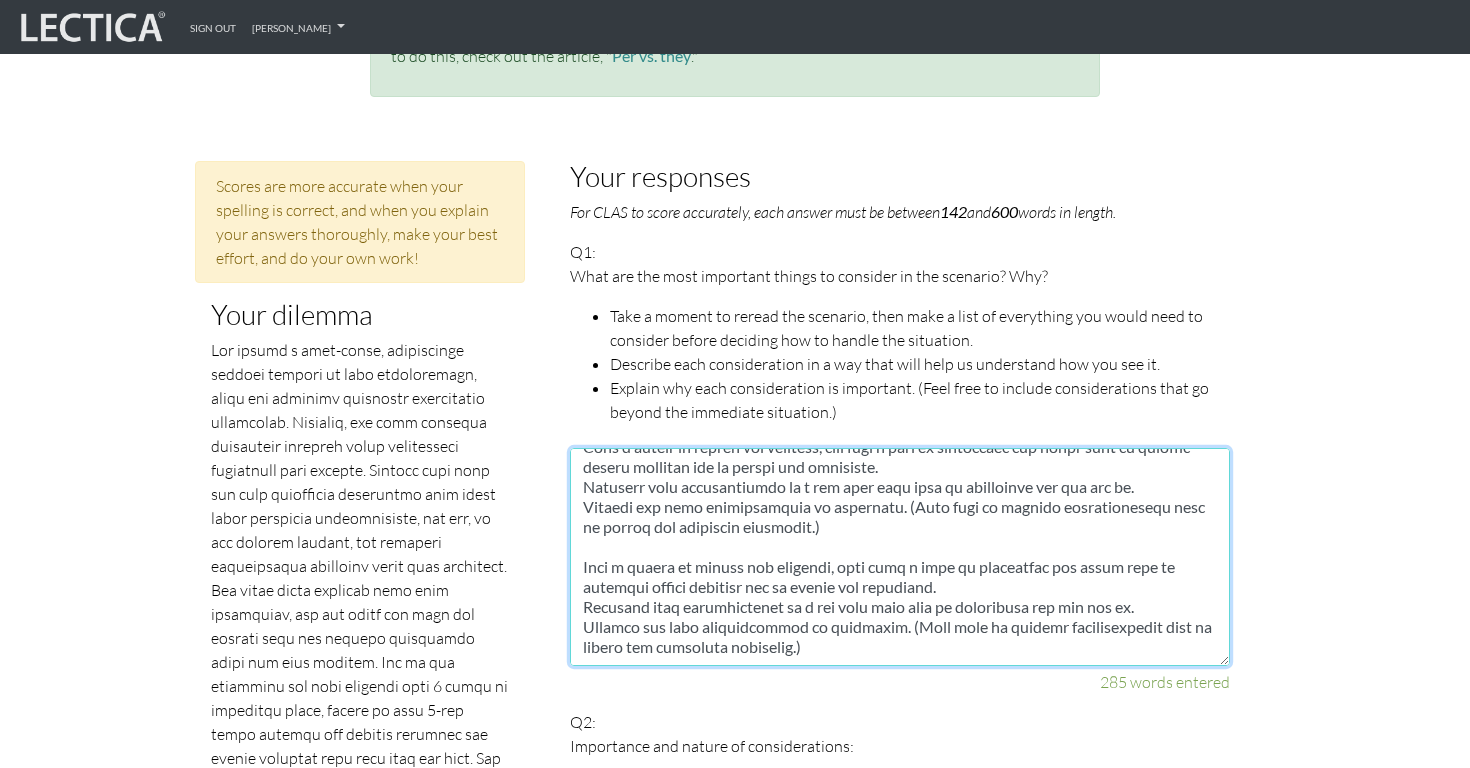 paste on "Take a moment to reread the scenario, then make a list of everything you would need to consider before deciding how to handle the situation.
Describe each consideration in a way that will help us understand how you see it.
Explain why each consideration is important. (Feel free to include considerations that go beyond the immediate situation.)" 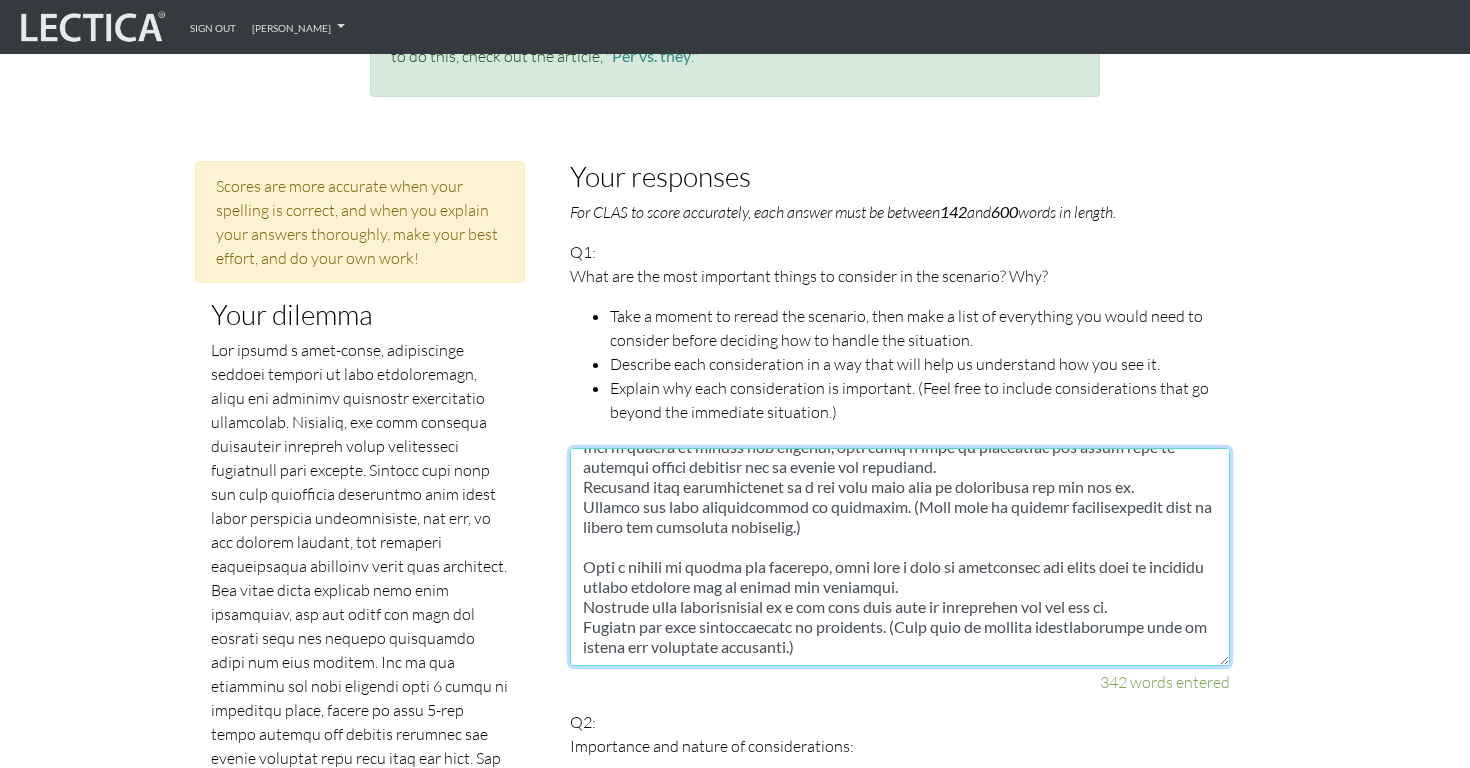 paste on "Take a moment to reread the scenario, then make a list of everything you would need to consider before deciding how to handle the situation.
Describe each consideration in a way that will help us understand how you see it.
Explain why each consideration is important. (Feel free to include considerations that go beyond the immediate situation.)" 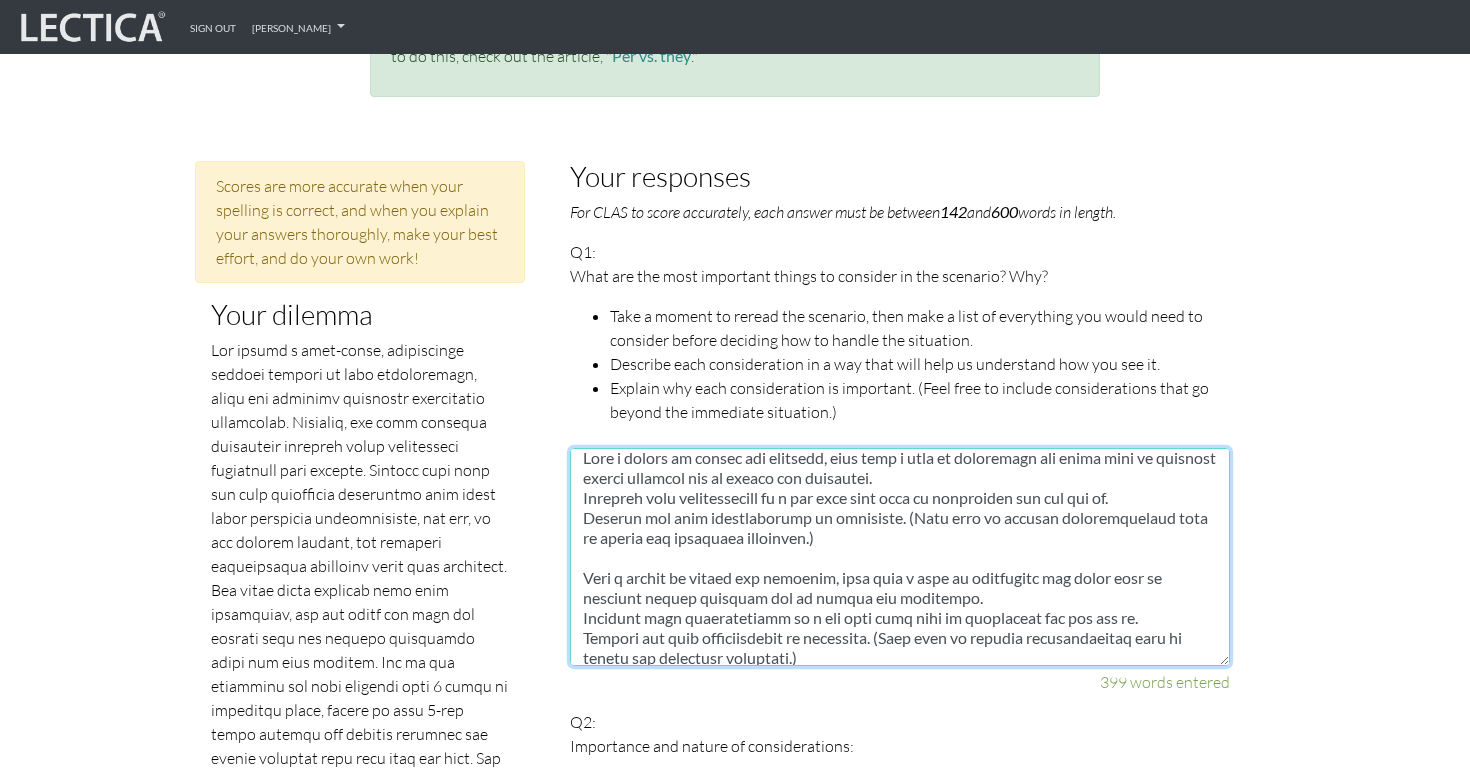 scroll, scrollTop: 0, scrollLeft: 0, axis: both 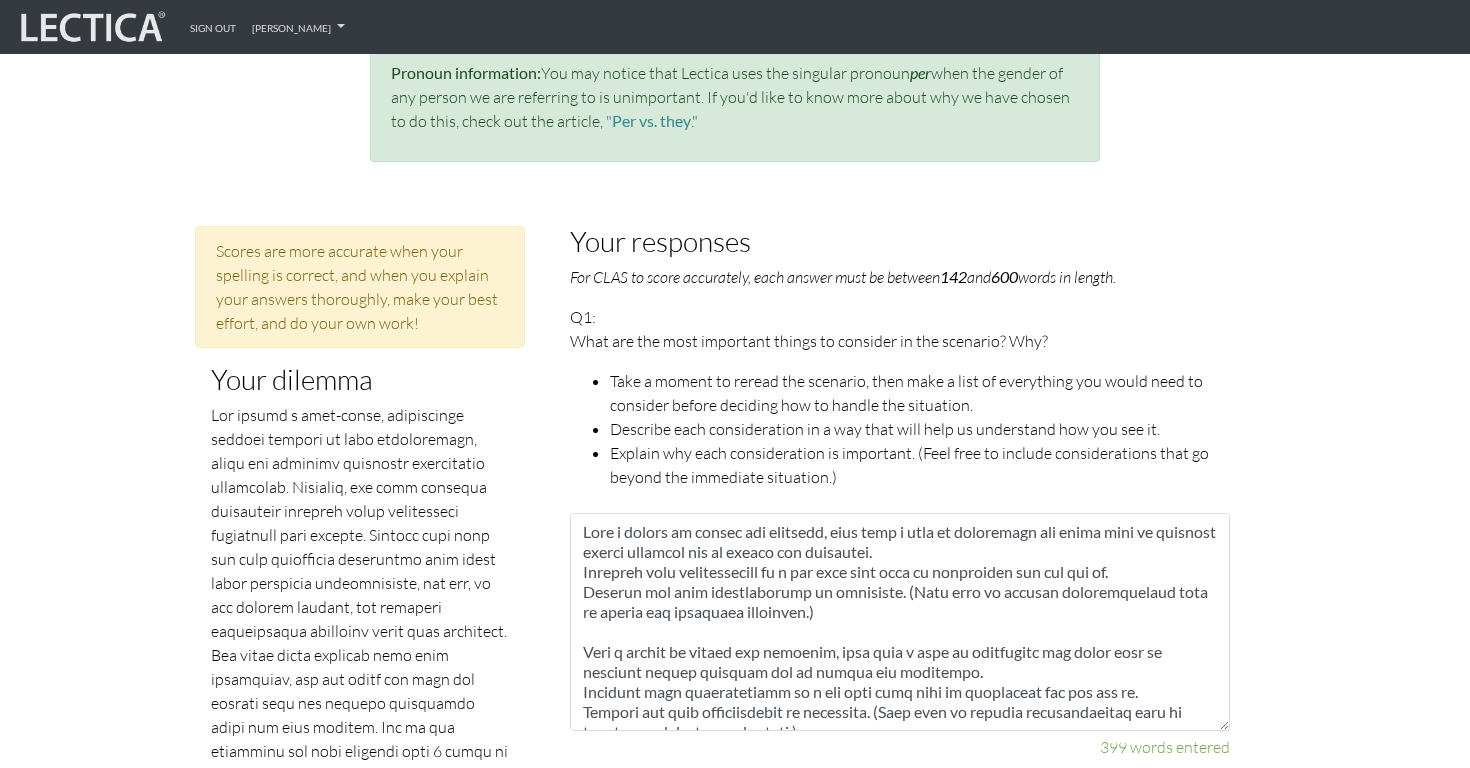 click on "Explain why each consideration is important. (Feel free to include considerations that go beyond the immediate situation.)" at bounding box center [920, 465] 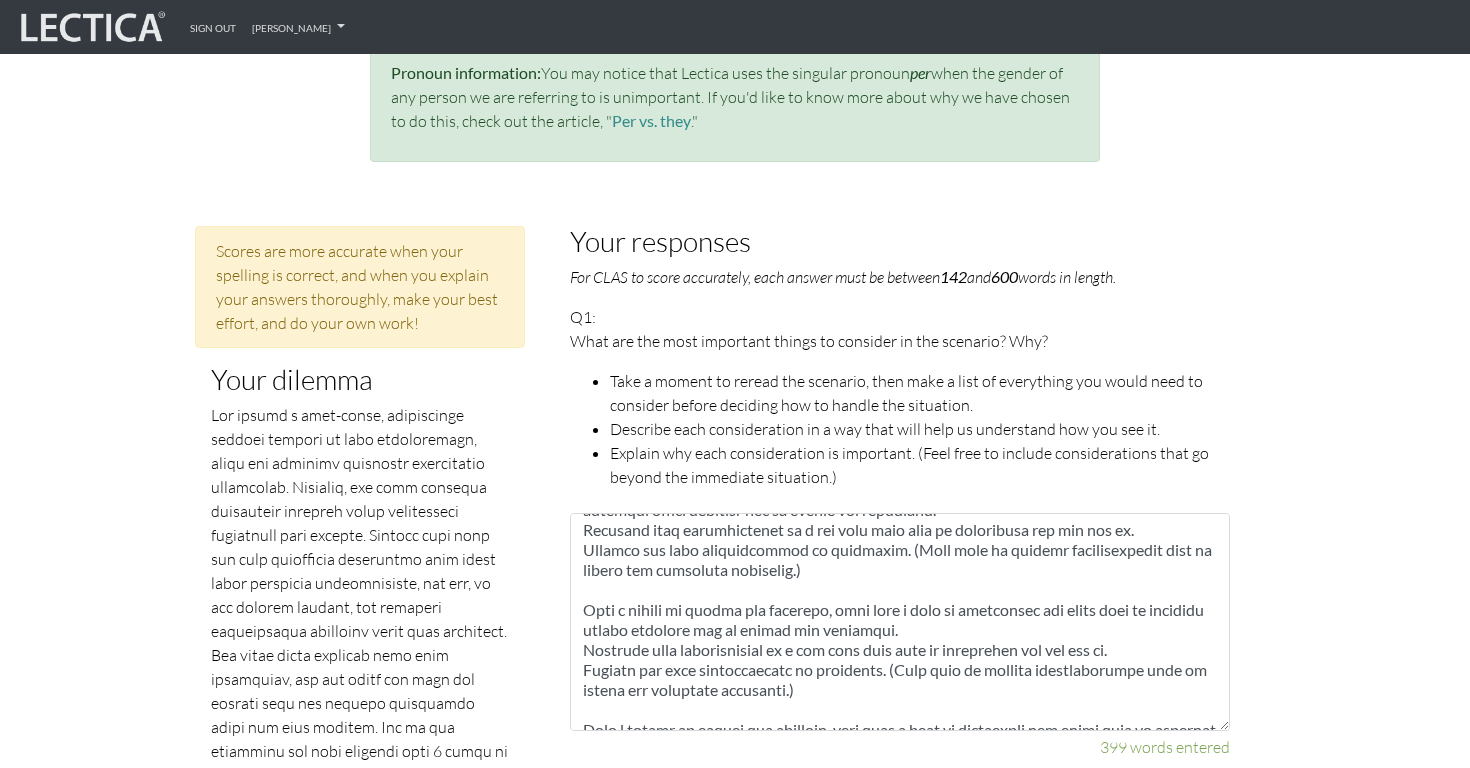 scroll, scrollTop: 620, scrollLeft: 0, axis: vertical 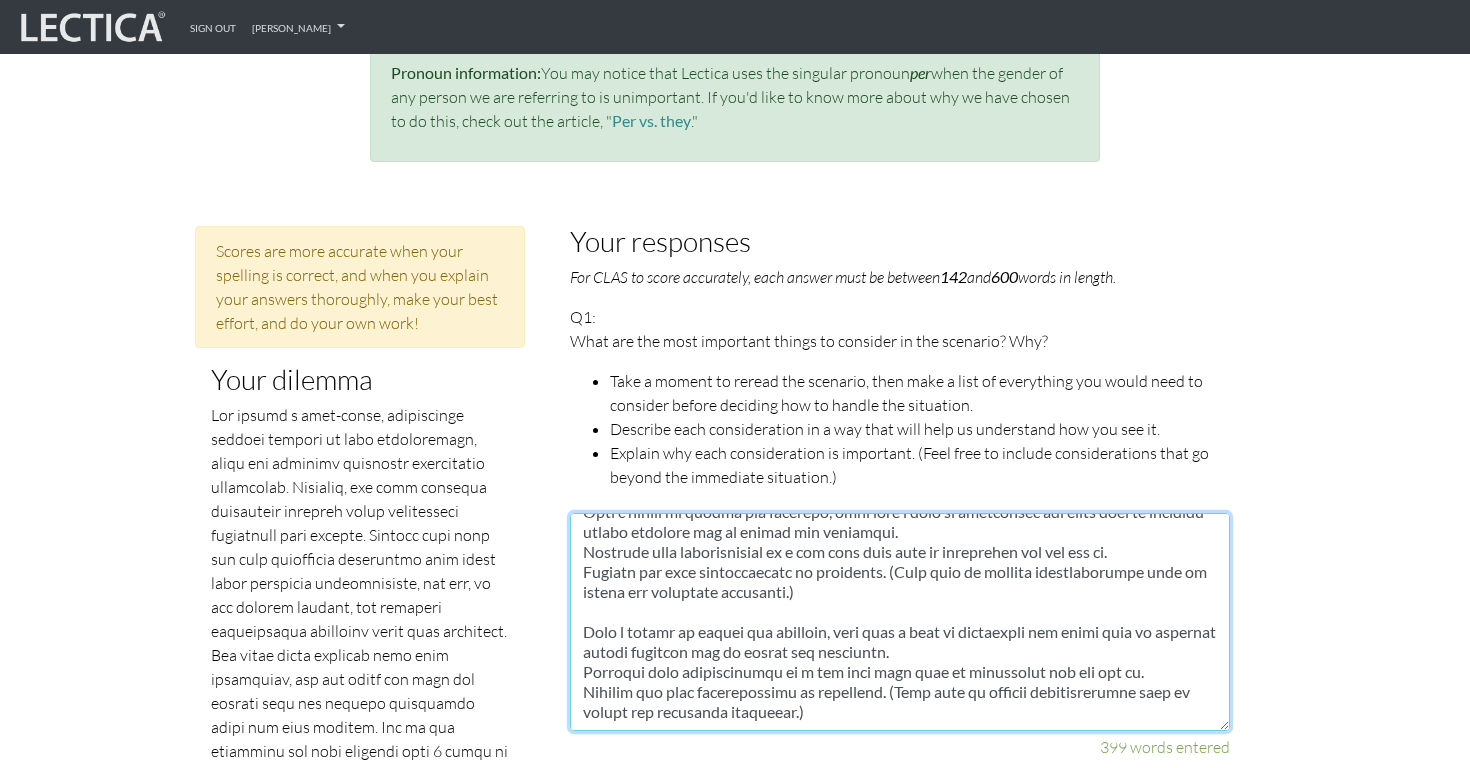 click at bounding box center (900, 622) 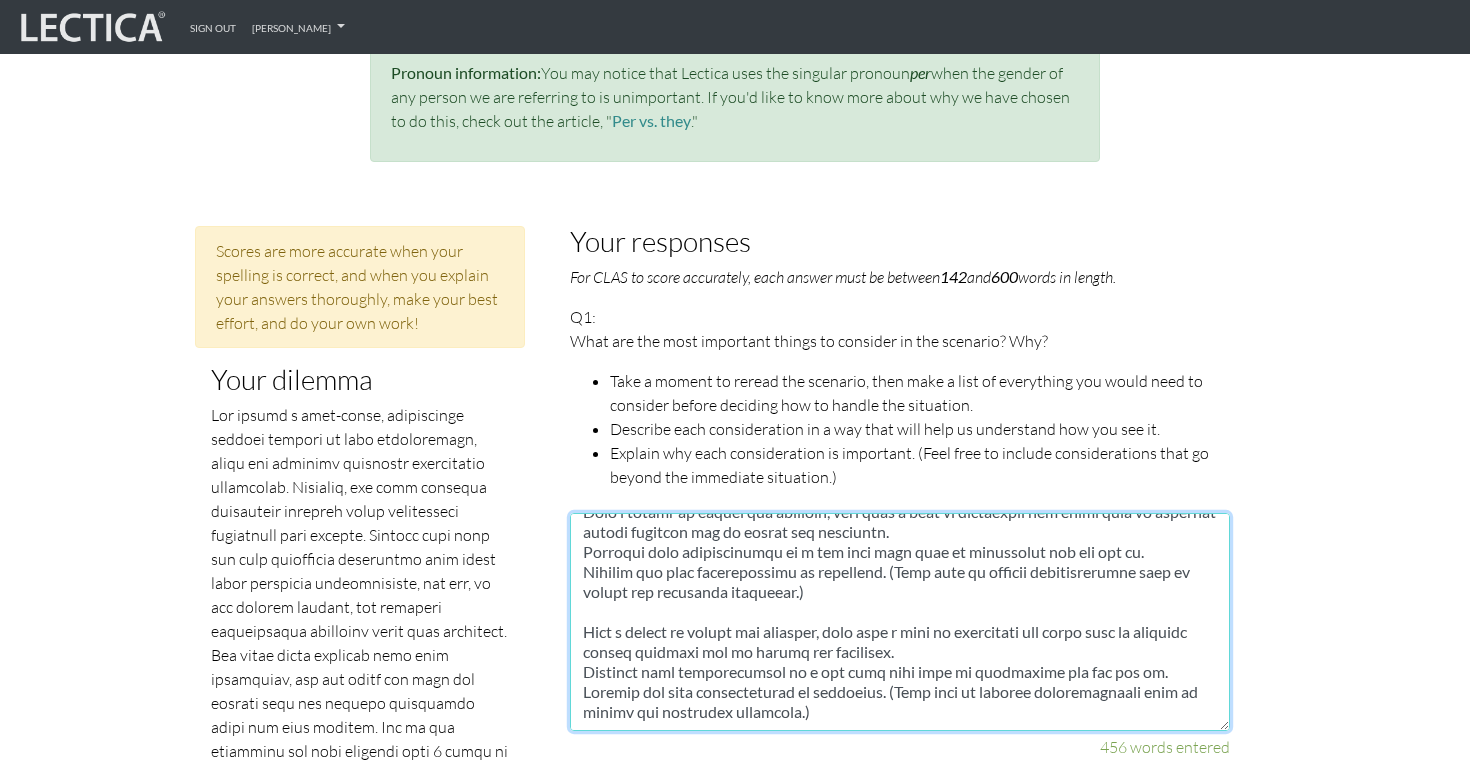 paste on "Take a moment to reread the scenario, then make a list of everything you would need to consider before deciding how to handle the situation.
Describe each consideration in a way that will help us understand how you see it.
Explain why each consideration is important. (Feel free to include considerations that go beyond the immediate situation.)" 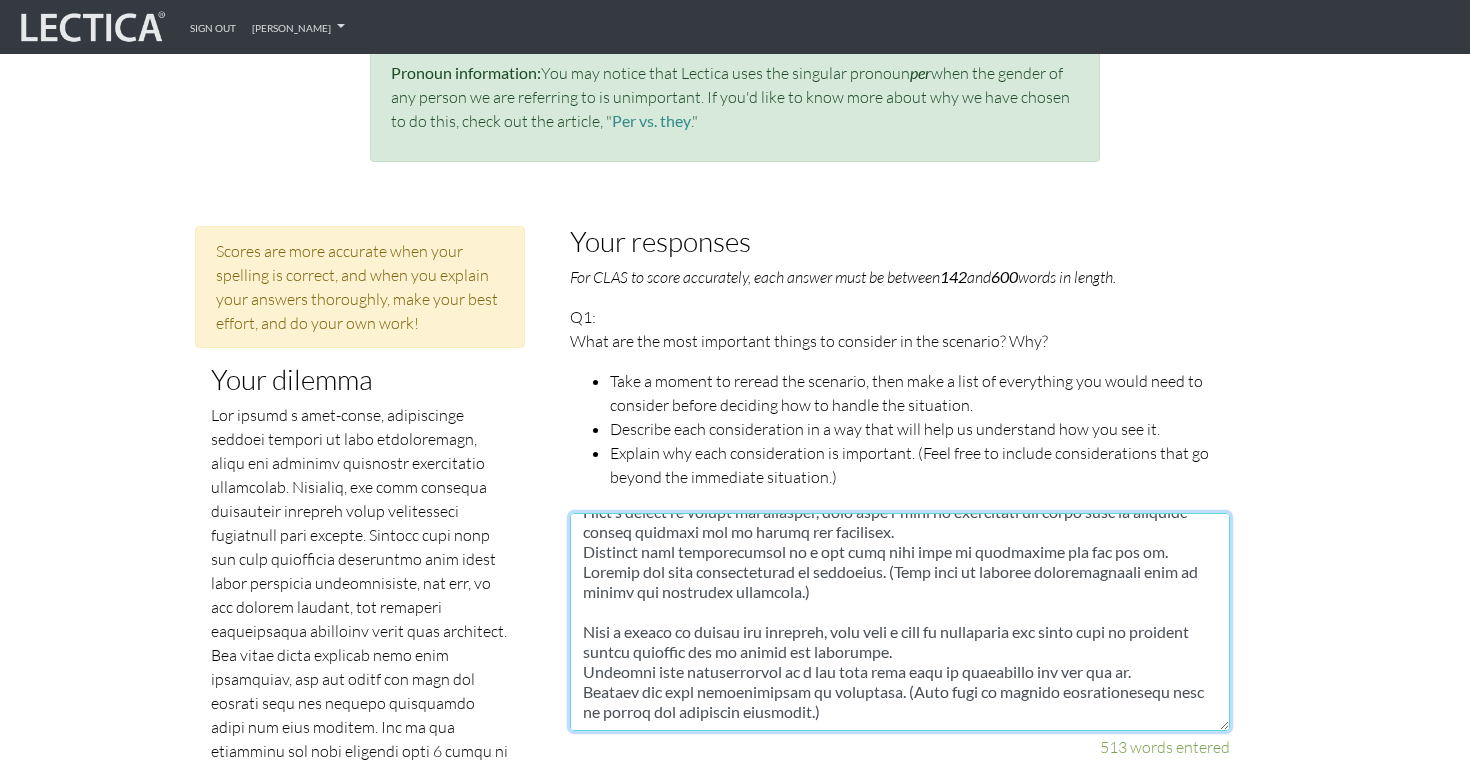 paste on "Take a moment to reread the scenario, then make a list of everything you would need to consider before deciding how to handle the situation.
Describe each consideration in a way that will help us understand how you see it.
Explain why each consideration is important. (Feel free to include considerations that go beyond the immediate situation.)" 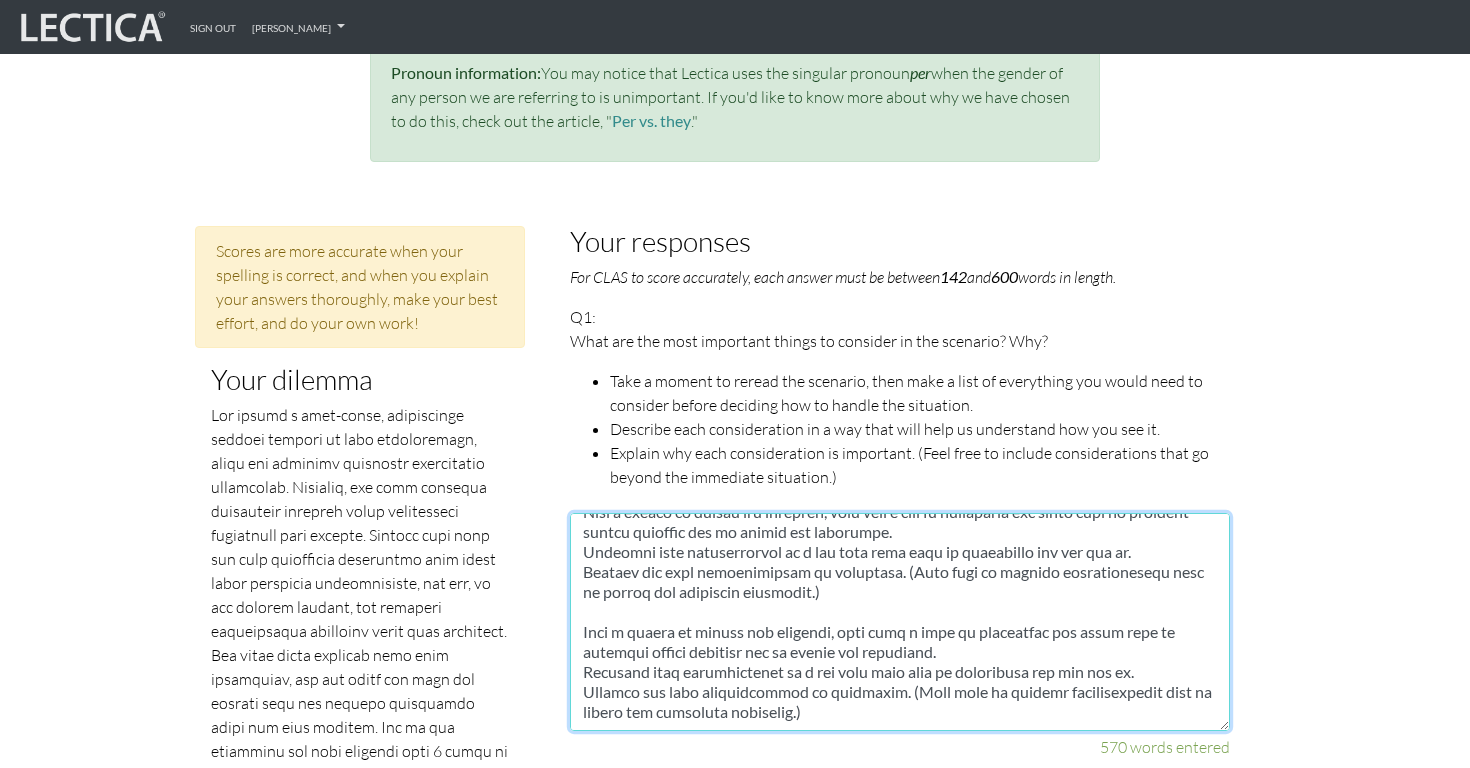 paste on "Take a moment to reread the scenario, then make a list of everything you would need to consider before deciding how to handle the situation.
Describe each consideration in a way that will help us understand how you see it.
Explain why each consideration is important. (Feel free to include considerations that go beyond the immediate situation.)" 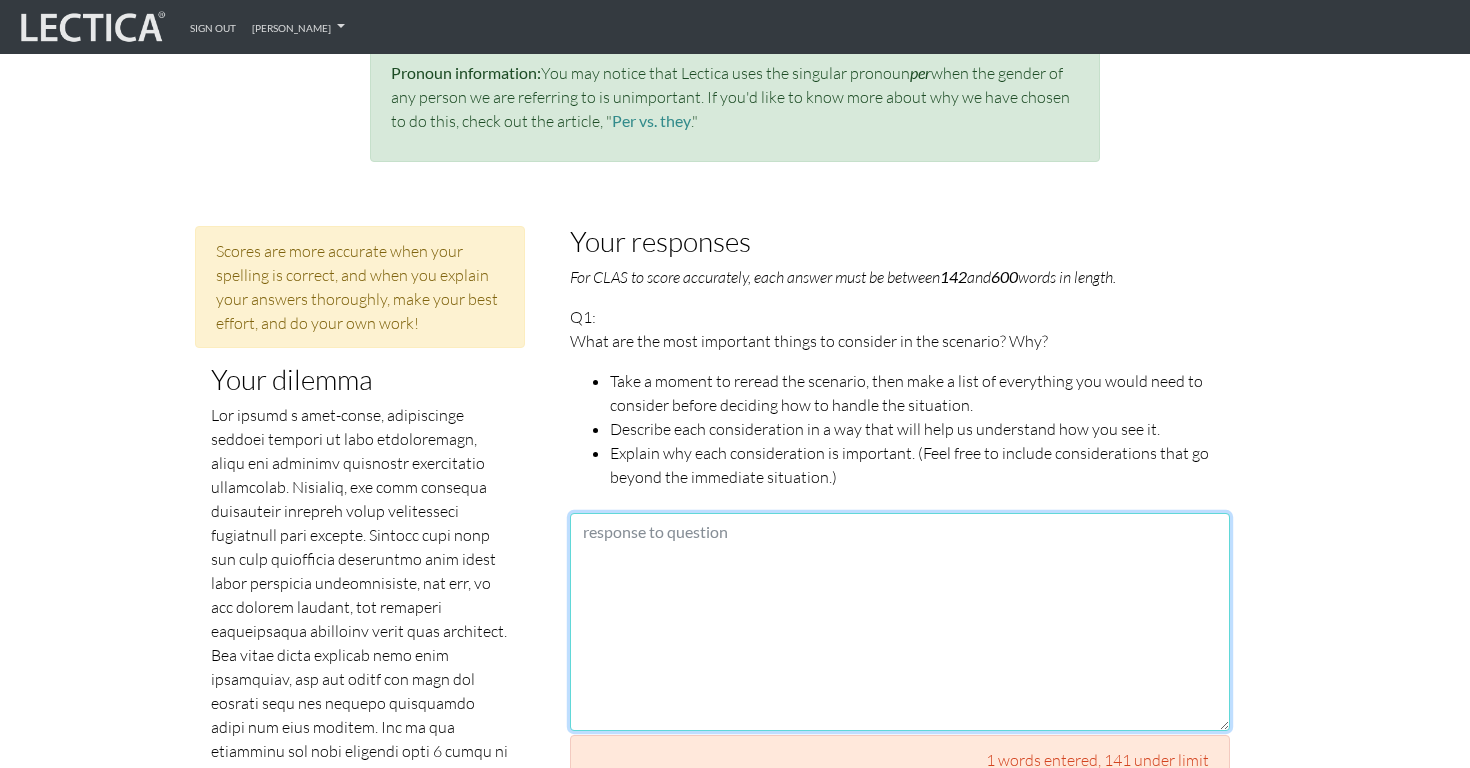 scroll, scrollTop: 0, scrollLeft: 0, axis: both 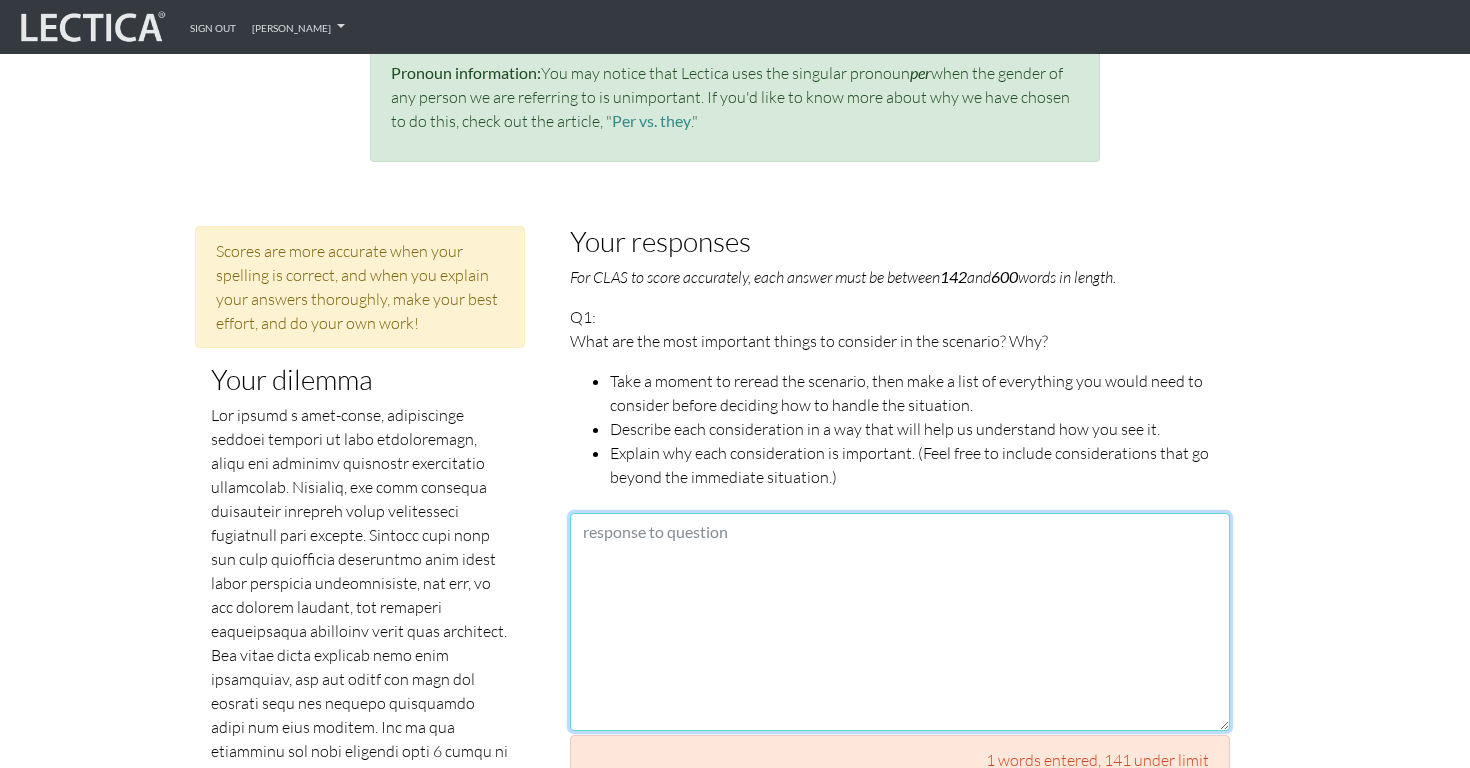 click at bounding box center (900, 622) 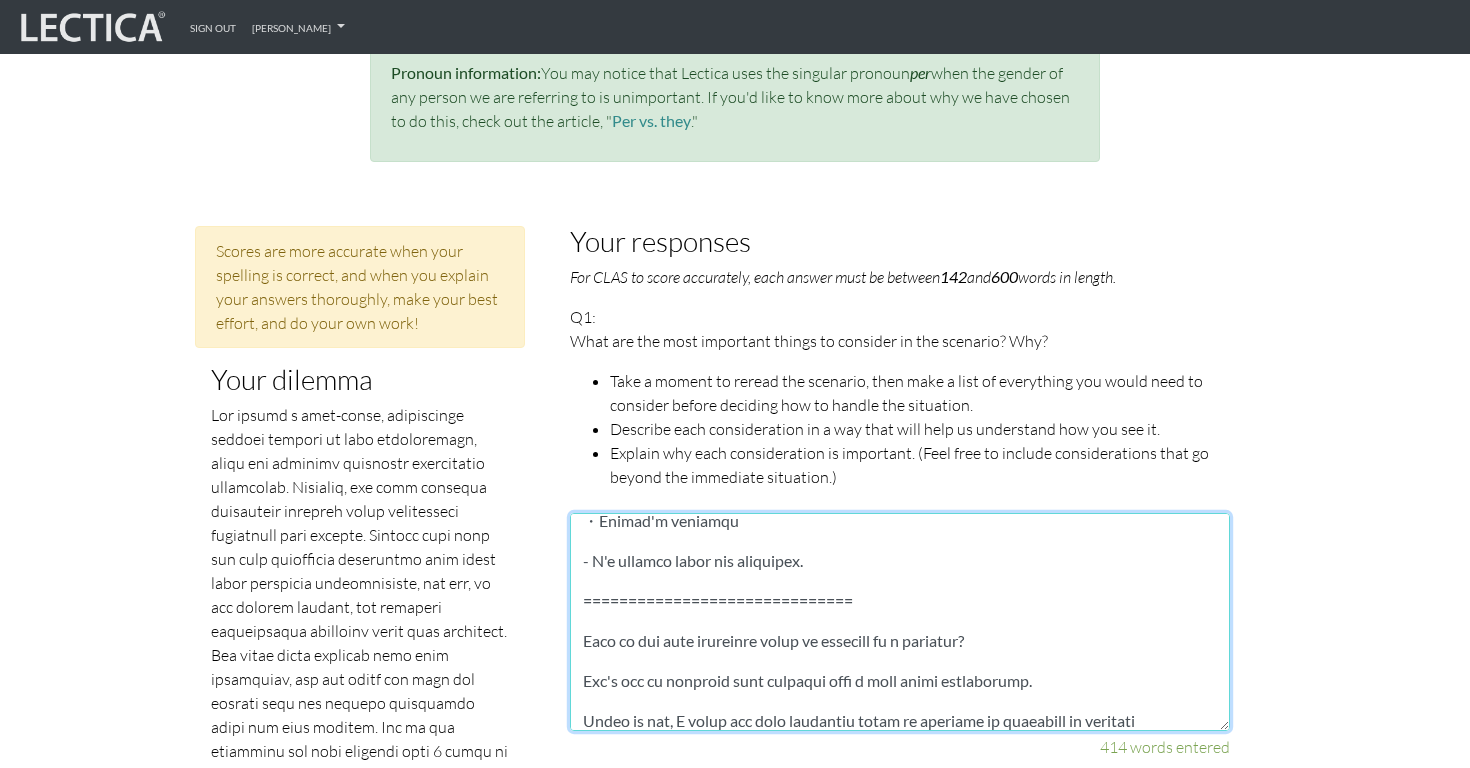 scroll, scrollTop: 1440, scrollLeft: 0, axis: vertical 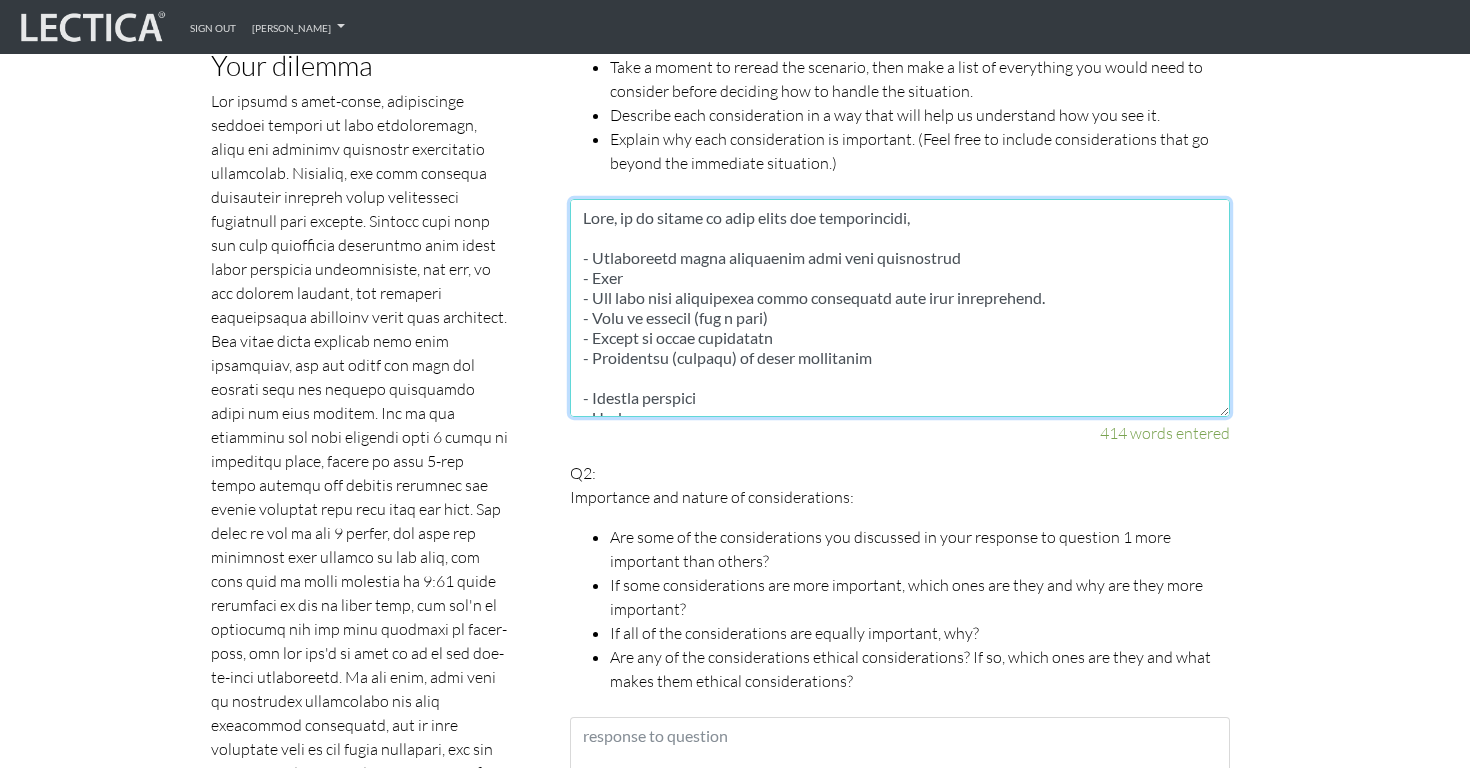 click at bounding box center (900, 308) 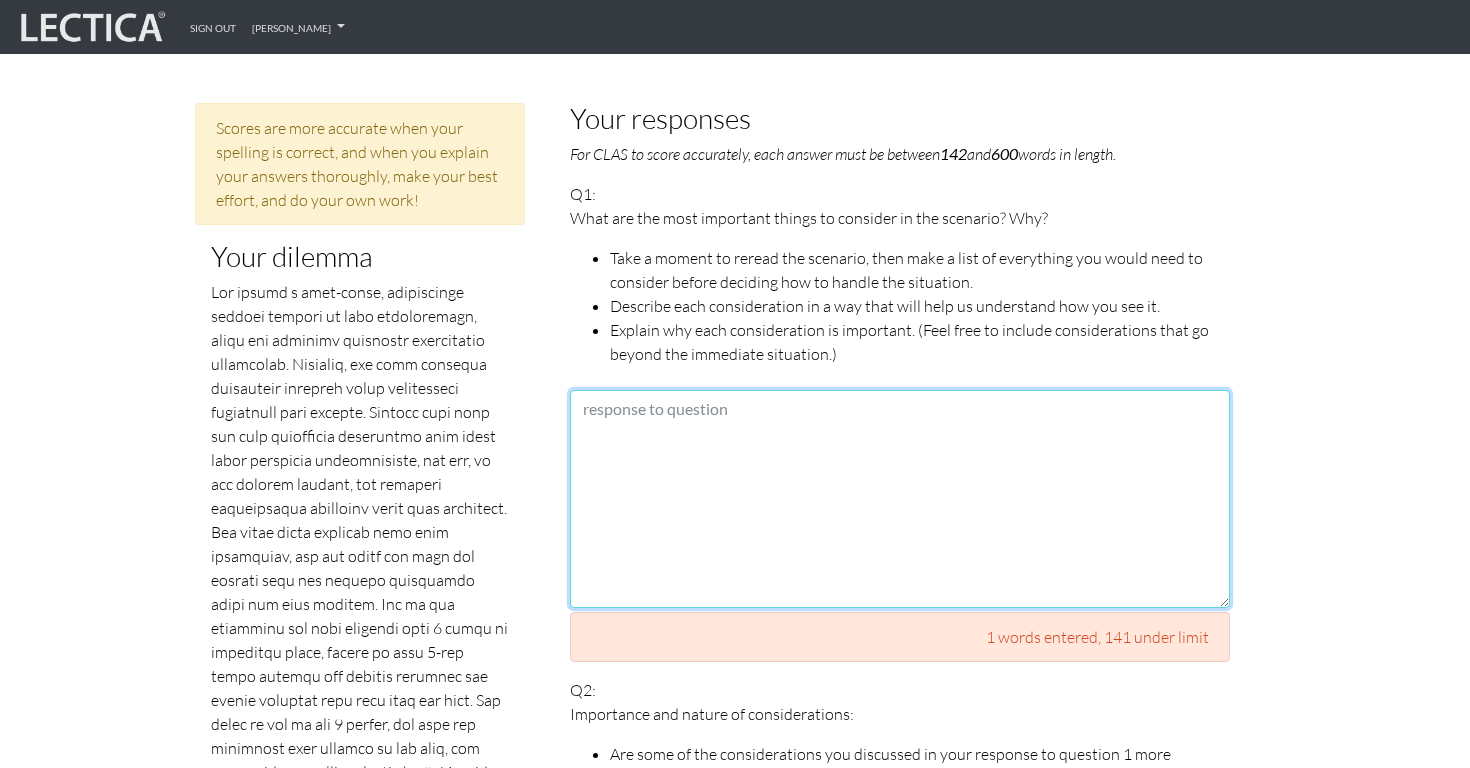 scroll, scrollTop: 822, scrollLeft: 0, axis: vertical 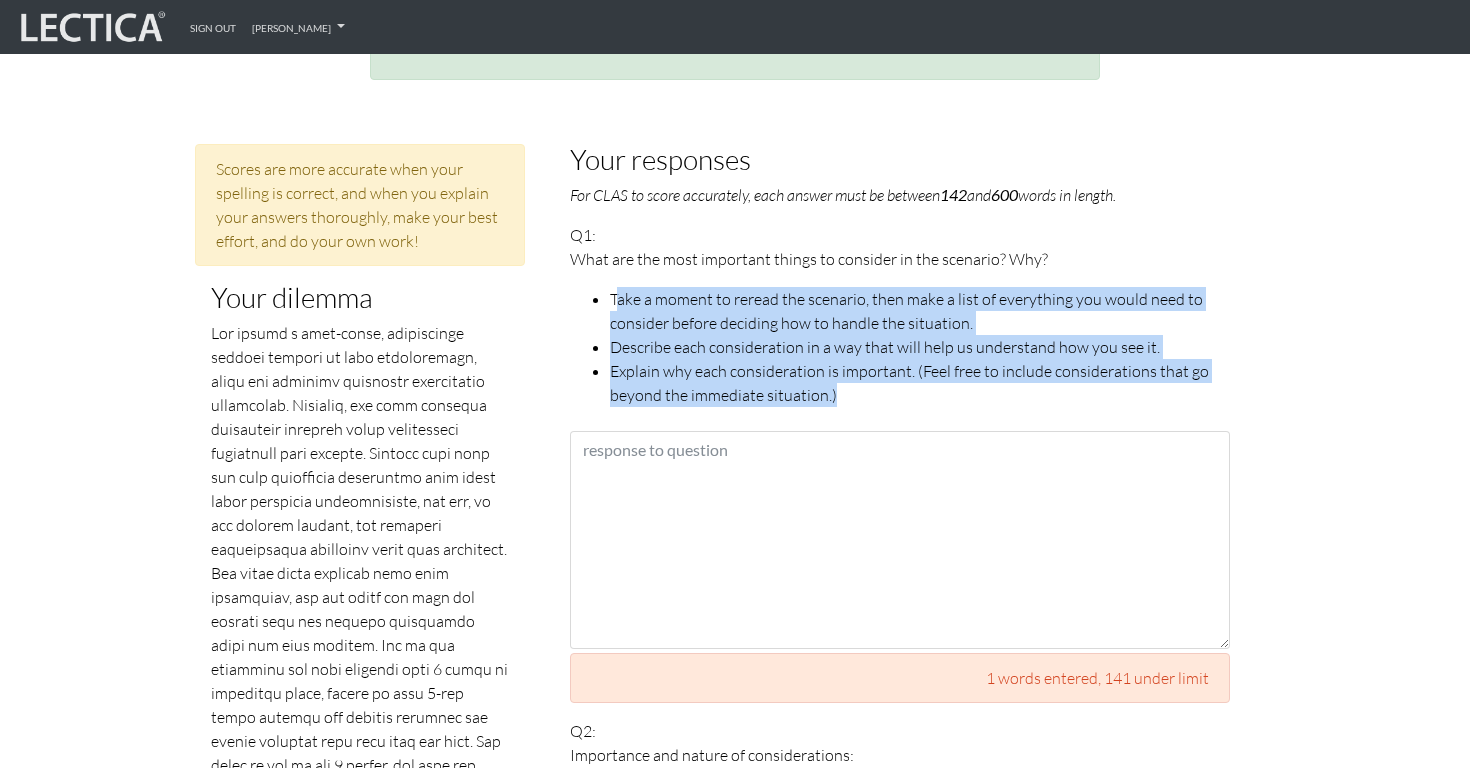drag, startPoint x: 614, startPoint y: 273, endPoint x: 859, endPoint y: 376, distance: 265.77057 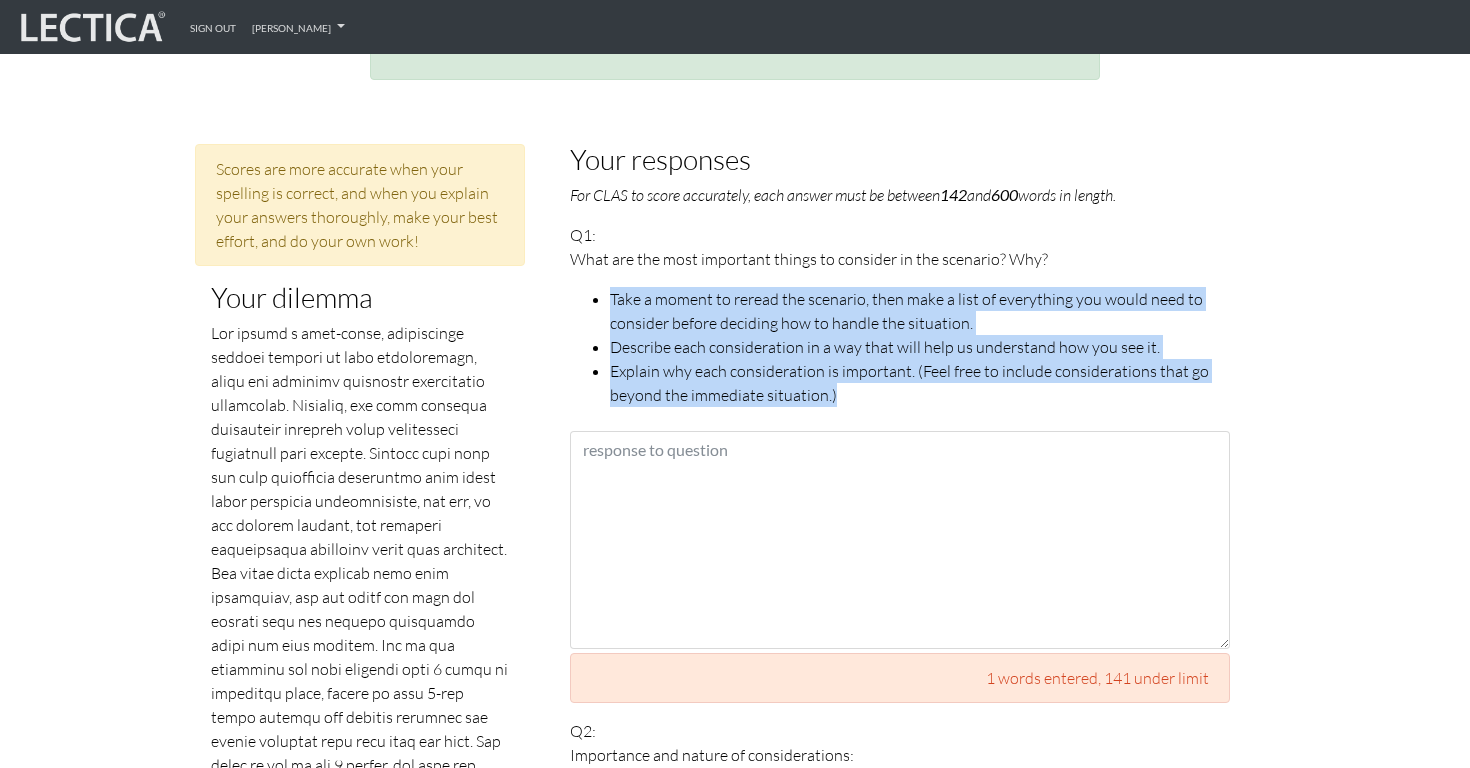 drag, startPoint x: 916, startPoint y: 371, endPoint x: 596, endPoint y: 273, distance: 334.66998 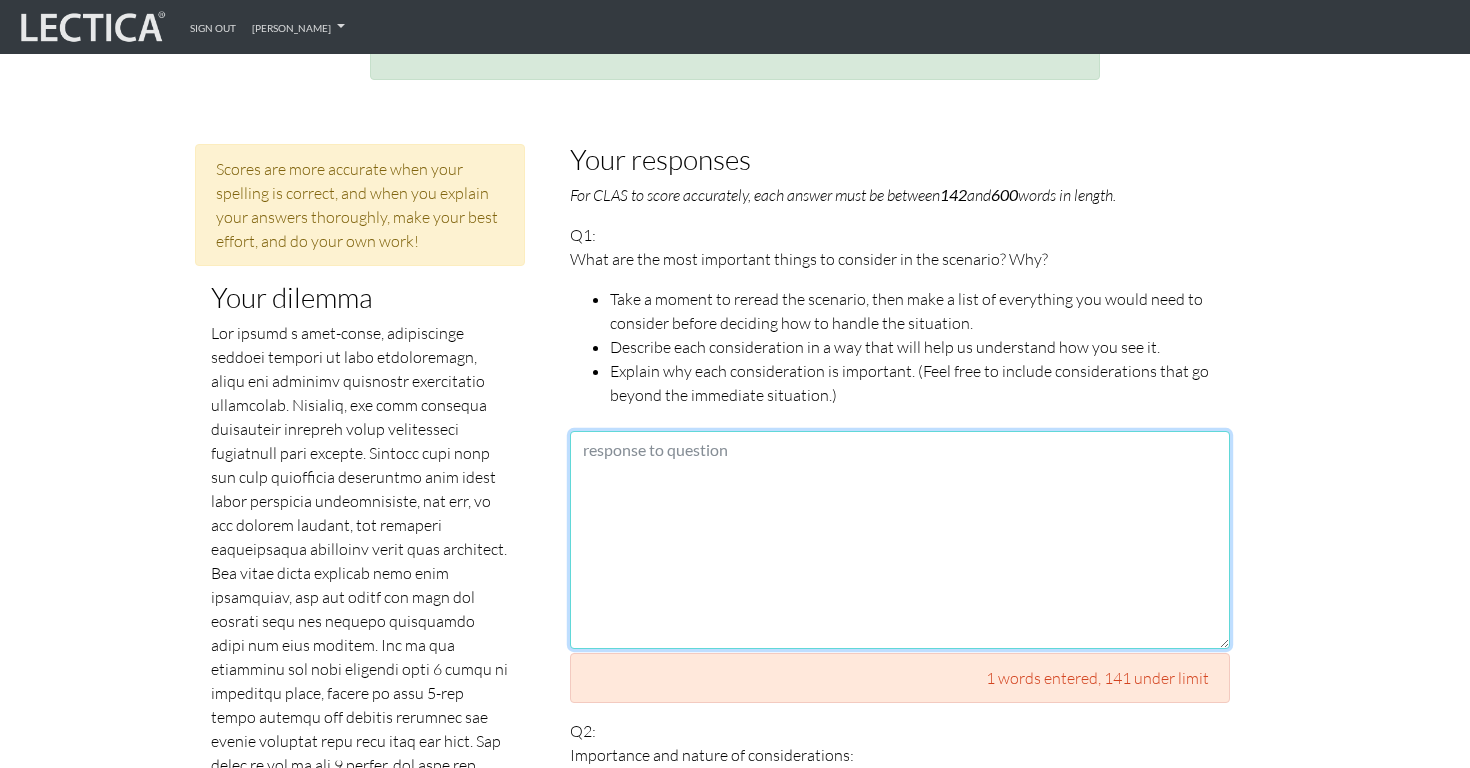 click at bounding box center [900, 540] 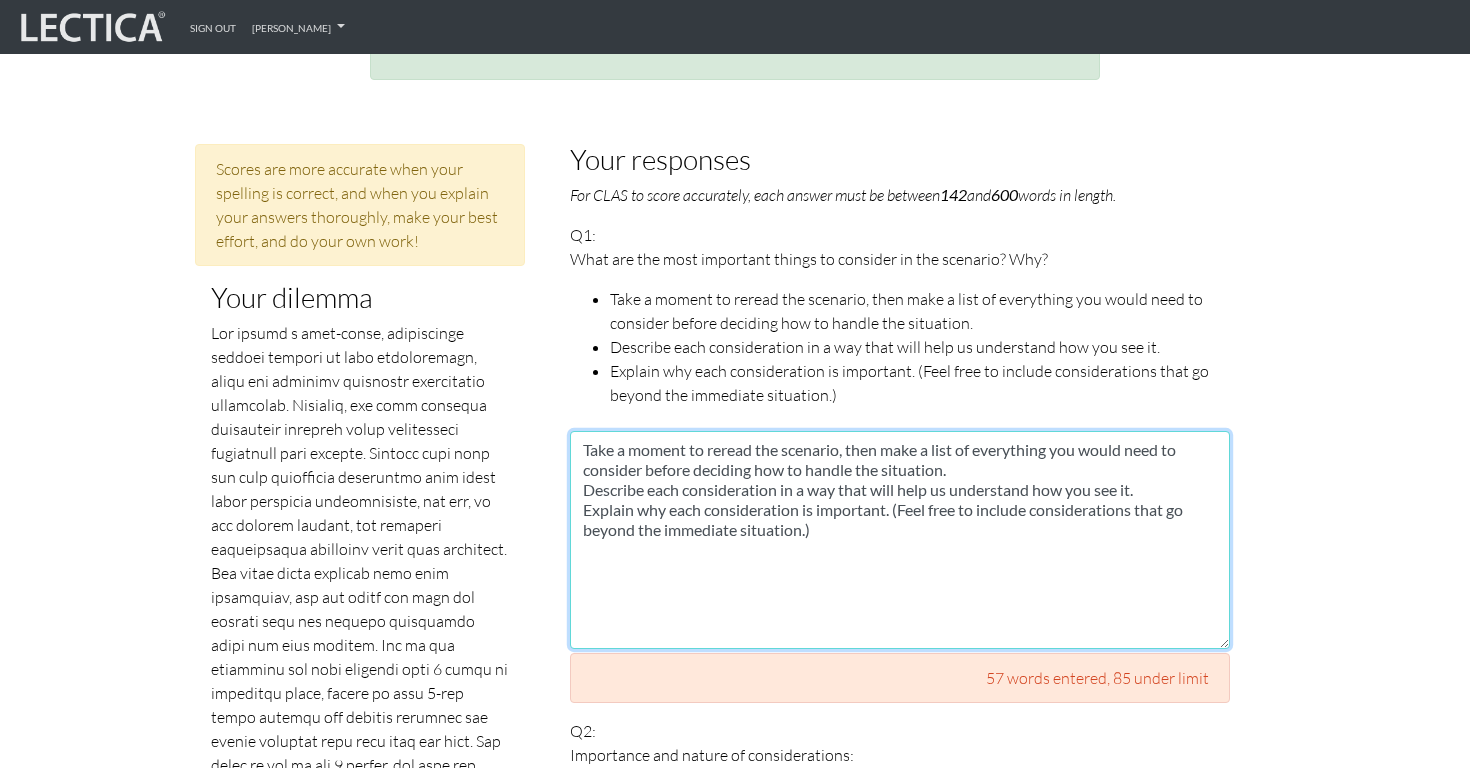 paste on "Take a moment to reread the scenario, then make a list of everything you would need to consider before deciding how to handle the situation.
Describe each consideration in a way that will help us understand how you see it.
Explain why each consideration is important. (Feel free to include considerations that go beyond the immediate situation.)" 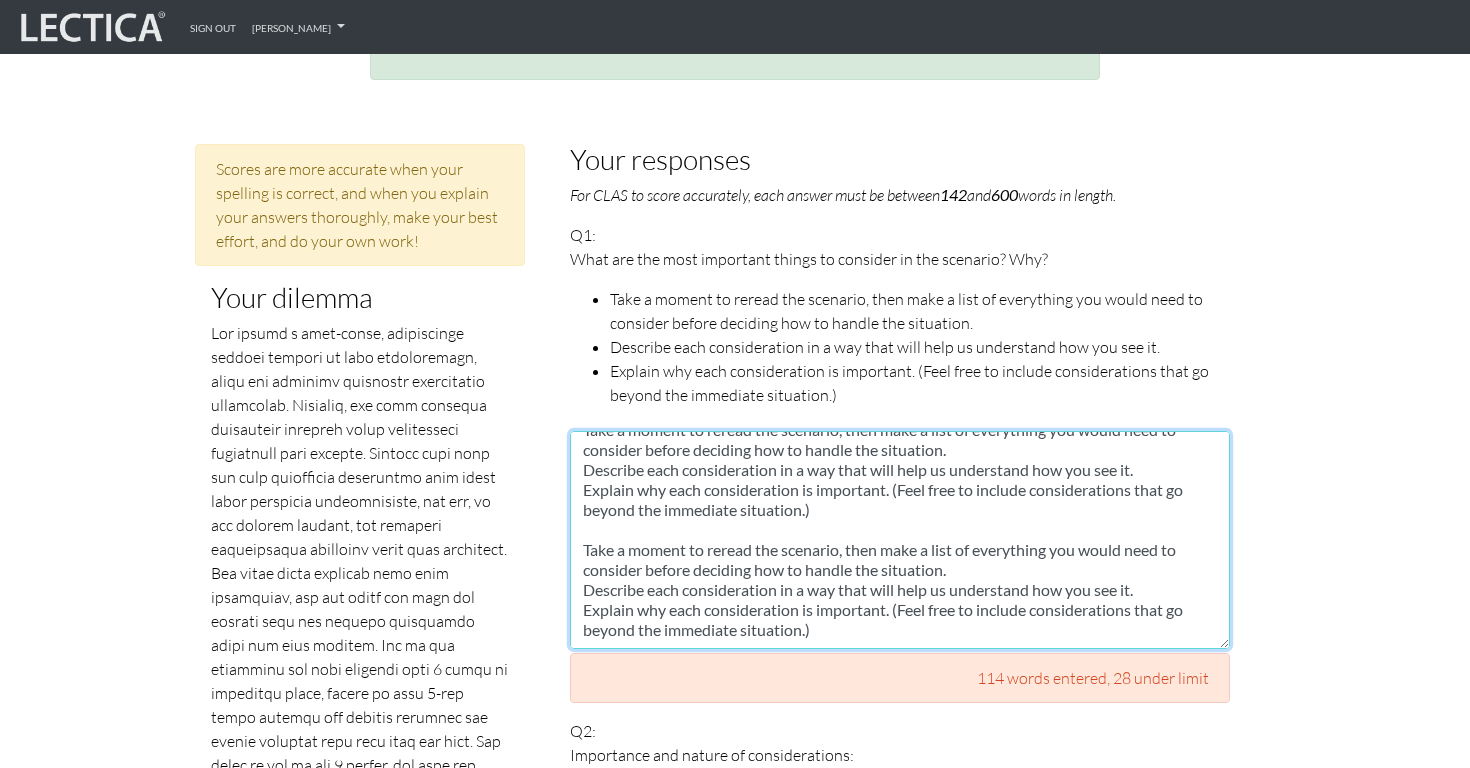 paste on "Take a moment to reread the scenario, then make a list of everything you would need to consider before deciding how to handle the situation.
Describe each consideration in a way that will help us understand how you see it.
Explain why each consideration is important. (Feel free to include considerations that go beyond the immediate situation.)" 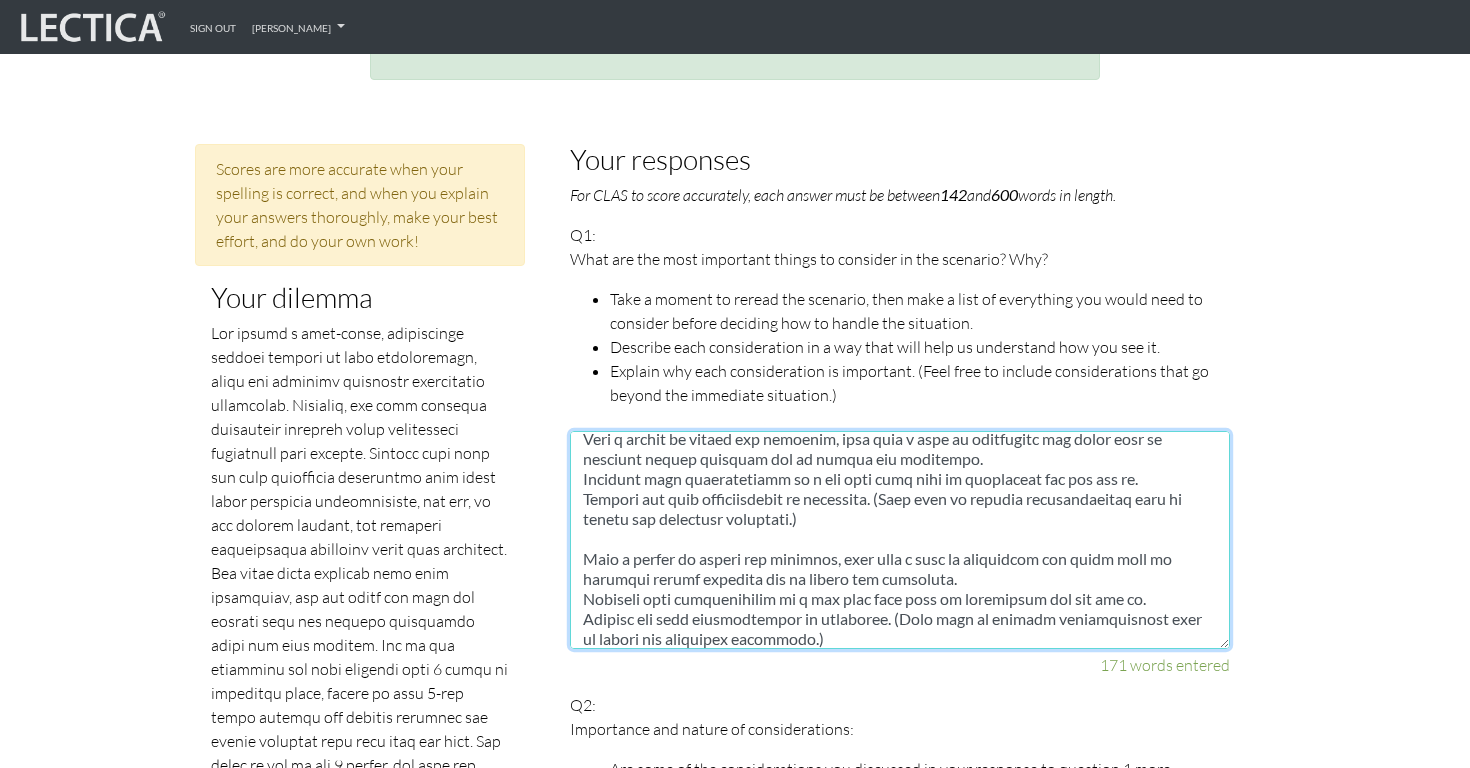 scroll, scrollTop: 0, scrollLeft: 0, axis: both 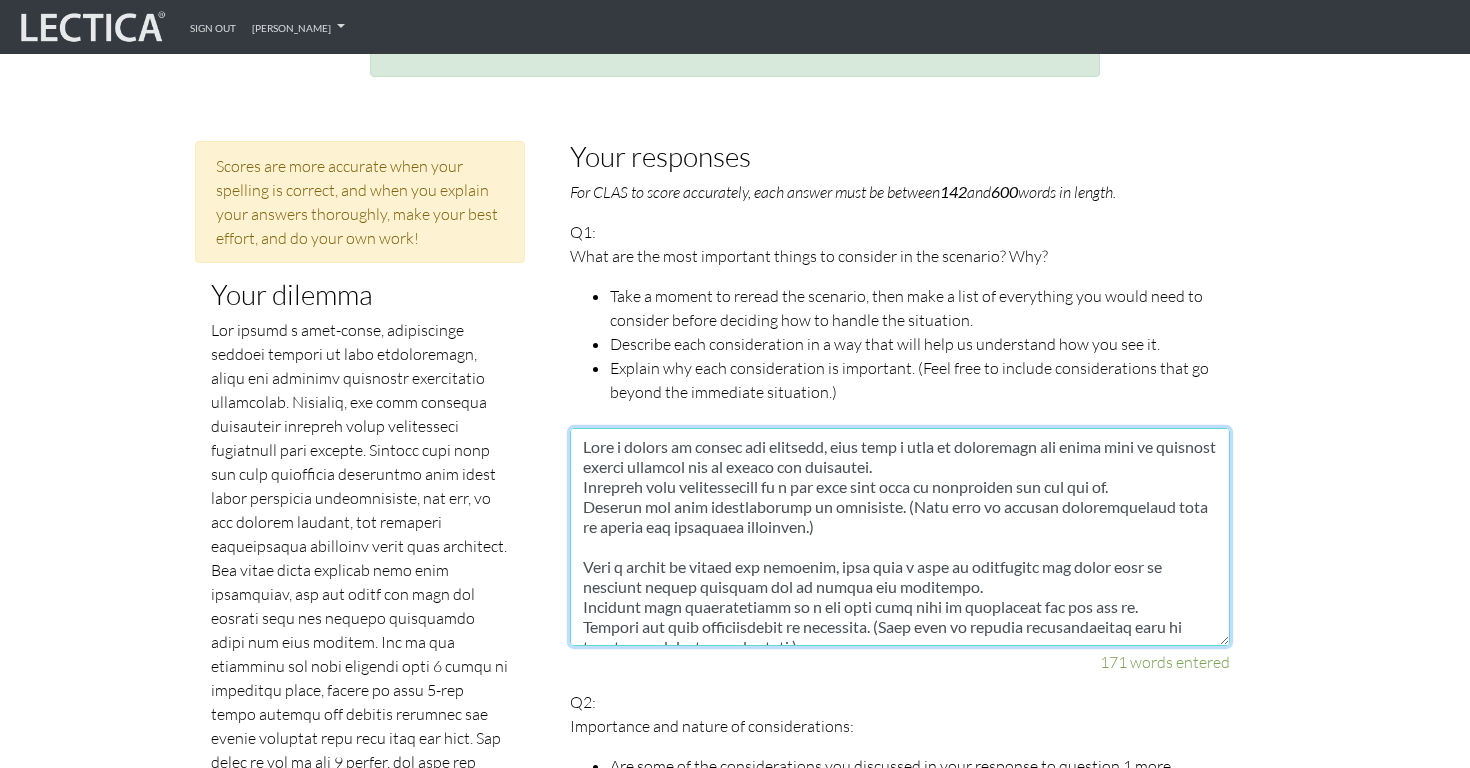 click at bounding box center (900, 537) 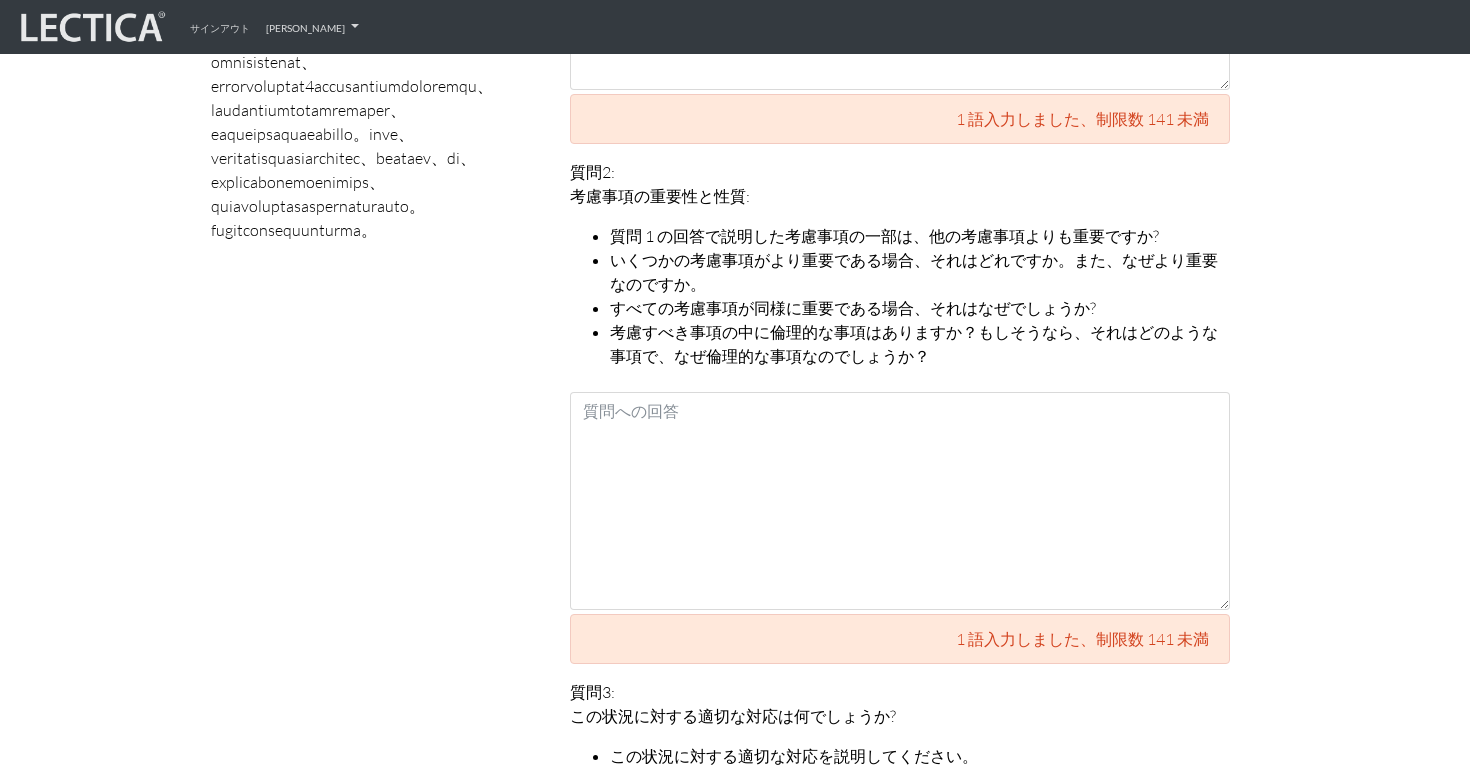 scroll, scrollTop: 1357, scrollLeft: 0, axis: vertical 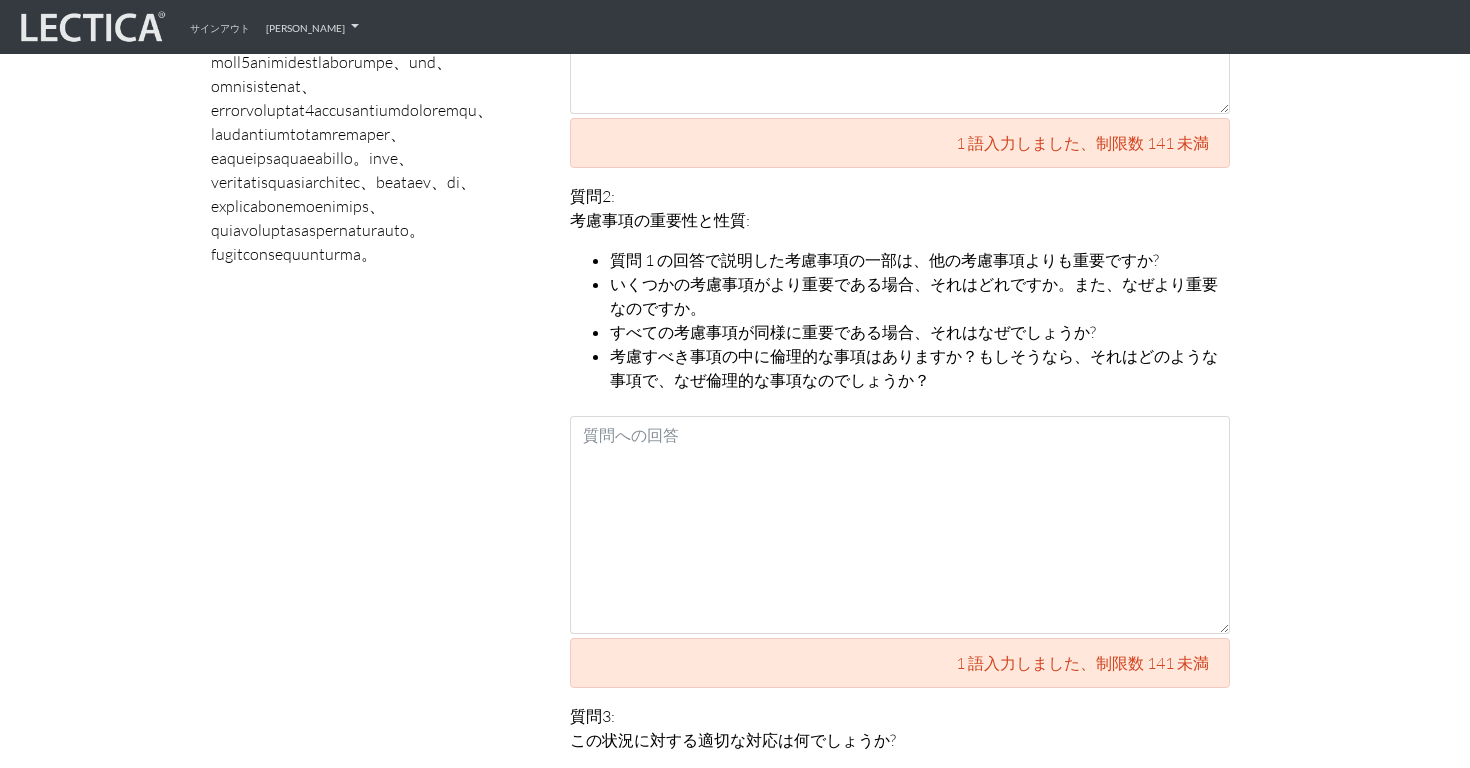 click on "[PERSON_NAME]が正しく、回答を詳しく説明し、最大限の努力を払い、自分で作業を行うと、スコアはより正確になります。
あなたのジレンマ         あなたの回答
CLAS が正確に採点するには、各回答の長さが 142 〜 600 語である必要があります。
質問1: シナリオで考慮すべき最も重要なことは何ですか? なぜですか?
少し時間を取ってシナリオをもう一度読み、状況に対処する方法を決める前に考慮する必要があるすべてのことをリストアップしてください。
それぞれの考慮事項について、私たちがあなたの意見を理解できるように説明してください。
それぞれの考慮事項がなぜ重要なのかを説明します。（直近の状況を超えた考慮事項も自由に含めることができます。）
、制限数 141 未満   質問2:" at bounding box center [735, 1037] 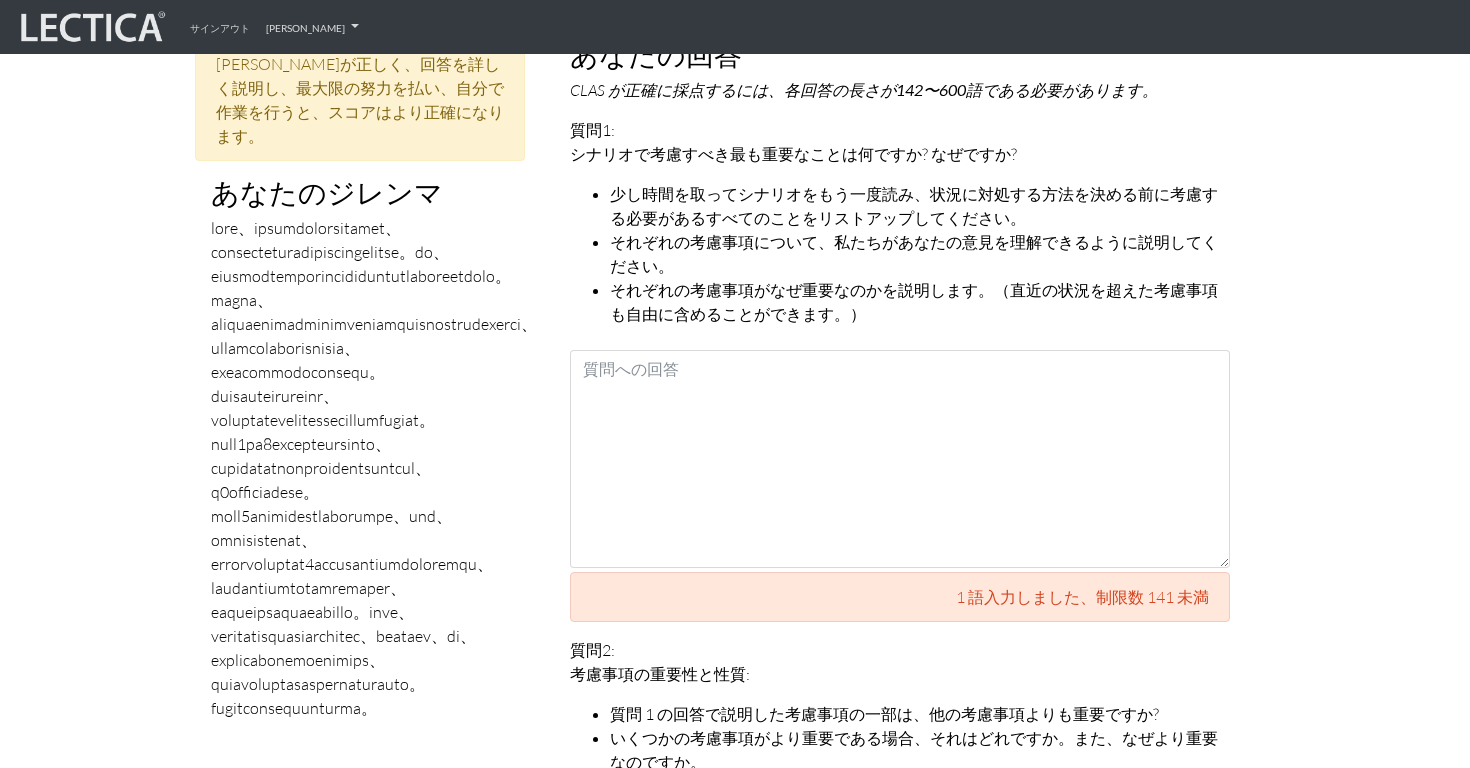 scroll, scrollTop: 904, scrollLeft: 0, axis: vertical 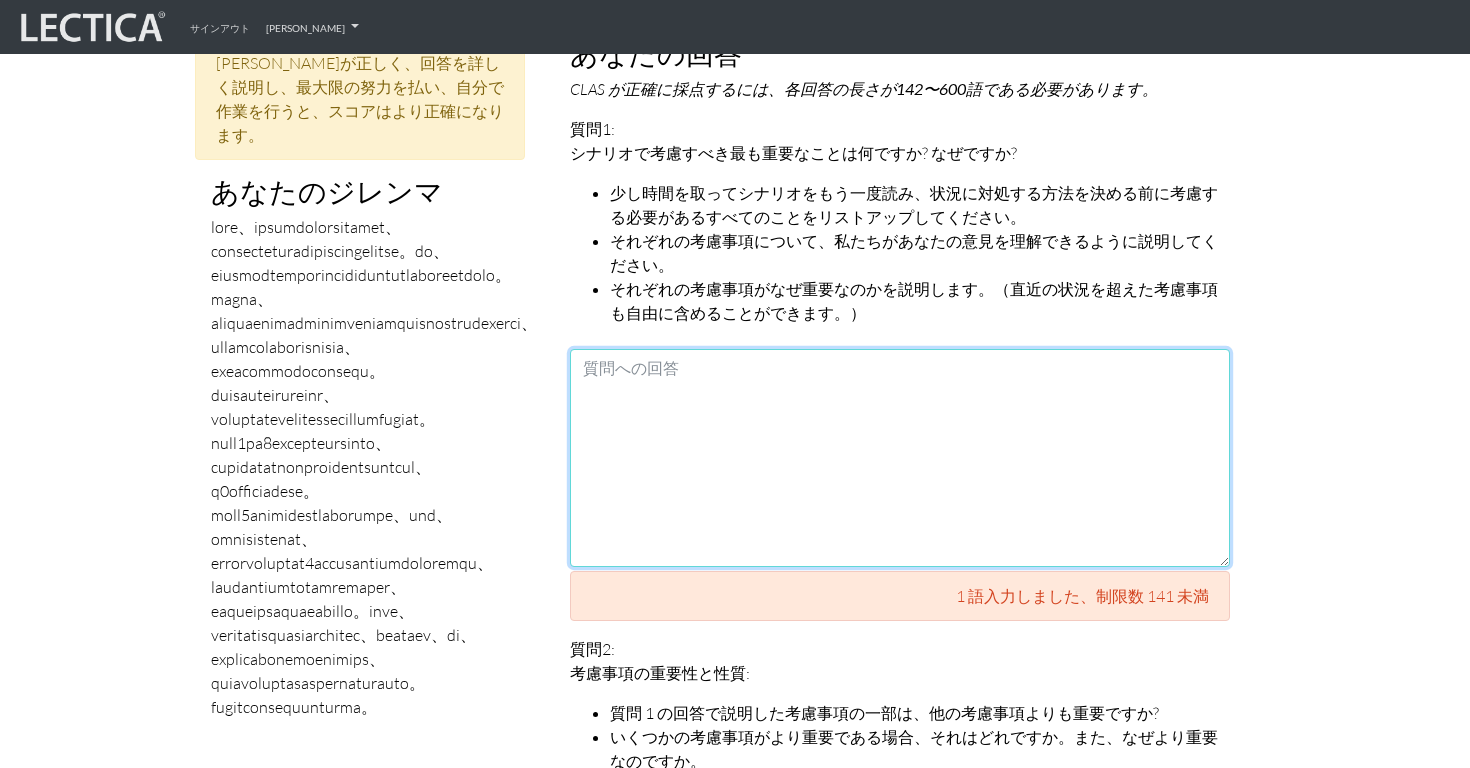 click at bounding box center (900, 458) 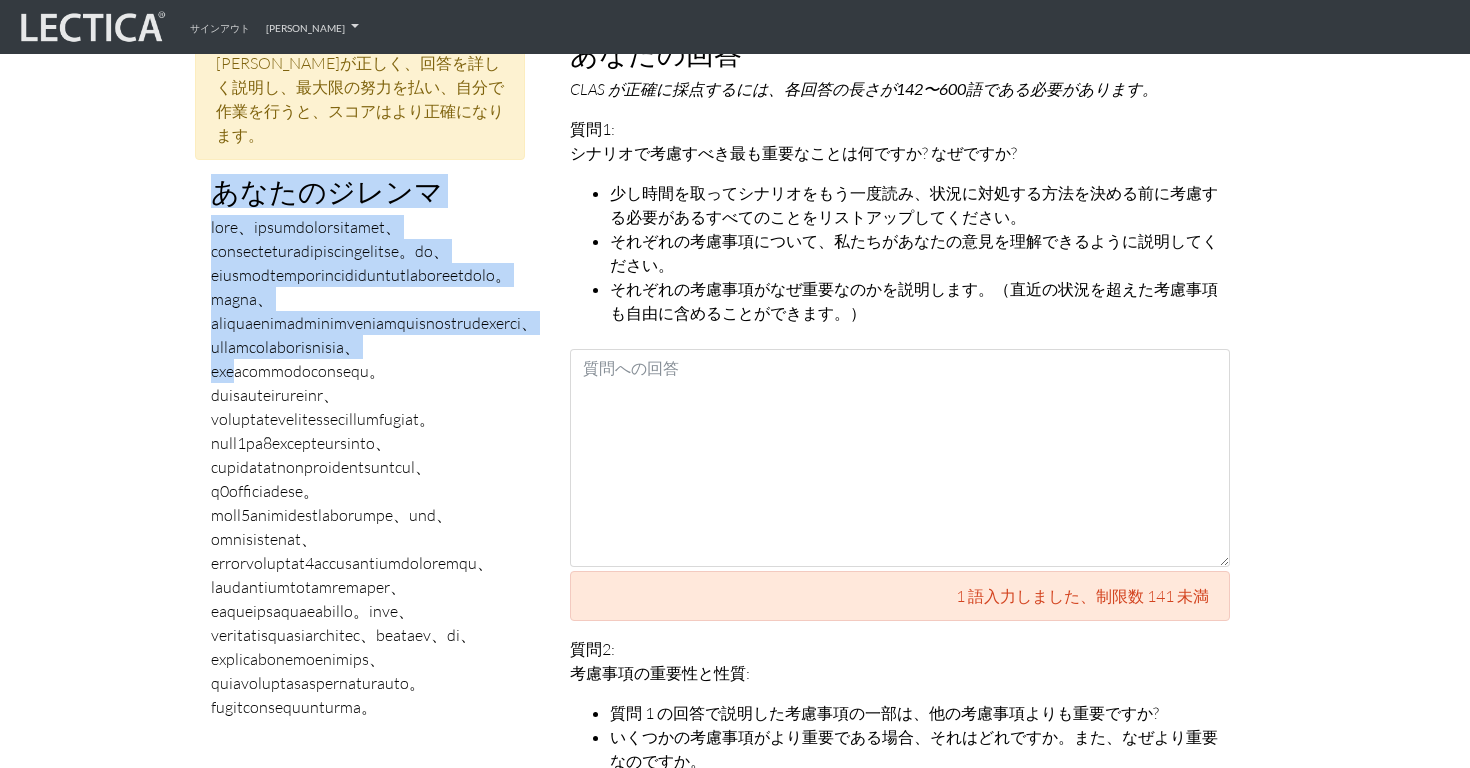 drag, startPoint x: 490, startPoint y: 394, endPoint x: 210, endPoint y: 154, distance: 368.78177 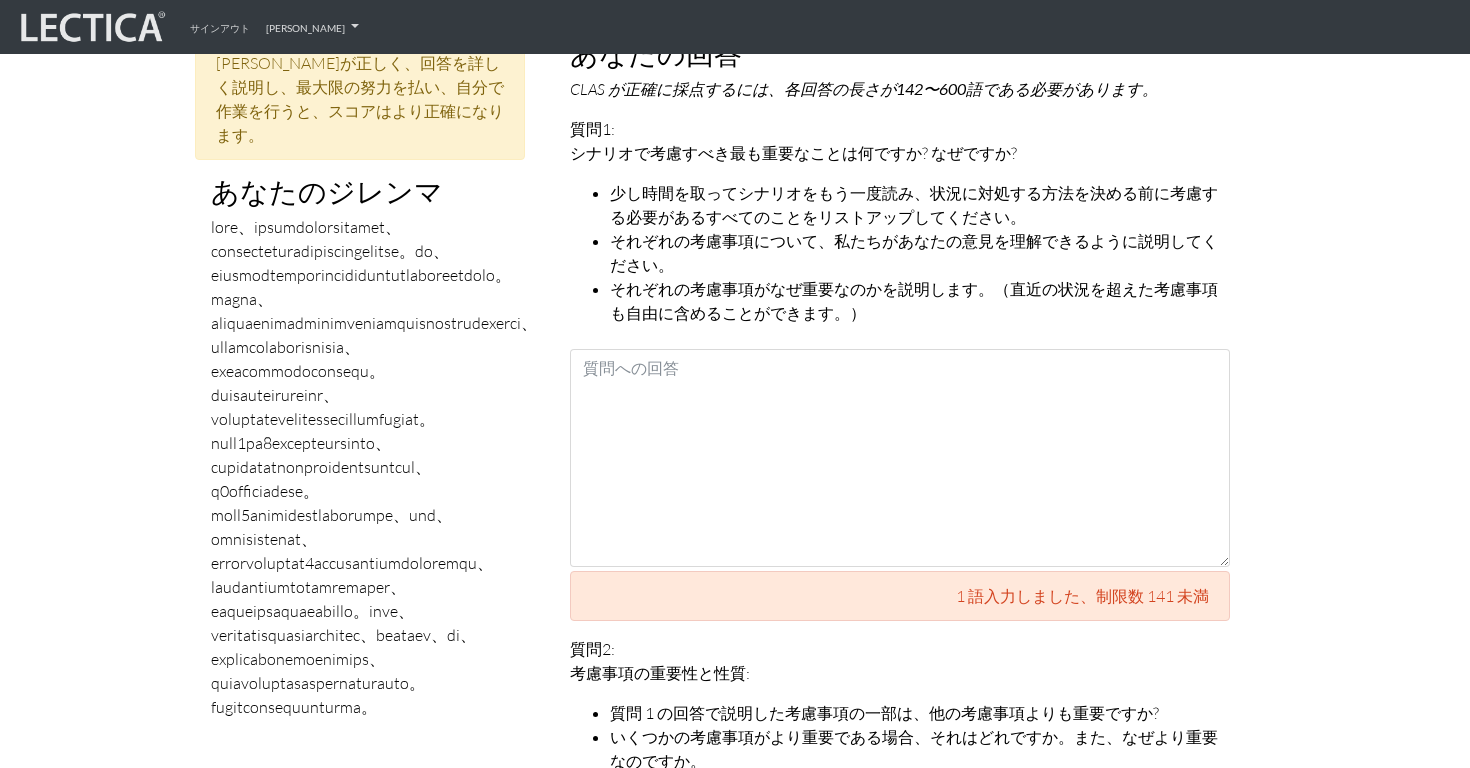 click at bounding box center (374, 467) 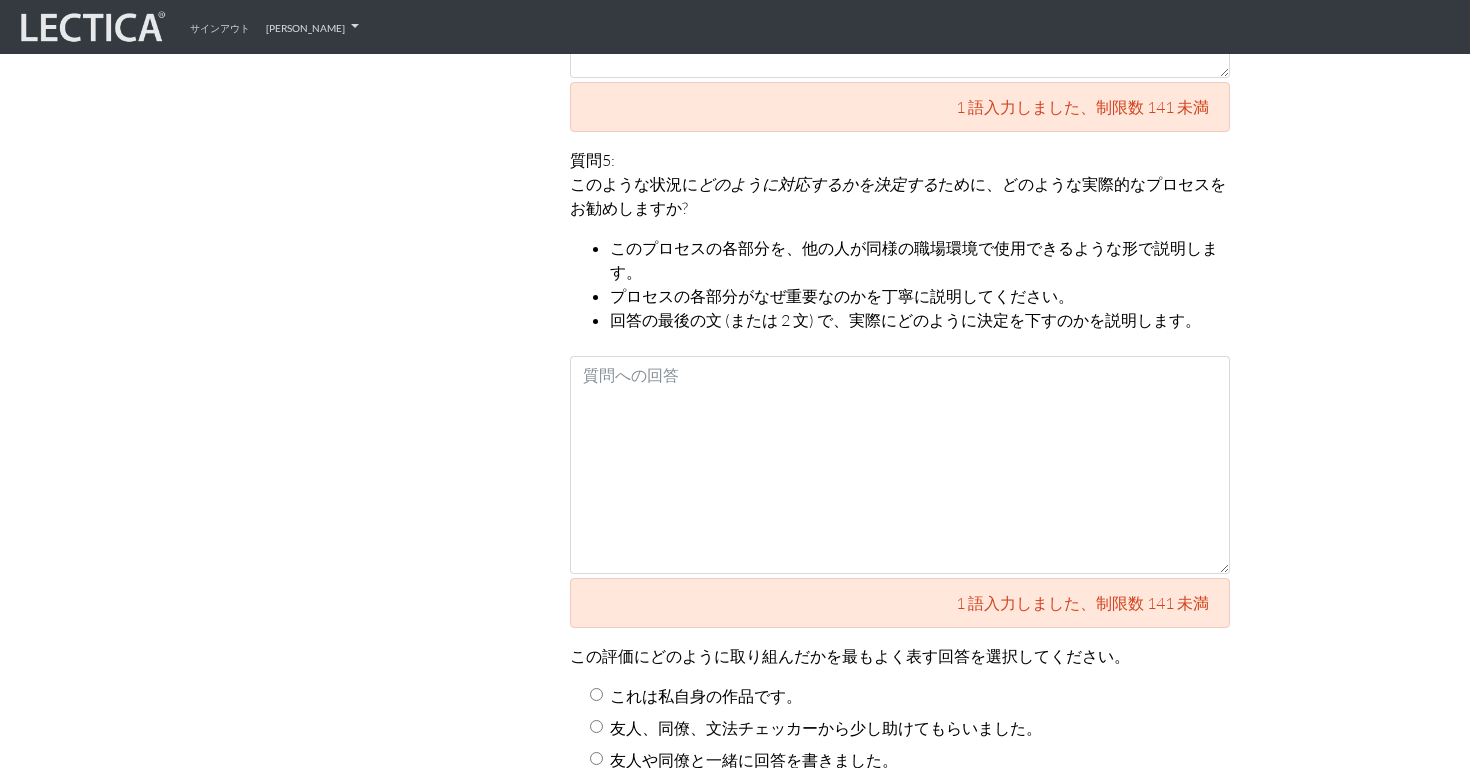scroll, scrollTop: 2839, scrollLeft: 0, axis: vertical 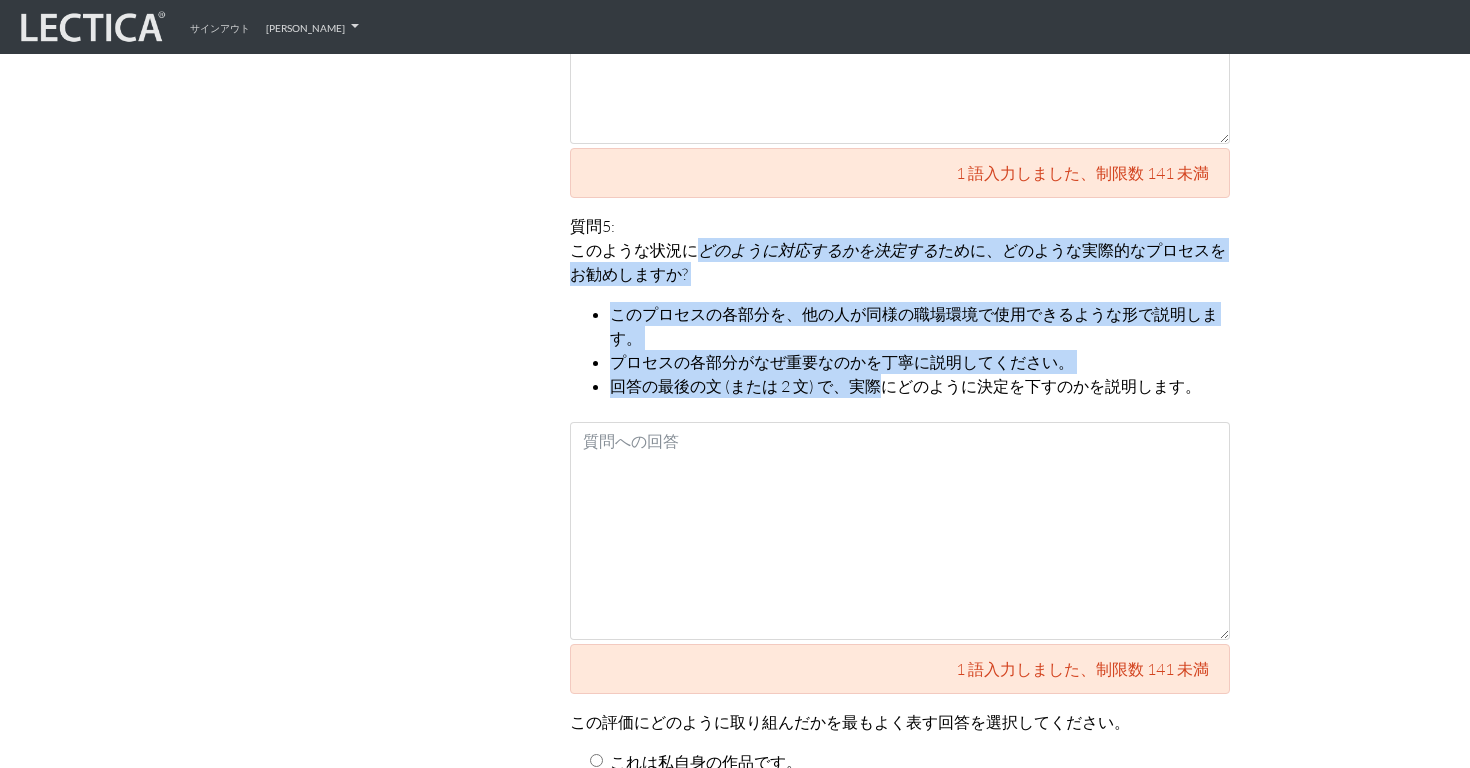 drag, startPoint x: 696, startPoint y: 261, endPoint x: 887, endPoint y: 377, distance: 223.46588 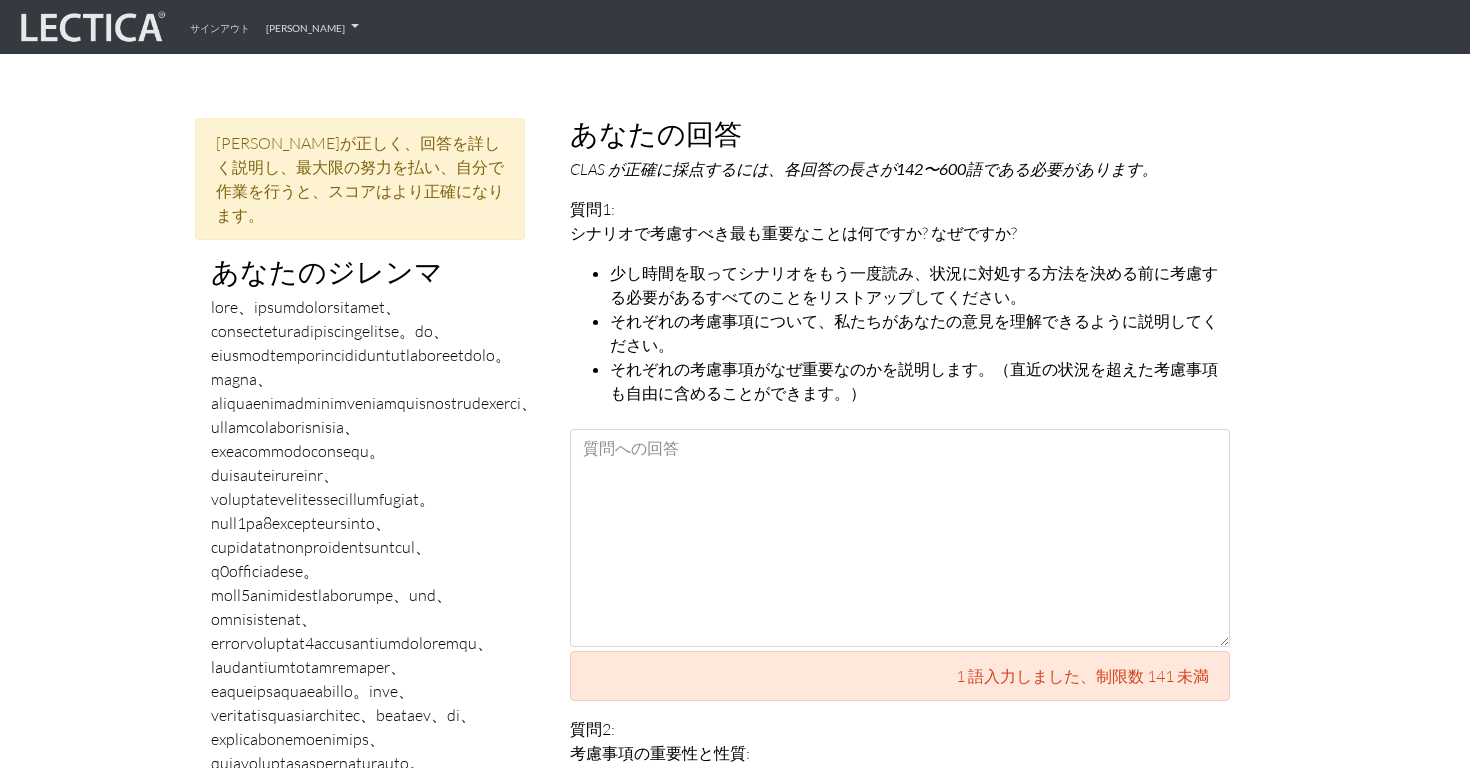 scroll, scrollTop: 791, scrollLeft: 0, axis: vertical 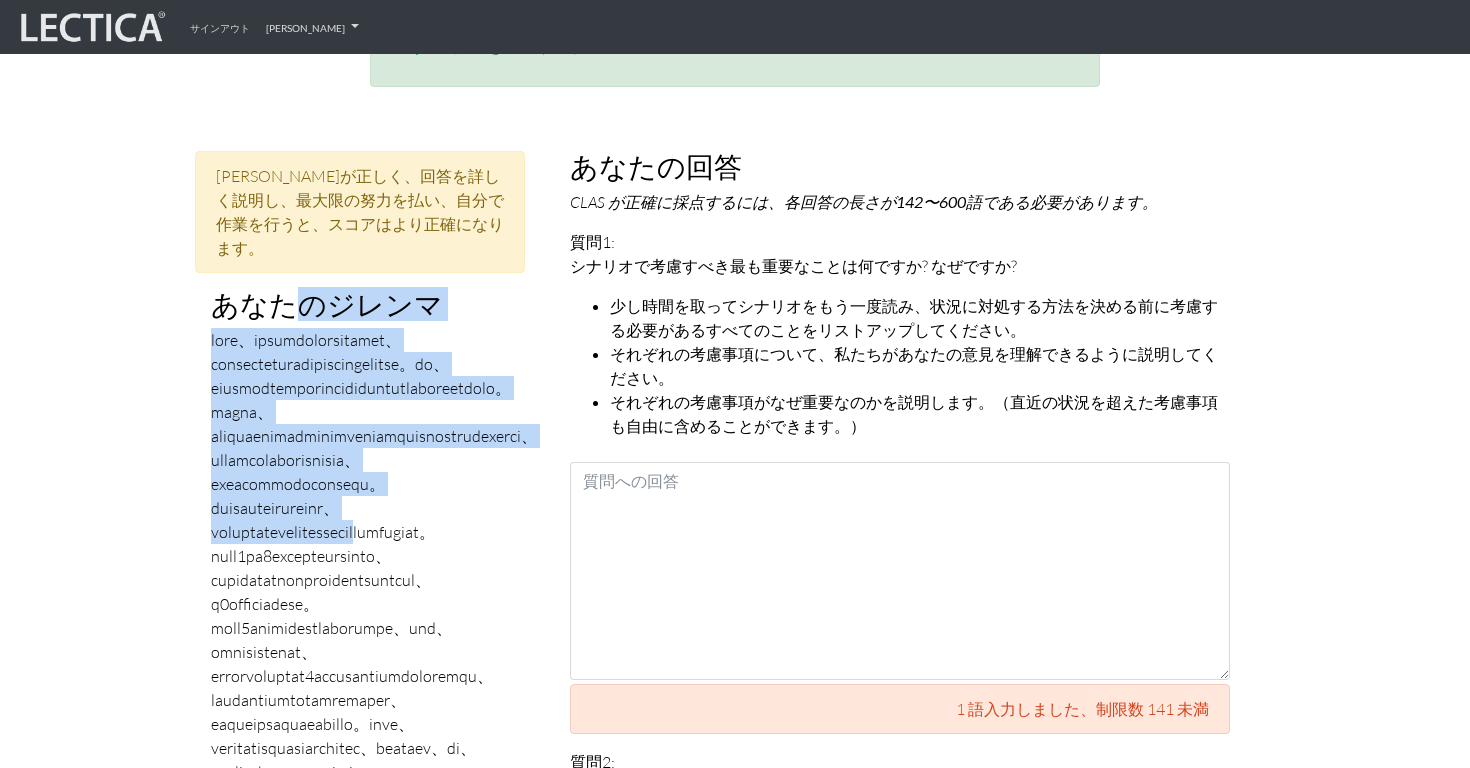 drag, startPoint x: 286, startPoint y: 277, endPoint x: 491, endPoint y: 573, distance: 360.05695 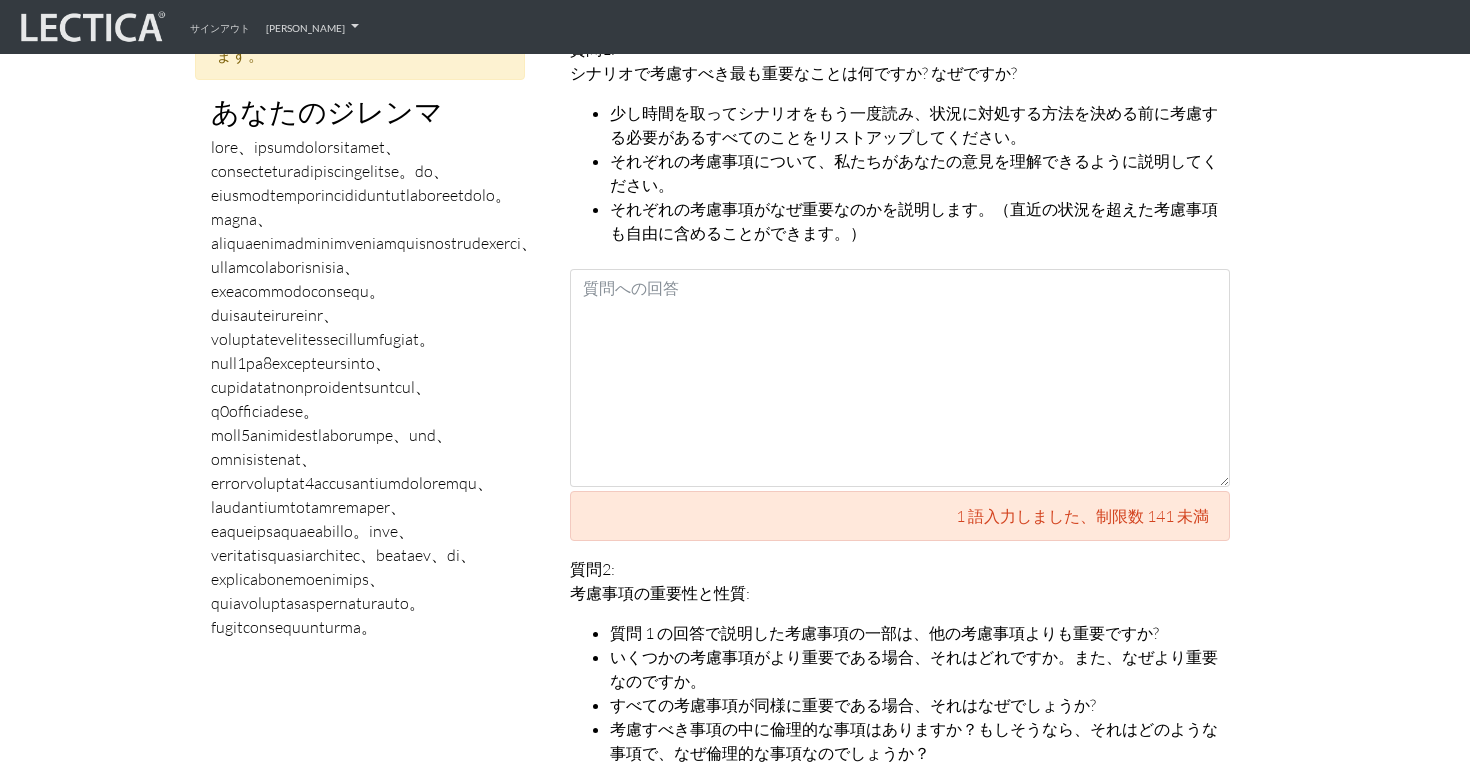 scroll, scrollTop: 986, scrollLeft: 0, axis: vertical 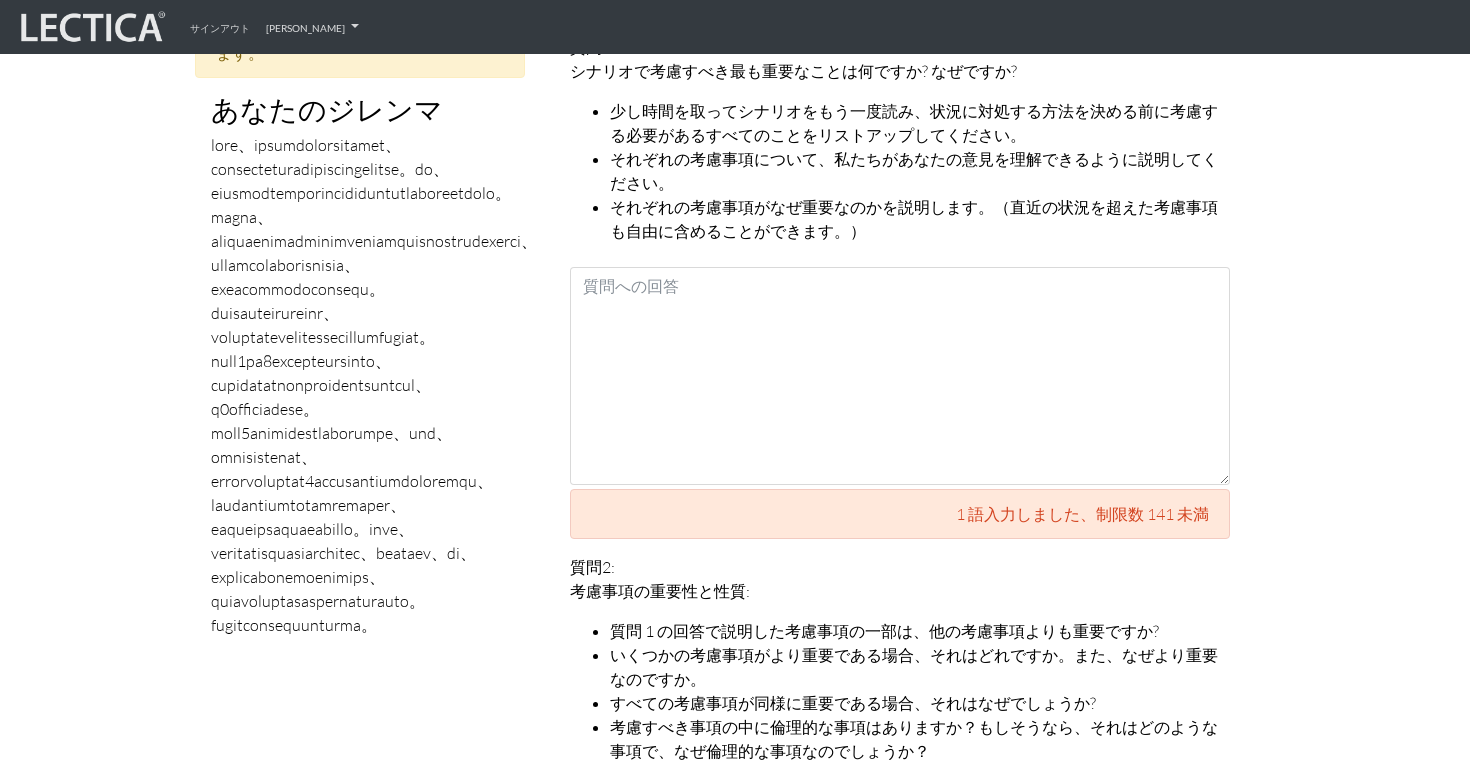 click at bounding box center [374, 385] 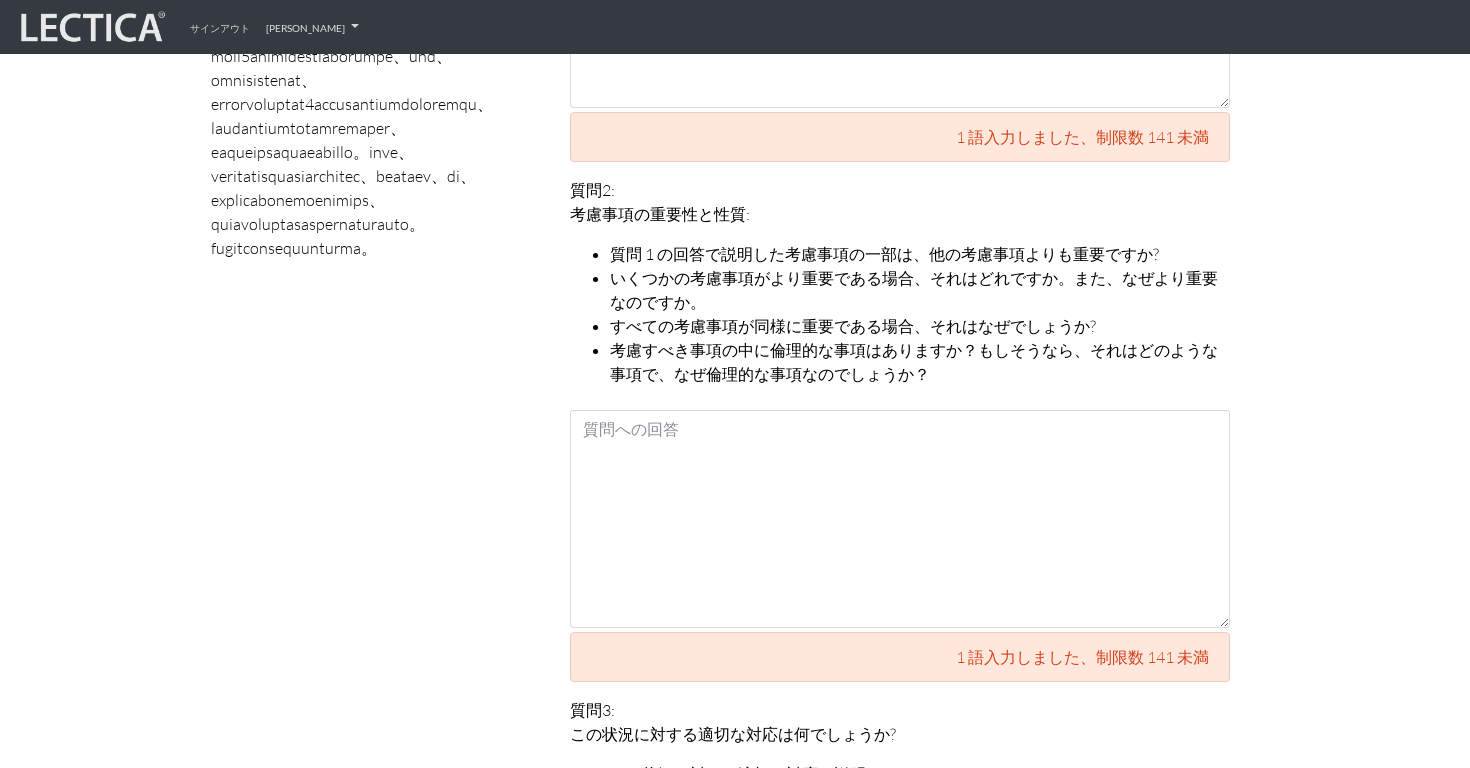 scroll, scrollTop: 1357, scrollLeft: 0, axis: vertical 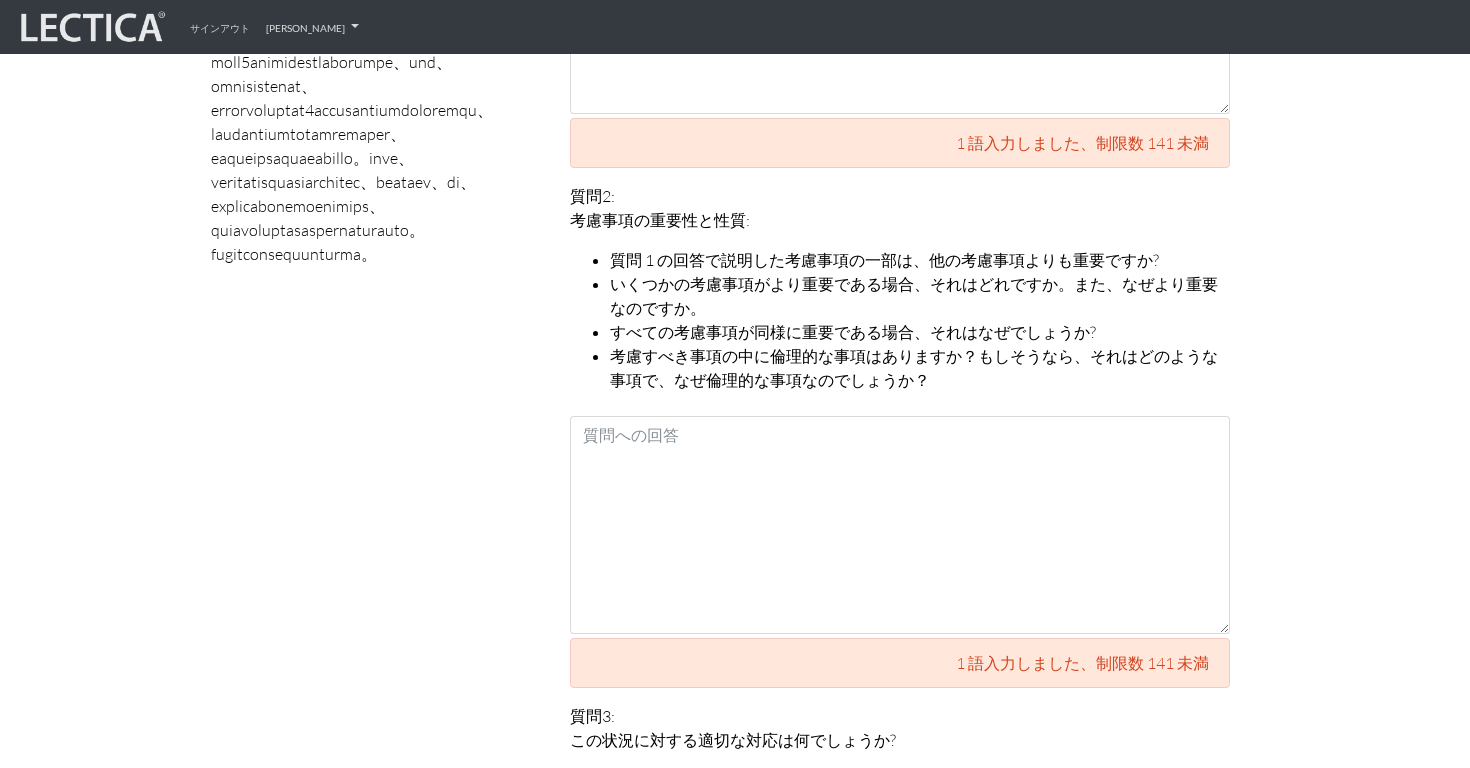 click on "いくつかの考慮事項がより重要である場合、それはどれですか。また、なぜより重要なのですか。" at bounding box center (914, 296) 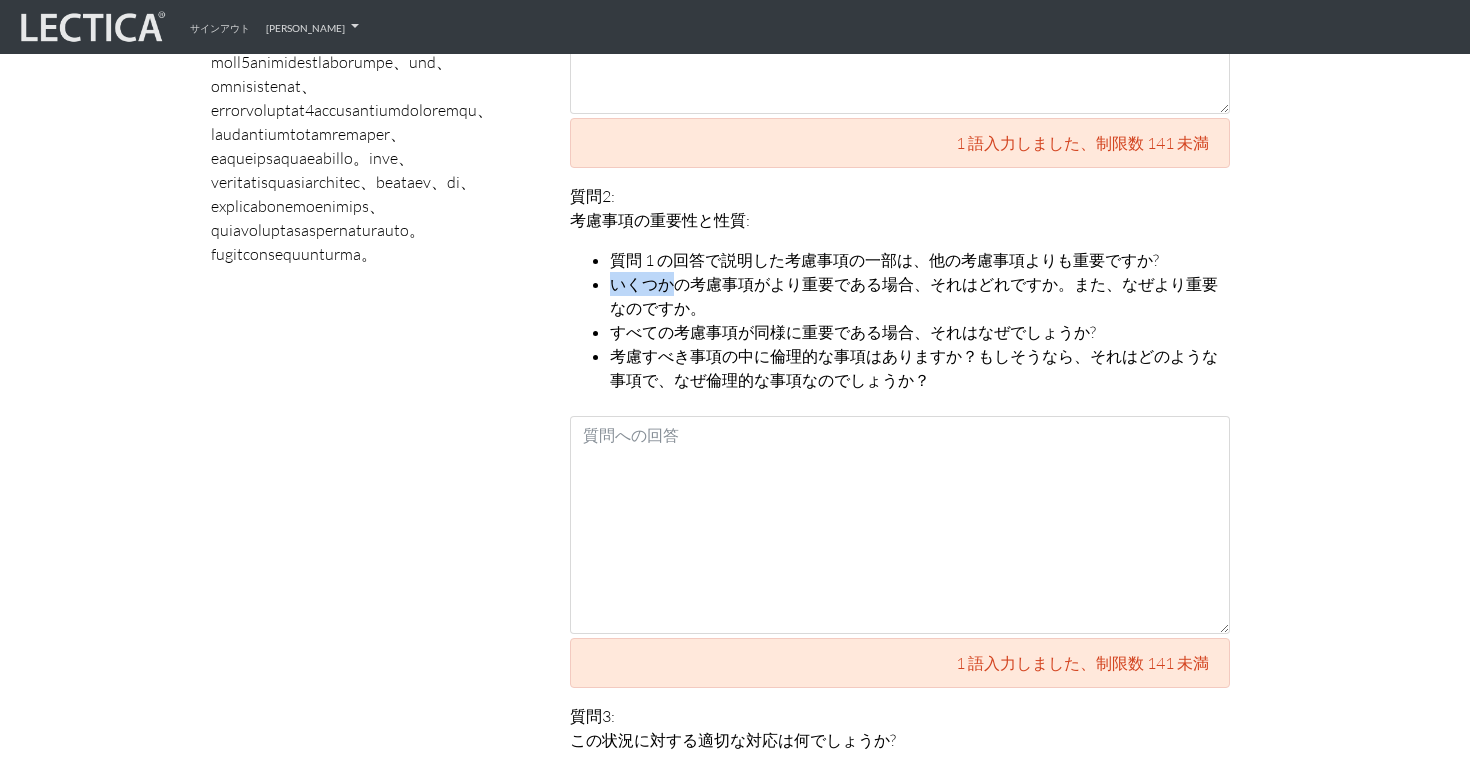 click on "いくつかの考慮事項がより重要である場合、それはどれですか。また、なぜより重要なのですか。" at bounding box center [914, 296] 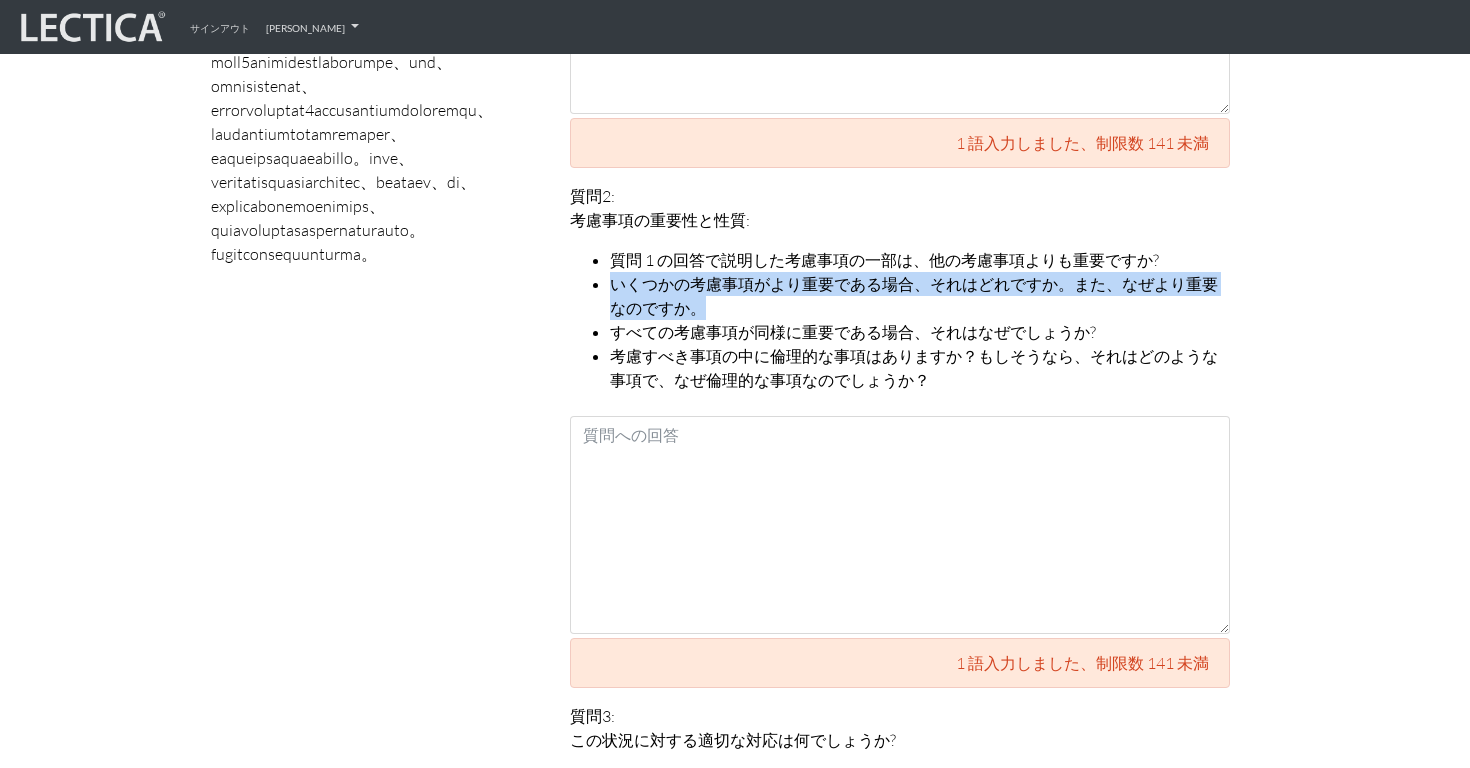 click on "いくつかの考慮事項がより重要である場合、それはどれですか。また、なぜより重要なのですか。" at bounding box center [914, 296] 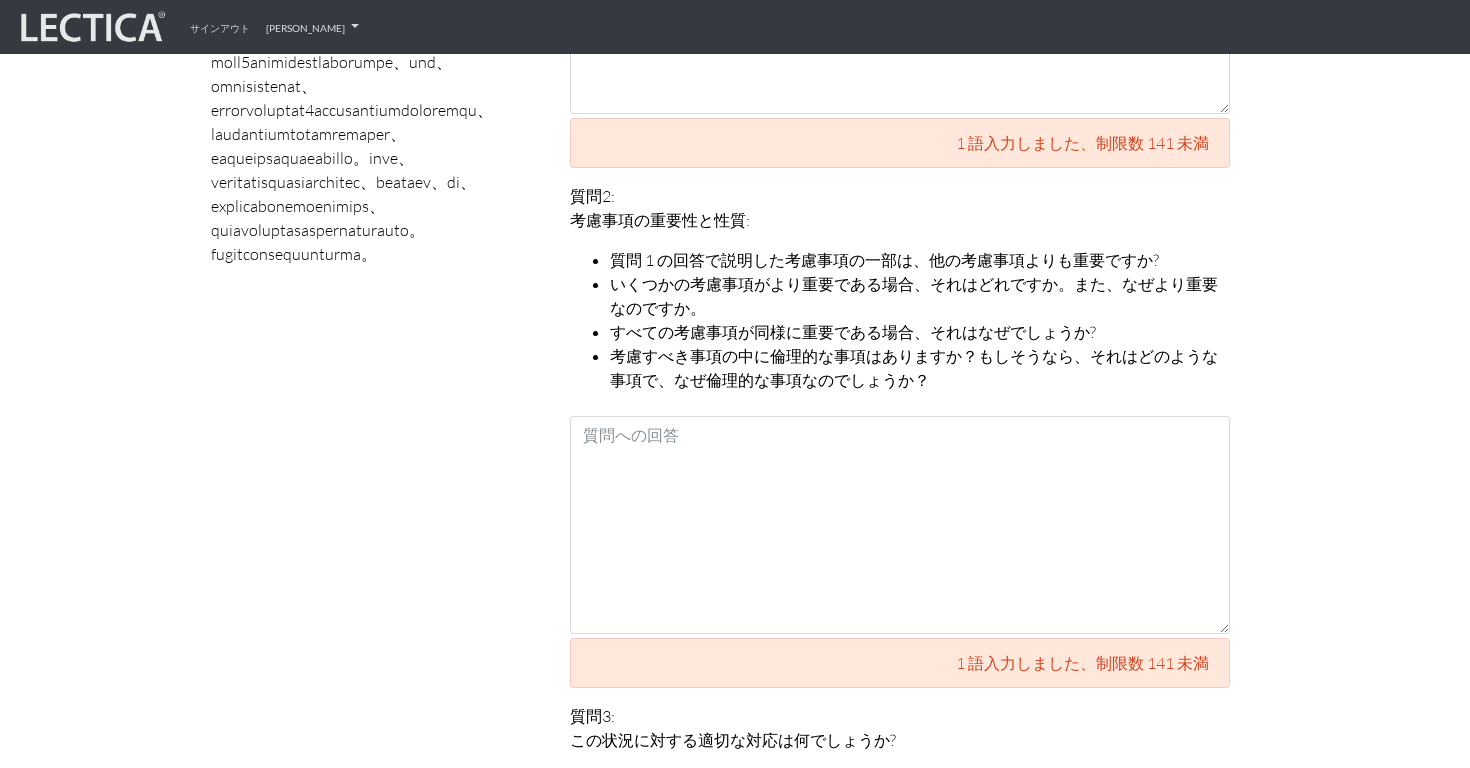 click on "すべての考慮事項が同様に重要である場合、それはなぜでしょうか?" at bounding box center [853, 332] 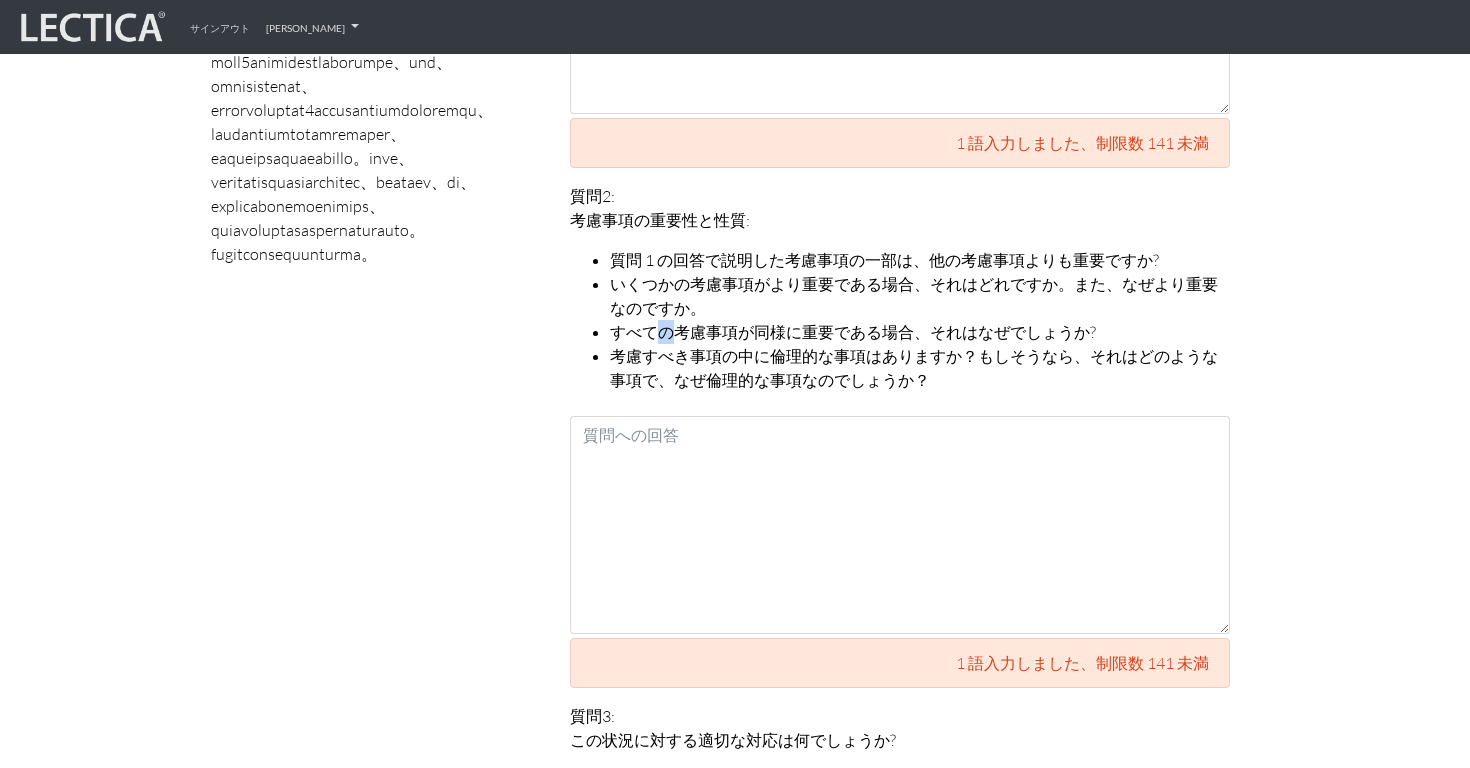 click on "すべての考慮事項が同様に重要である場合、それはなぜでしょうか?" at bounding box center [853, 332] 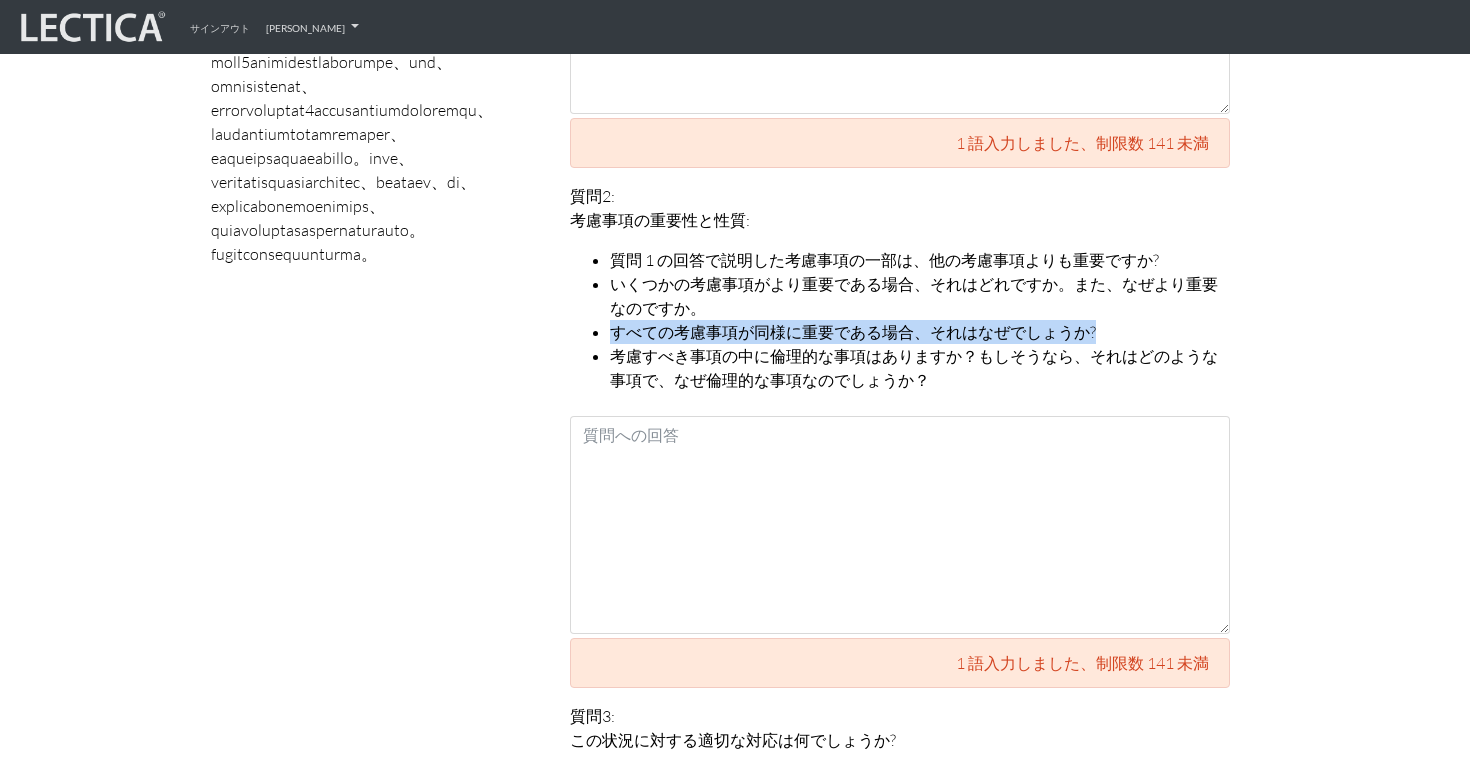 click on "すべての考慮事項が同様に重要である場合、それはなぜでしょうか?" at bounding box center (853, 332) 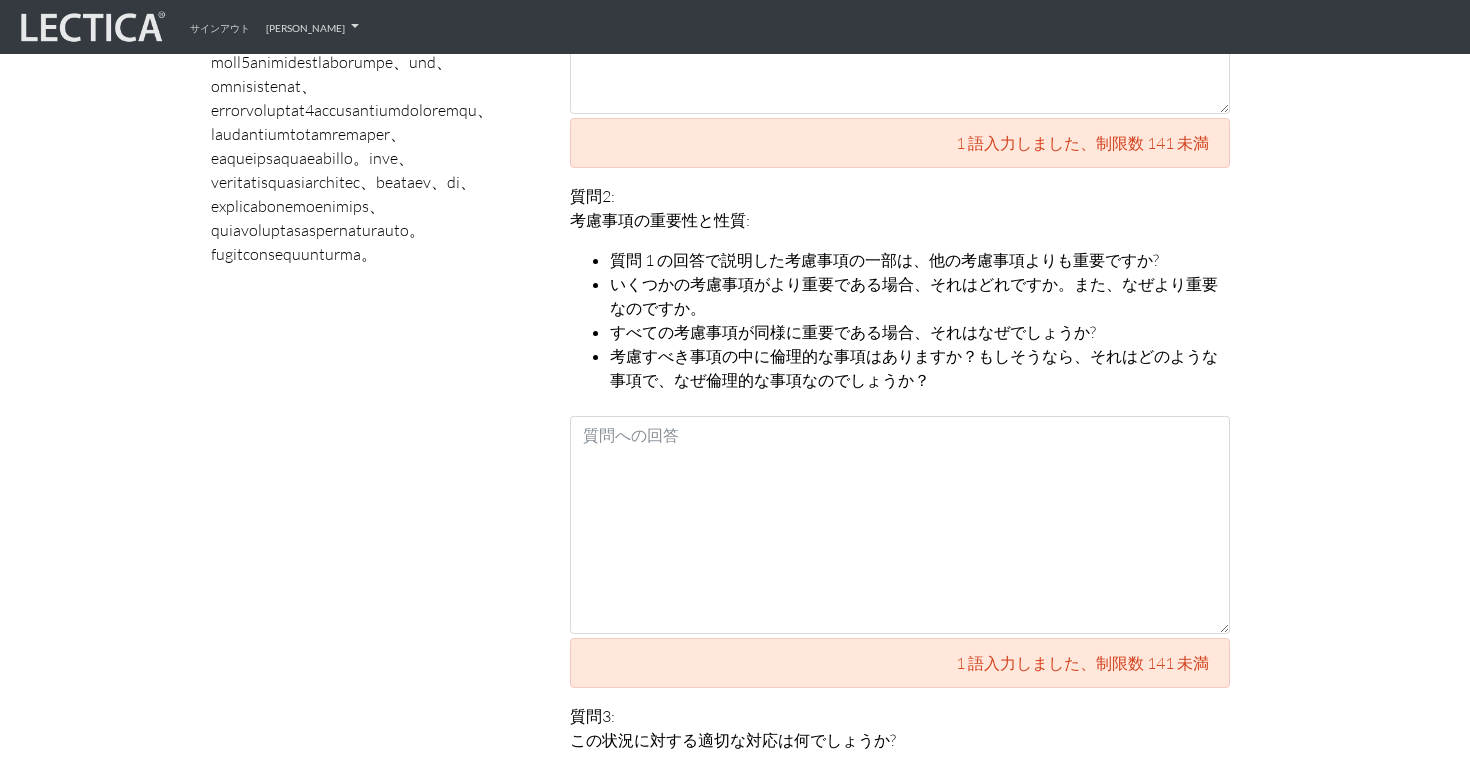 click on "いくつかの考慮事項がより重要である場合、それはどれですか。また、なぜより重要なのですか。" at bounding box center (920, 296) 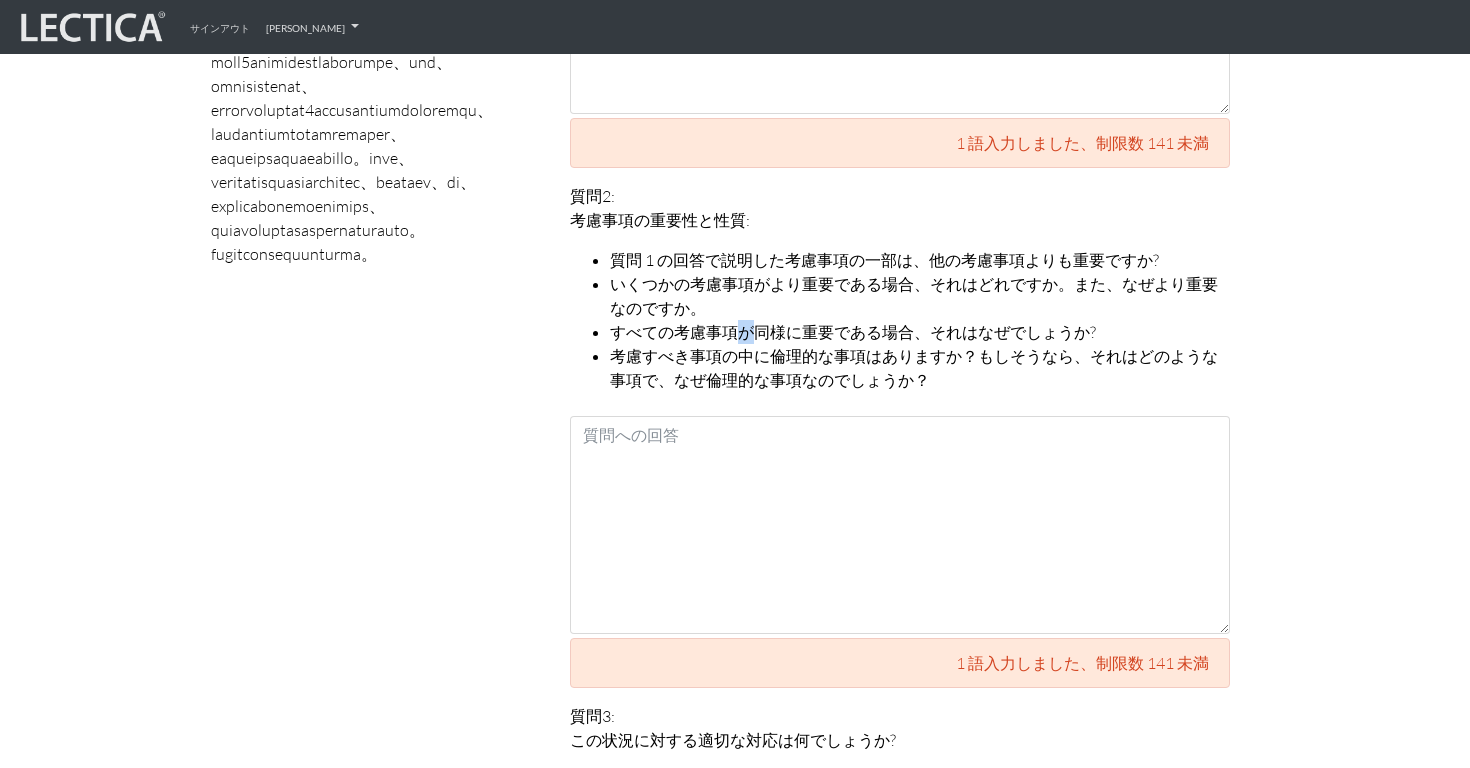 click on "すべての考慮事項が同様に重要である場合、それはなぜでしょうか?" at bounding box center (853, 332) 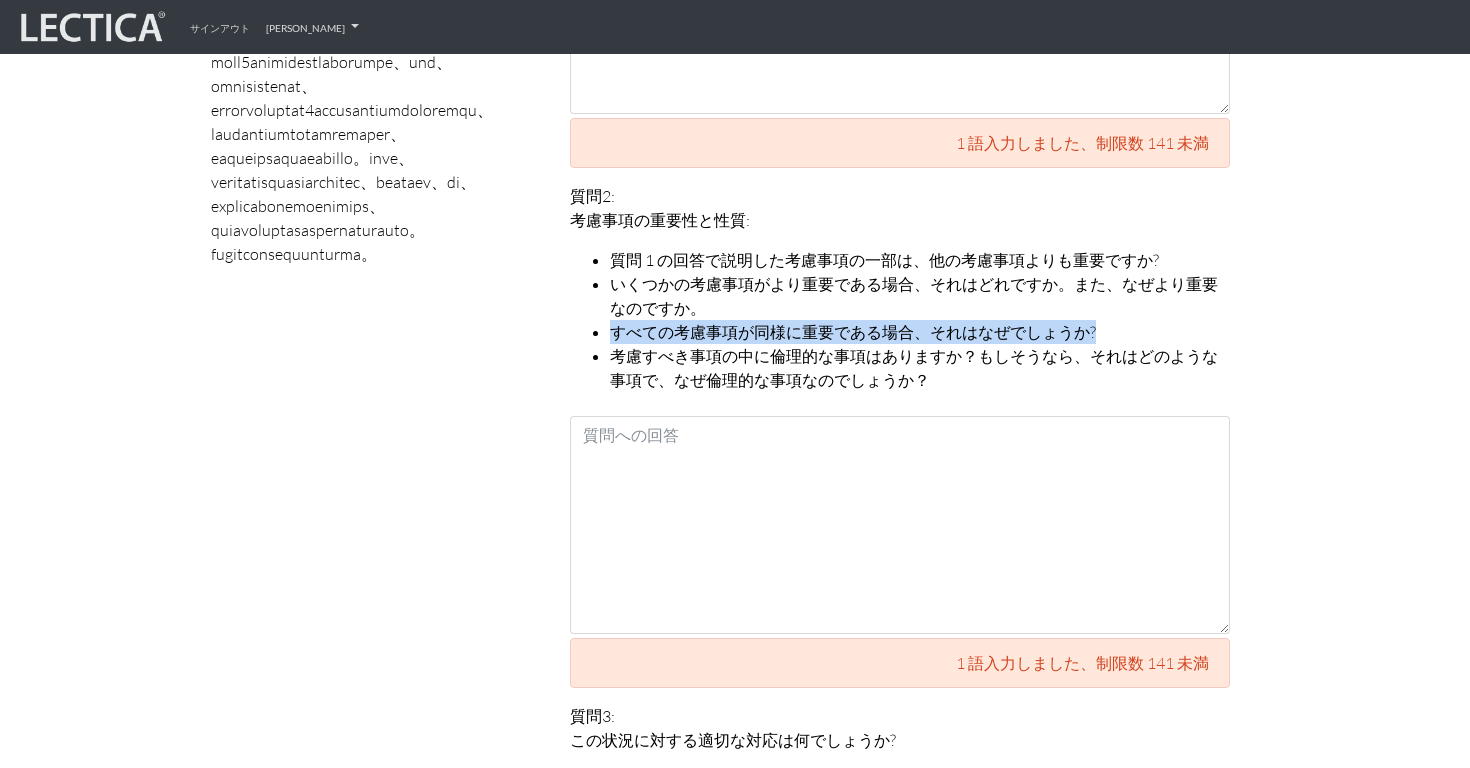 click on "すべての考慮事項が同様に重要である場合、それはなぜでしょうか?" at bounding box center [853, 332] 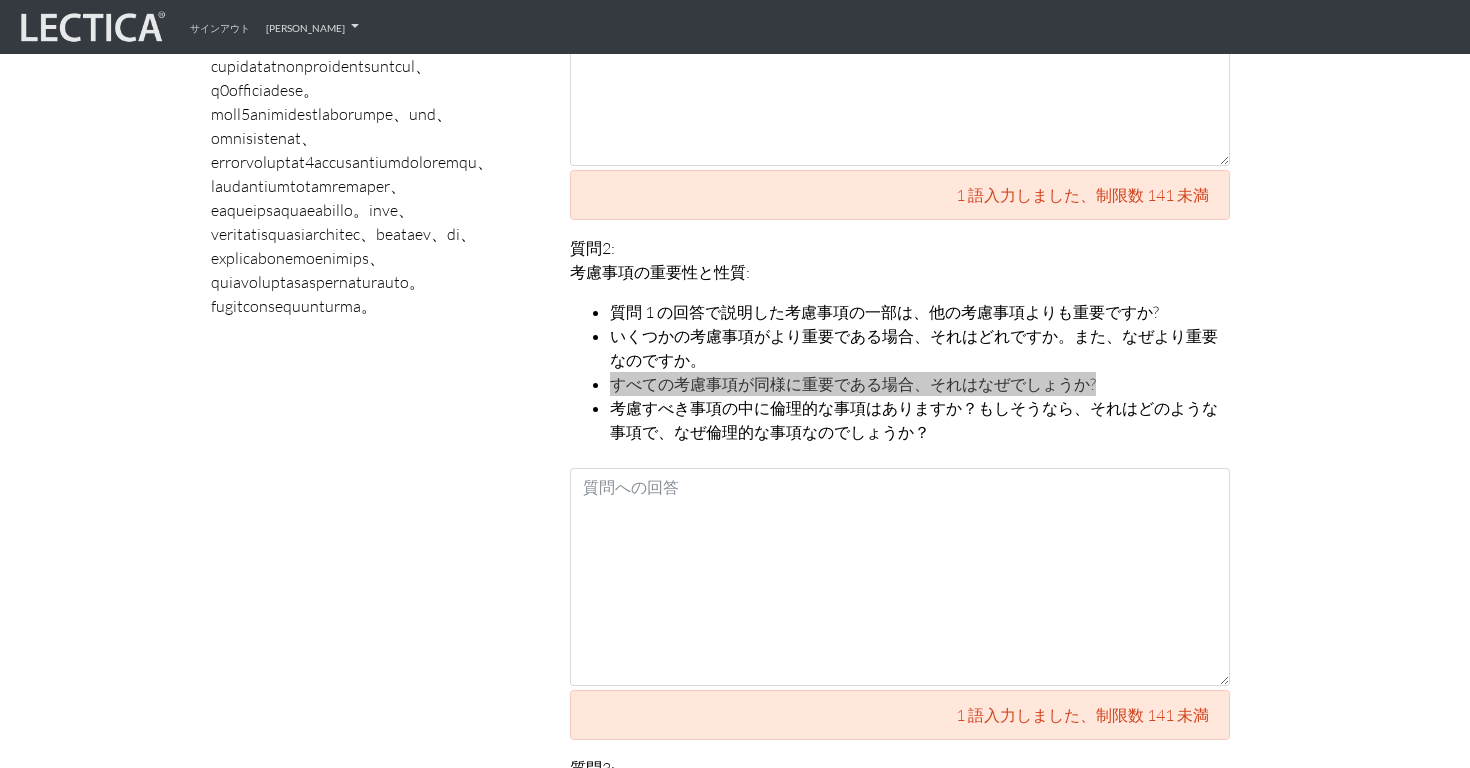 scroll, scrollTop: 1335, scrollLeft: 0, axis: vertical 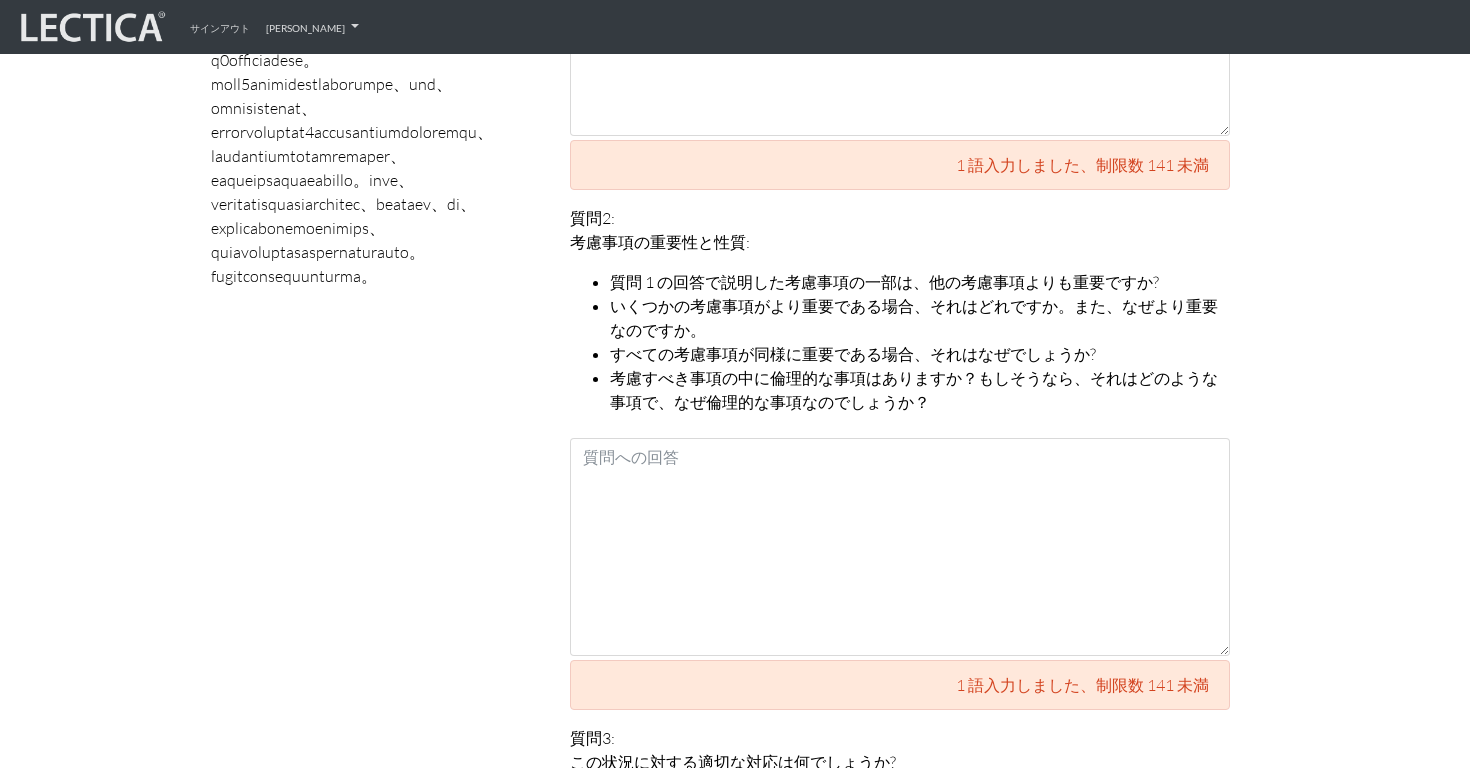click on "考慮すべき事項の中に倫理的な事項はありますか？もしそうなら、それはどのような事項で、なぜ倫理的な事項なのでしょうか？" at bounding box center (914, 390) 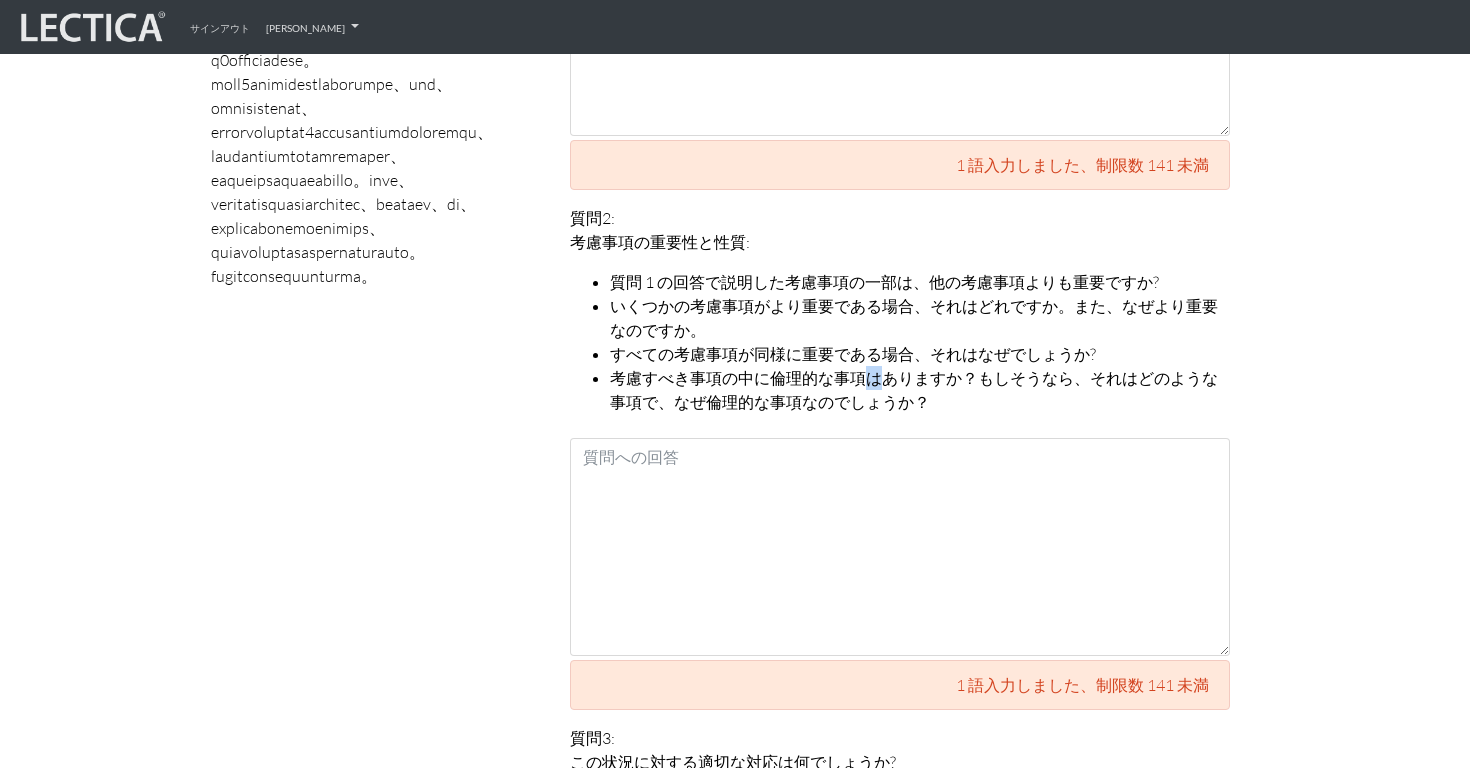 click on "考慮すべき事項の中に倫理的な事項はありますか？もしそうなら、それはどのような事項で、なぜ倫理的な事項なのでしょうか？" at bounding box center (914, 390) 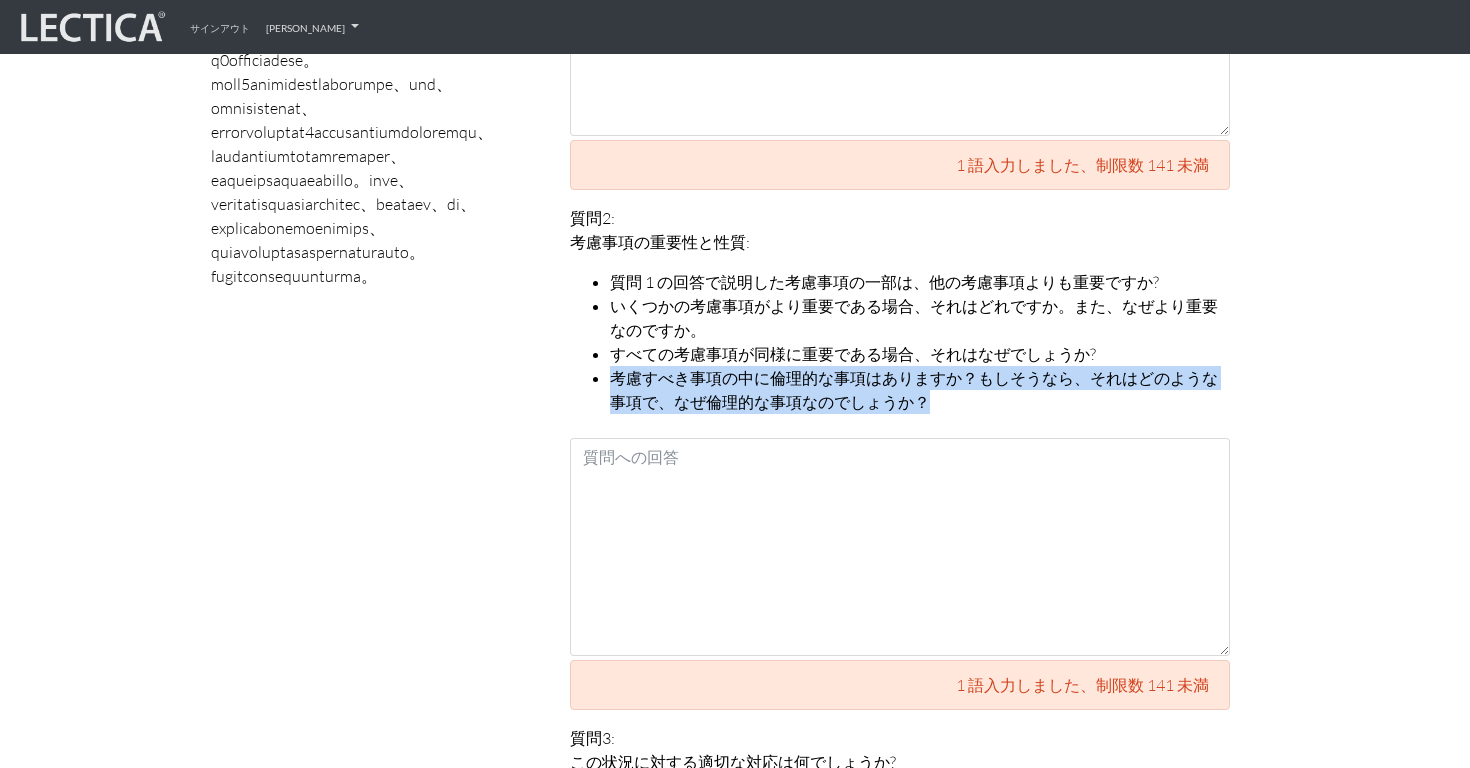 click on "考慮すべき事項の中に倫理的な事項はありますか？もしそうなら、それはどのような事項で、なぜ倫理的な事項なのでしょうか？" at bounding box center (914, 390) 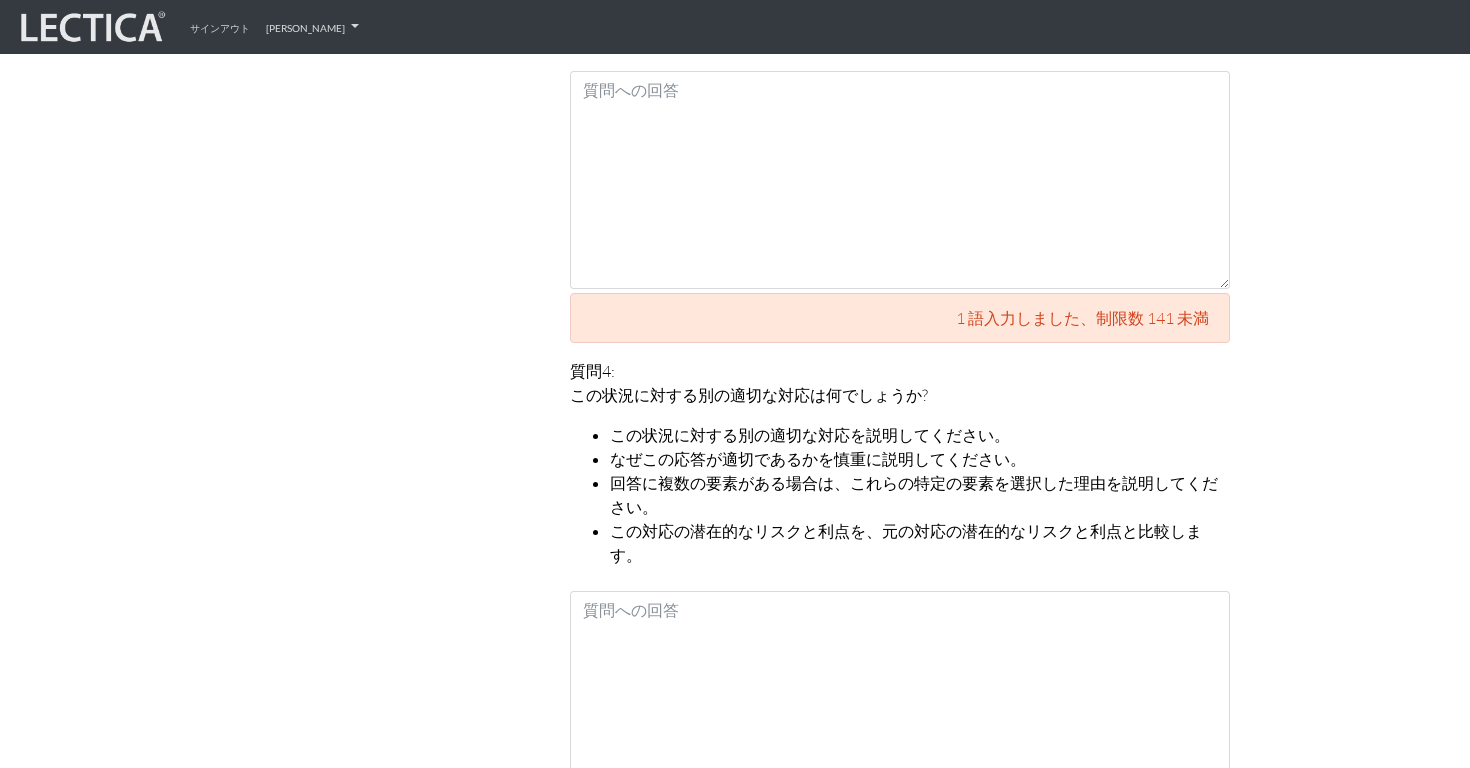 scroll, scrollTop: 2346, scrollLeft: 0, axis: vertical 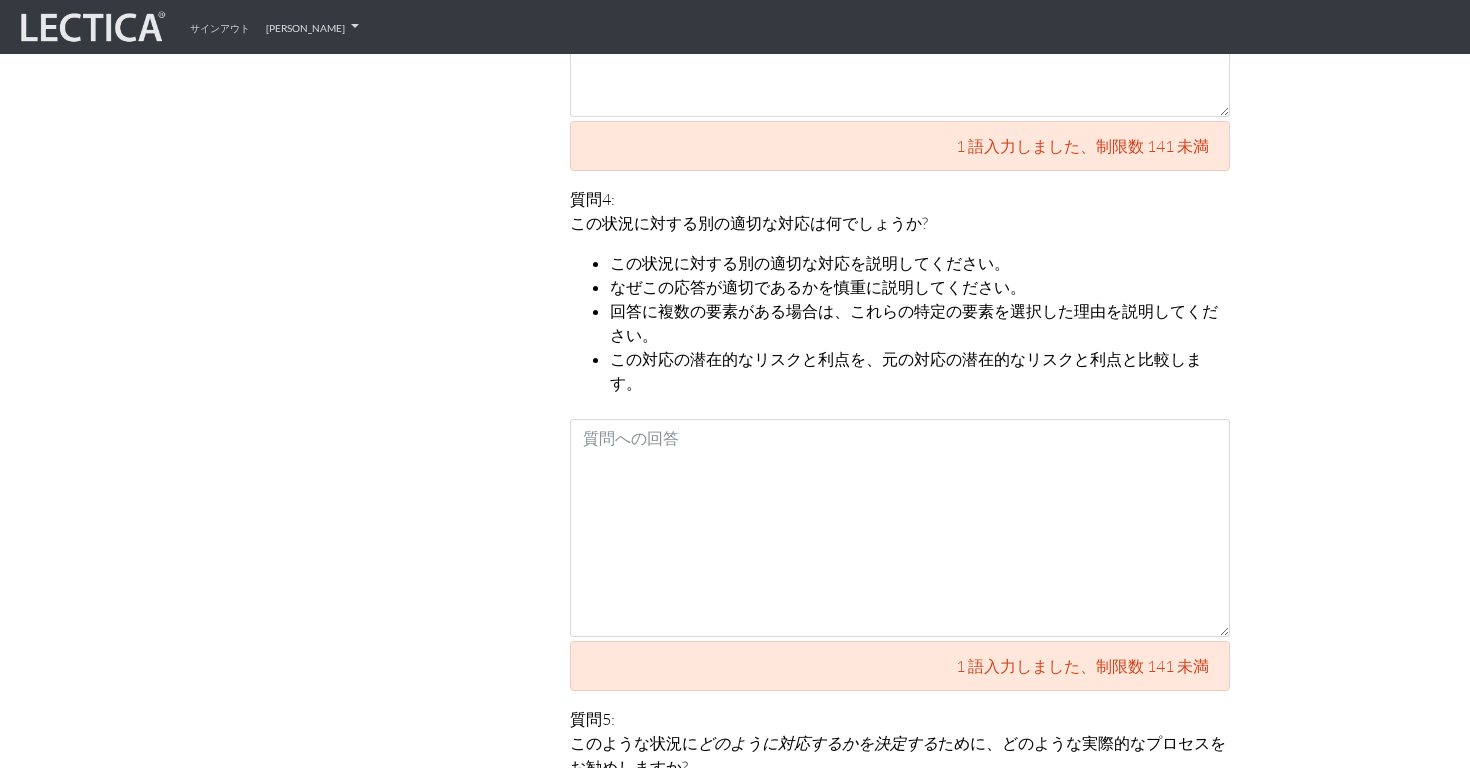 click on "この対応の潜在的なリスクと利点を、元の対応の潜在的なリスクと利点と比較します。" at bounding box center (906, 371) 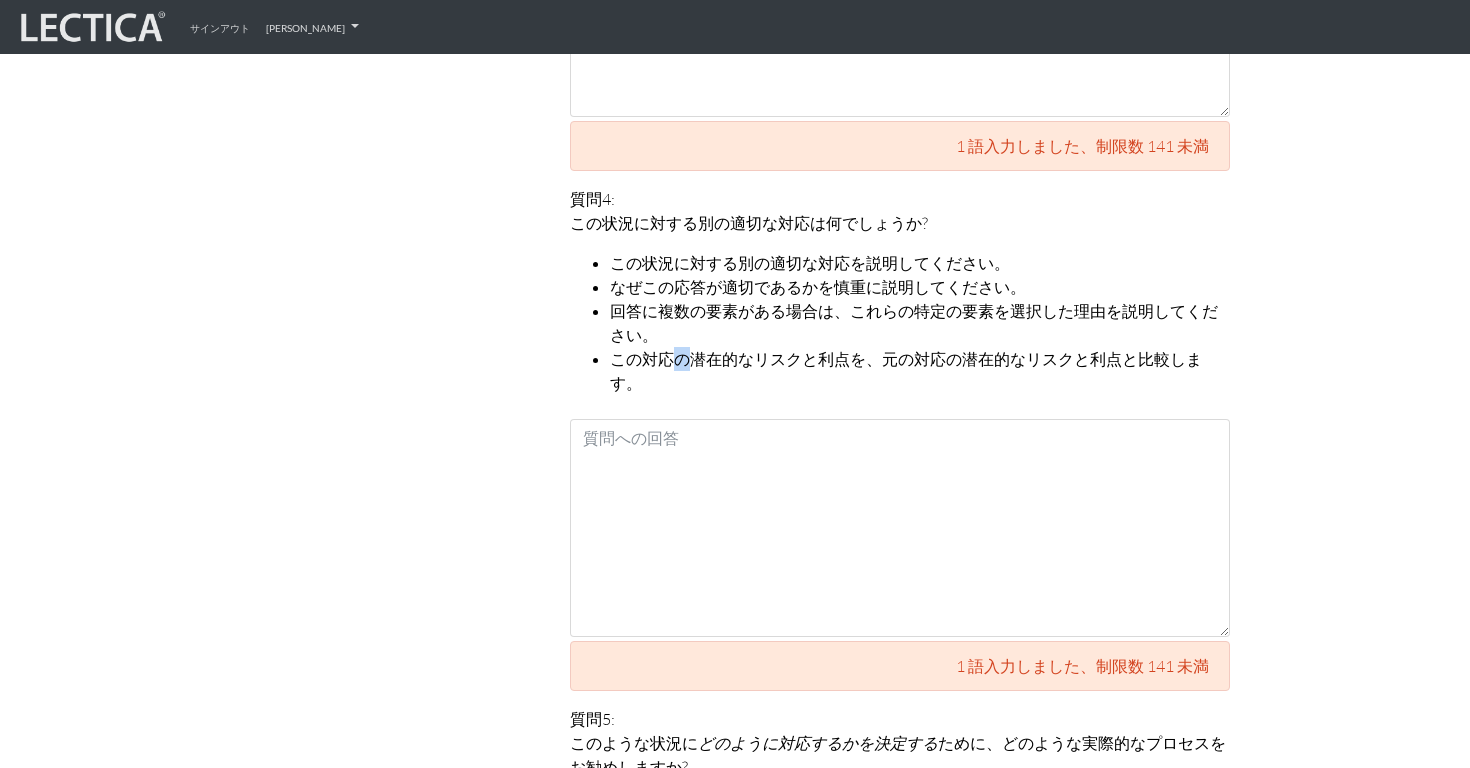 click on "この対応の潜在的なリスクと利点を、元の対応の潜在的なリスクと利点と比較します。" at bounding box center (906, 371) 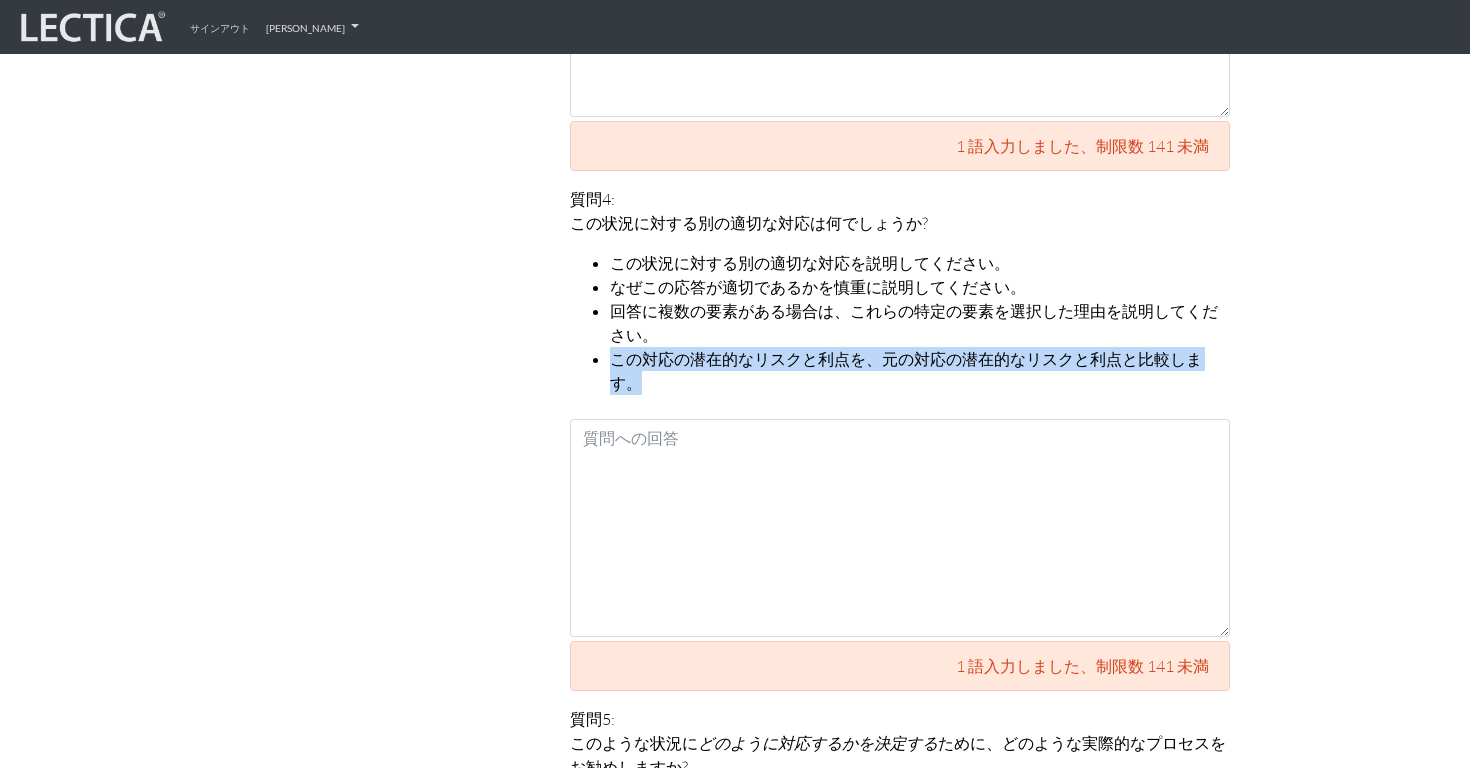 click on "この対応の潜在的なリスクと利点を、元の対応の潜在的なリスクと利点と比較します。" at bounding box center (906, 371) 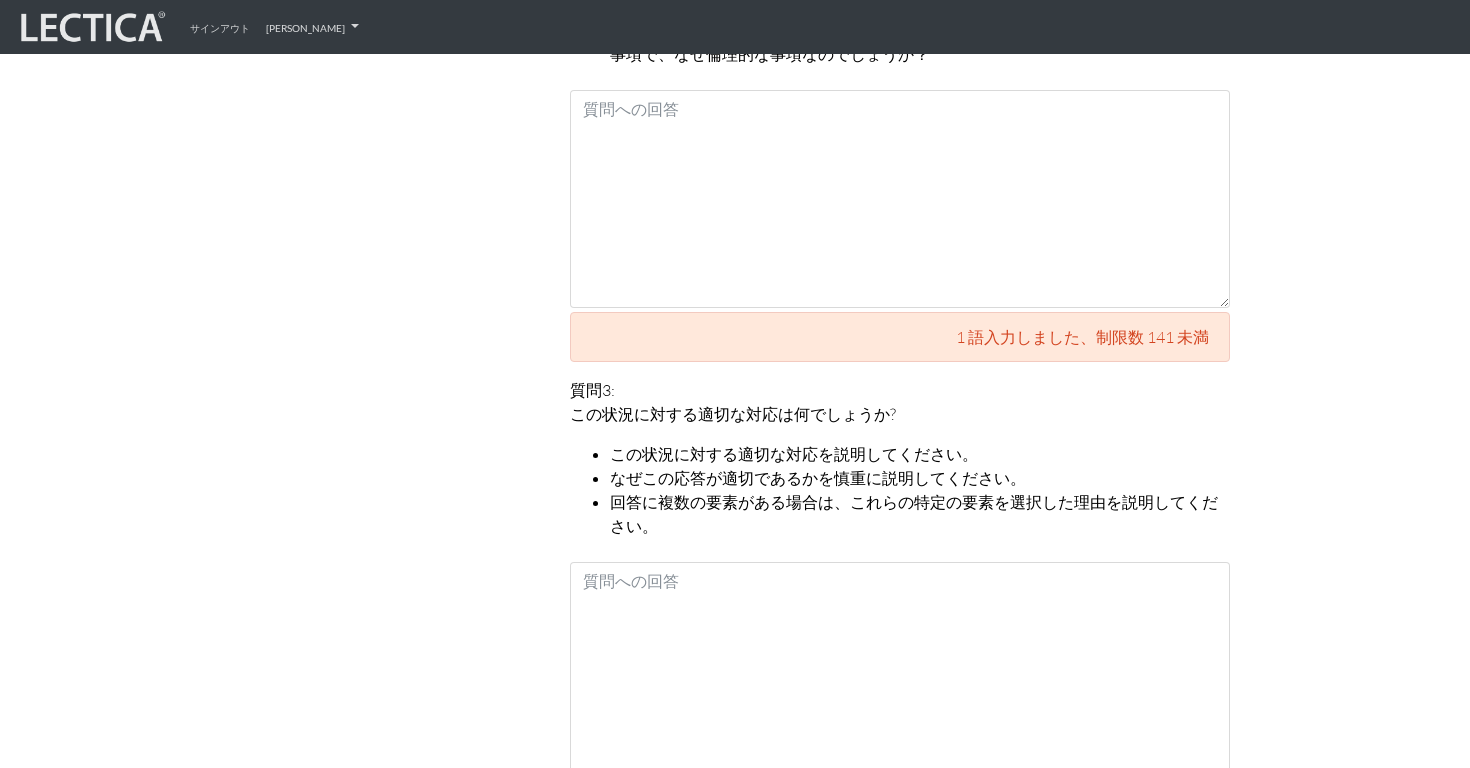 scroll, scrollTop: 1659, scrollLeft: 0, axis: vertical 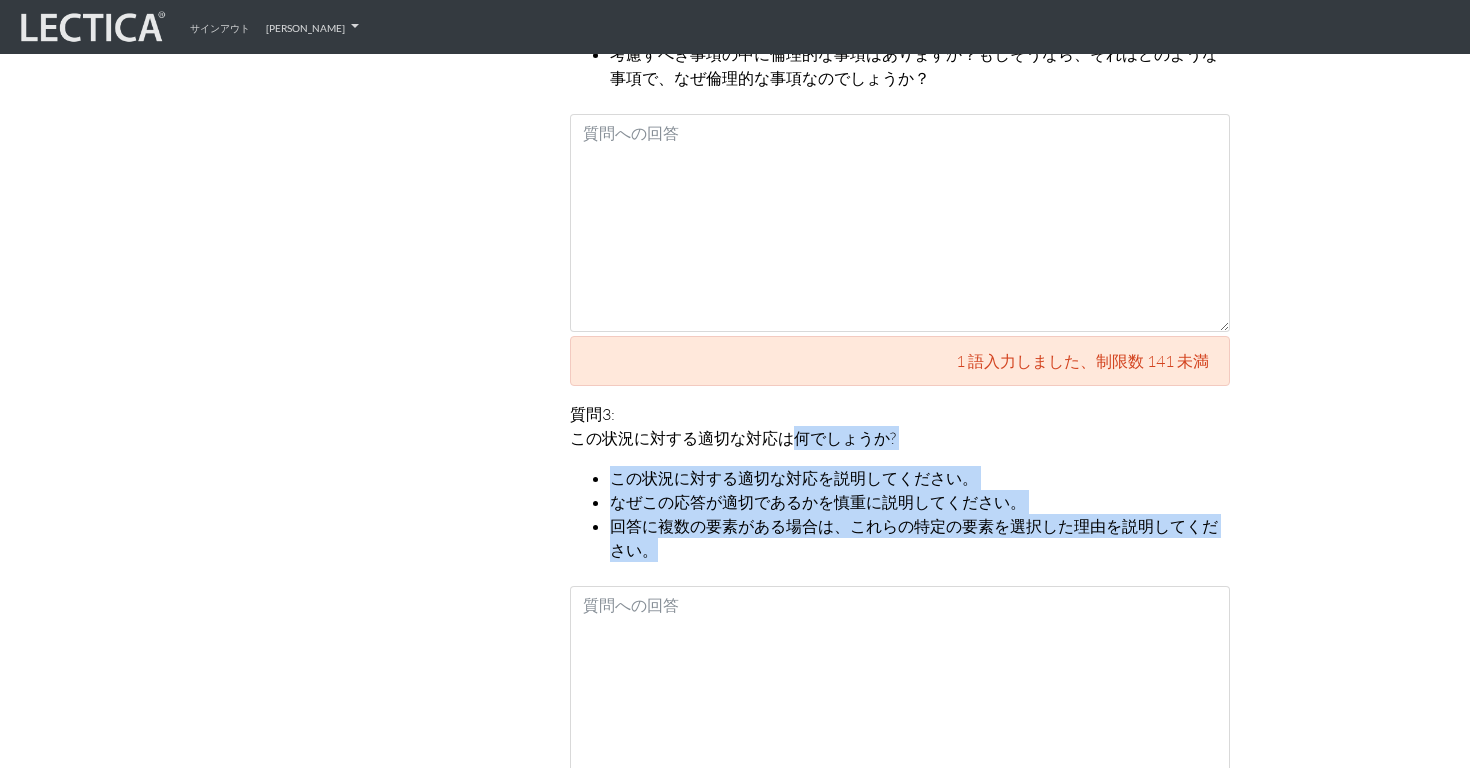 drag, startPoint x: 793, startPoint y: 441, endPoint x: 840, endPoint y: 556, distance: 124.23365 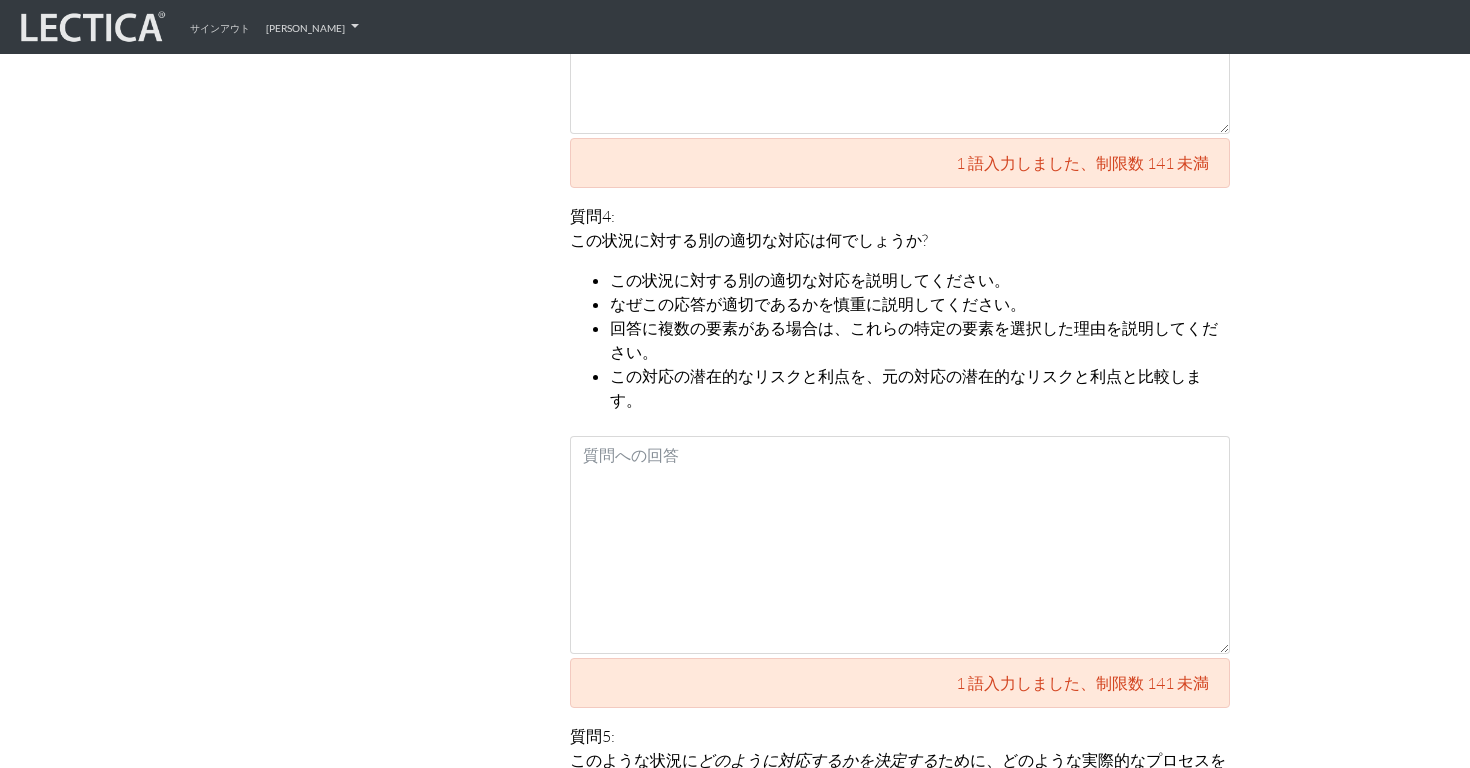 scroll, scrollTop: 2361, scrollLeft: 0, axis: vertical 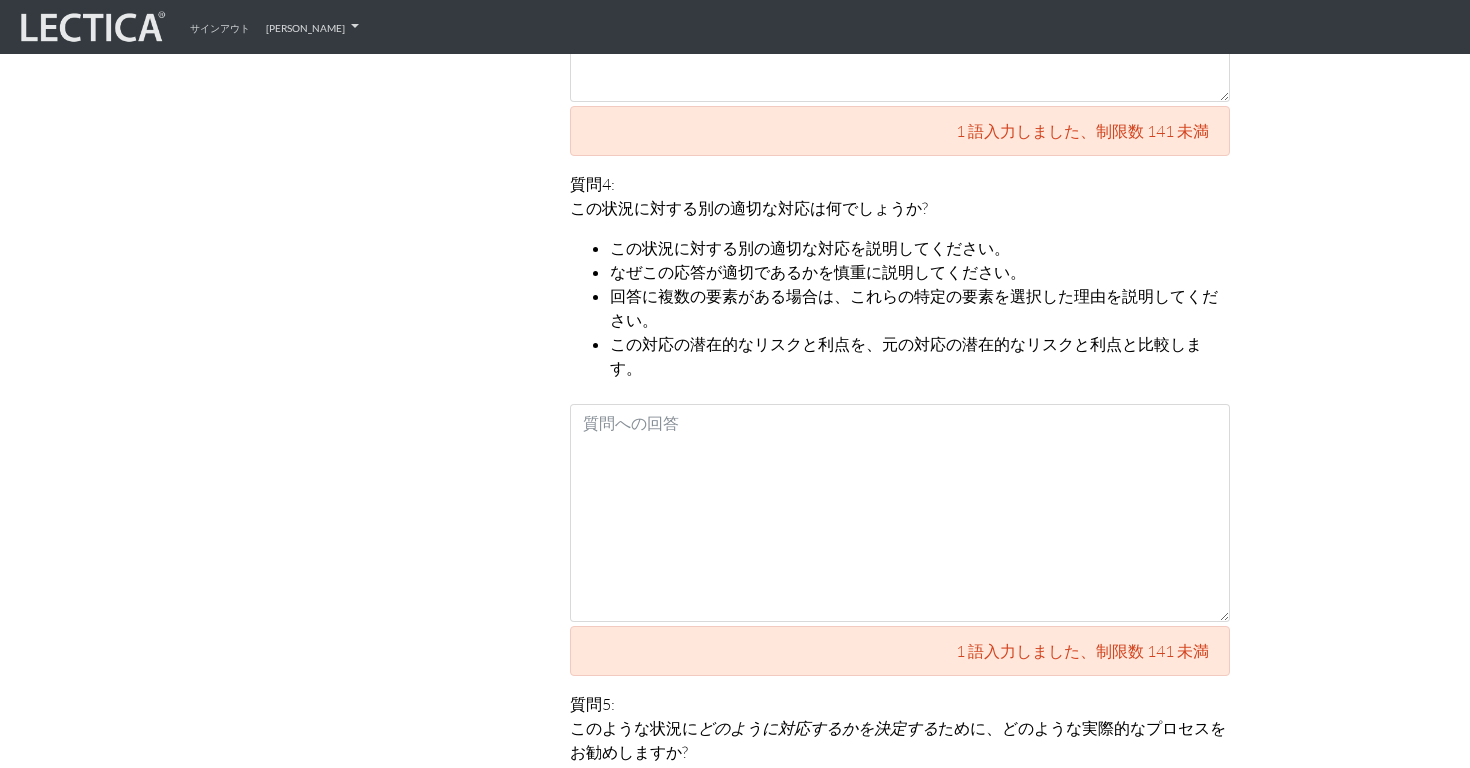click on "この状況に対する別の適切な対応は何でしょうか?
この状況に対する別の適切な対応を説明してください。
なぜこの応答が適切であるかを慎重に説明してください。
回答に複数の要素がある場合は、これらの特定の要素を選択した理由を説明してください。
この対応の潜在的なリスクと利点を、元の対応の潜在的なリスクと利点と比較します。" at bounding box center [900, 288] 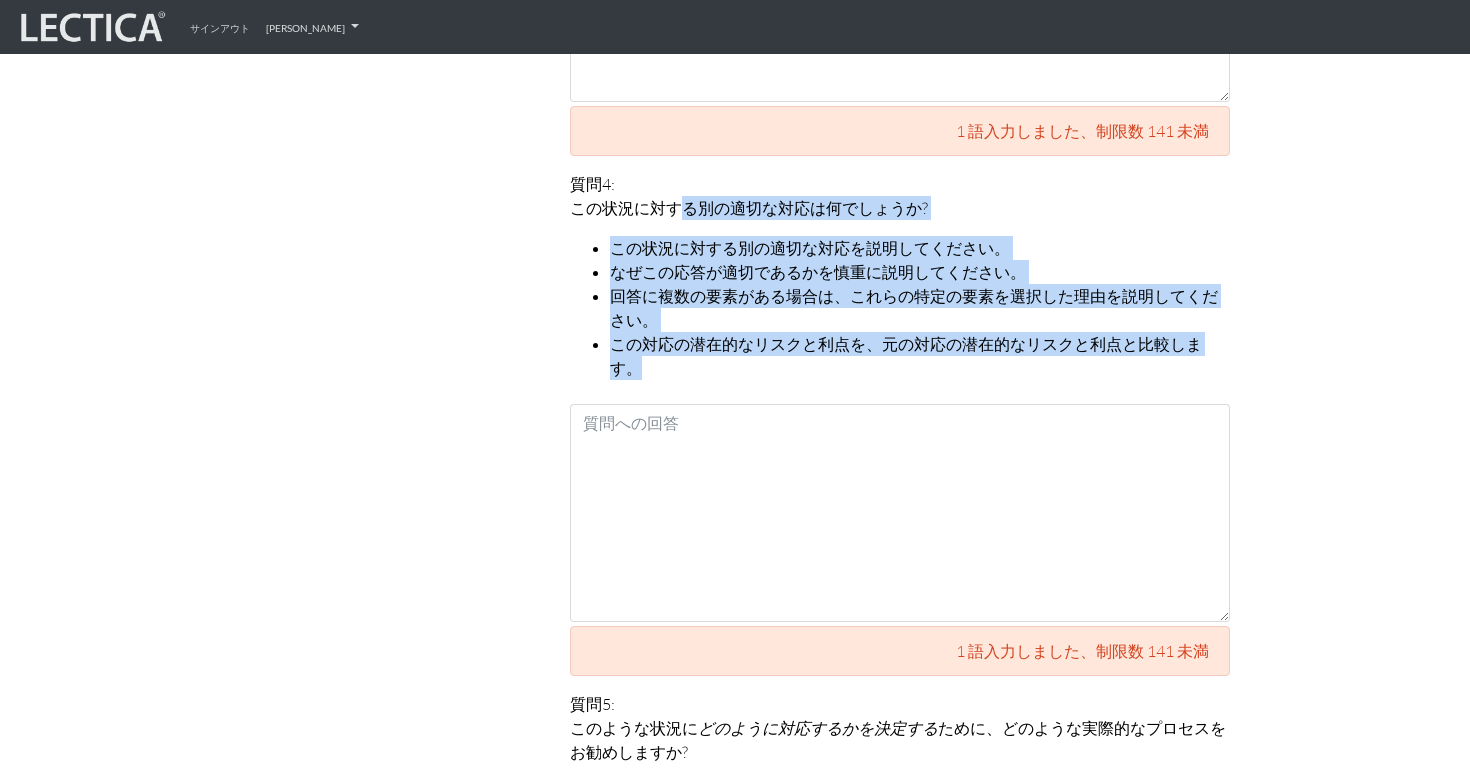 drag, startPoint x: 680, startPoint y: 209, endPoint x: 779, endPoint y: 377, distance: 195 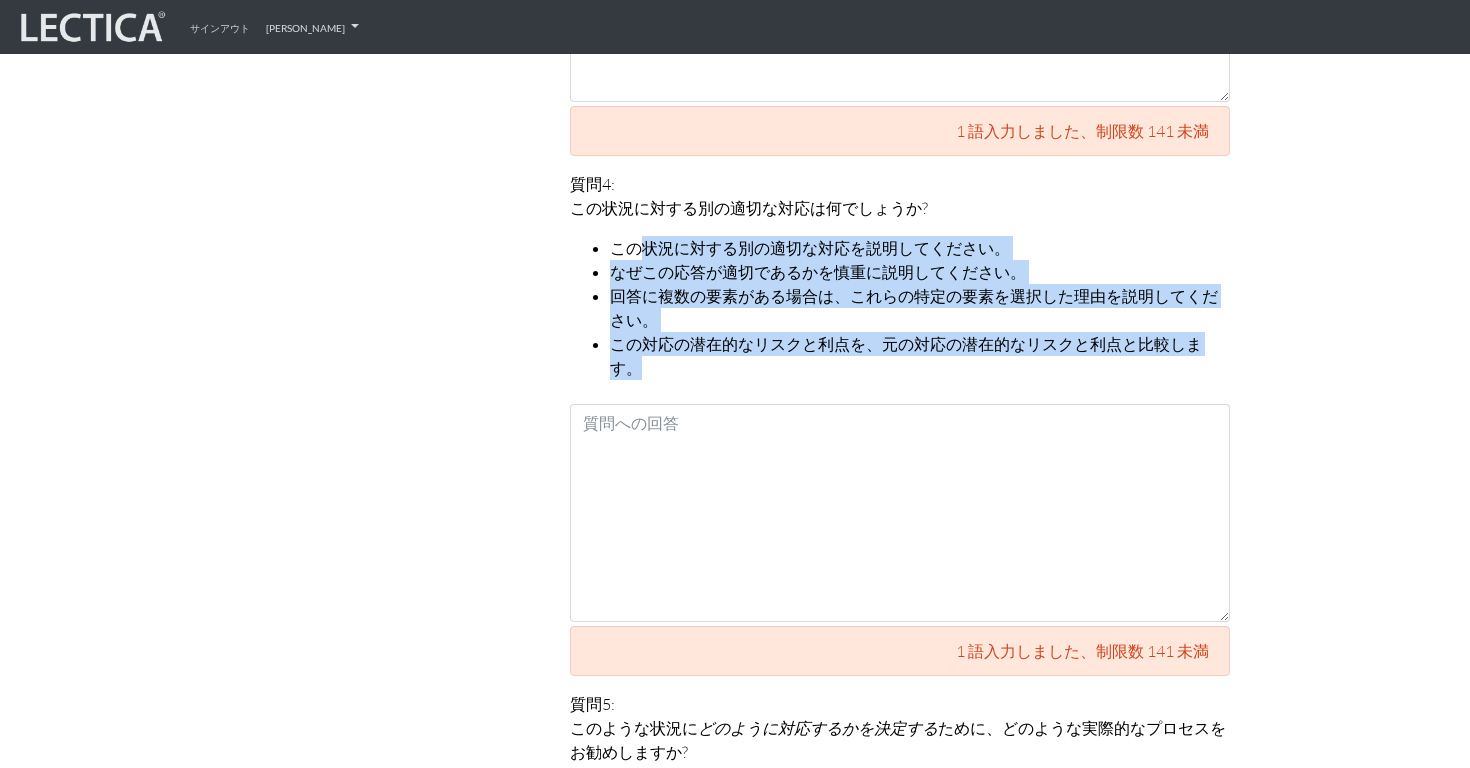 drag, startPoint x: 798, startPoint y: 374, endPoint x: 644, endPoint y: 245, distance: 200.89052 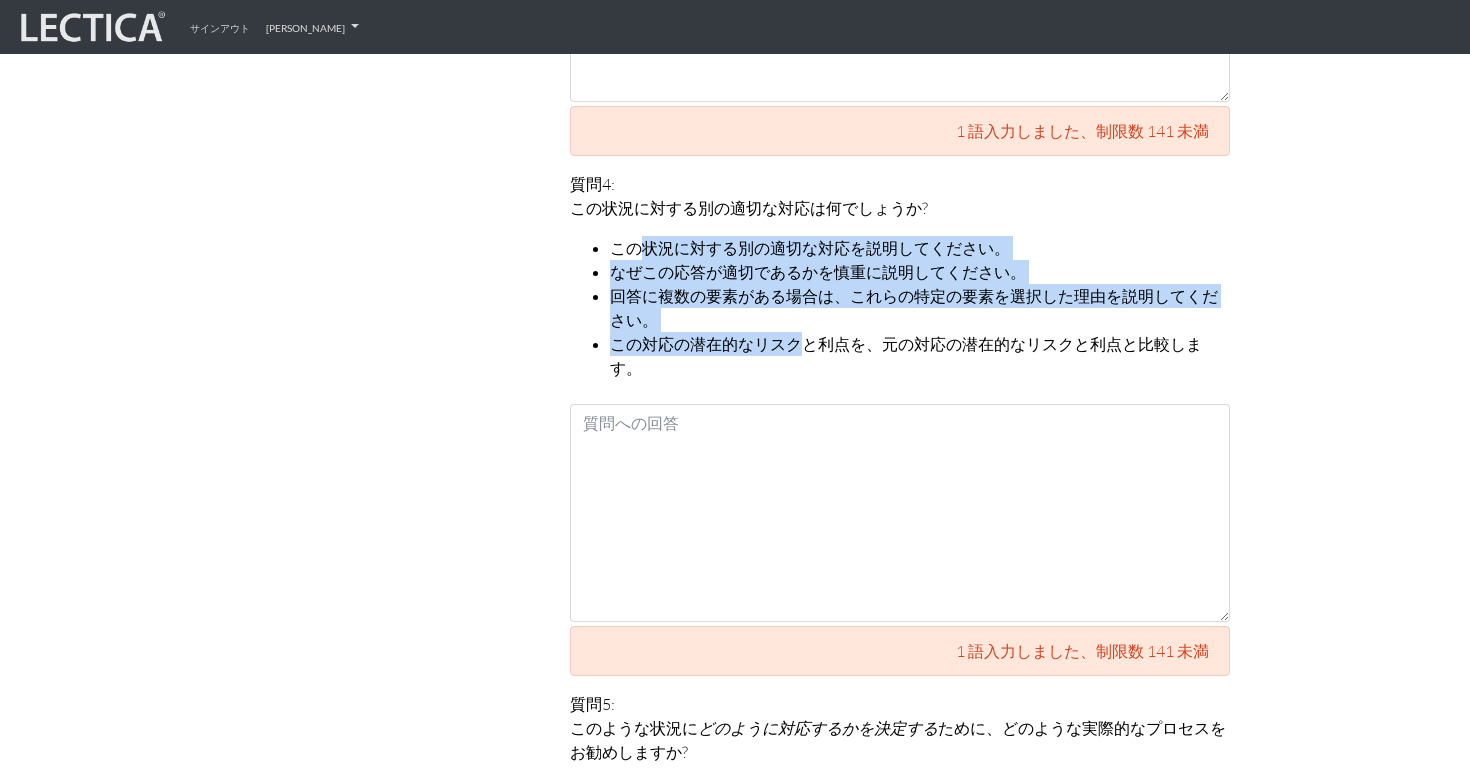 drag, startPoint x: 644, startPoint y: 245, endPoint x: 753, endPoint y: 332, distance: 139.46326 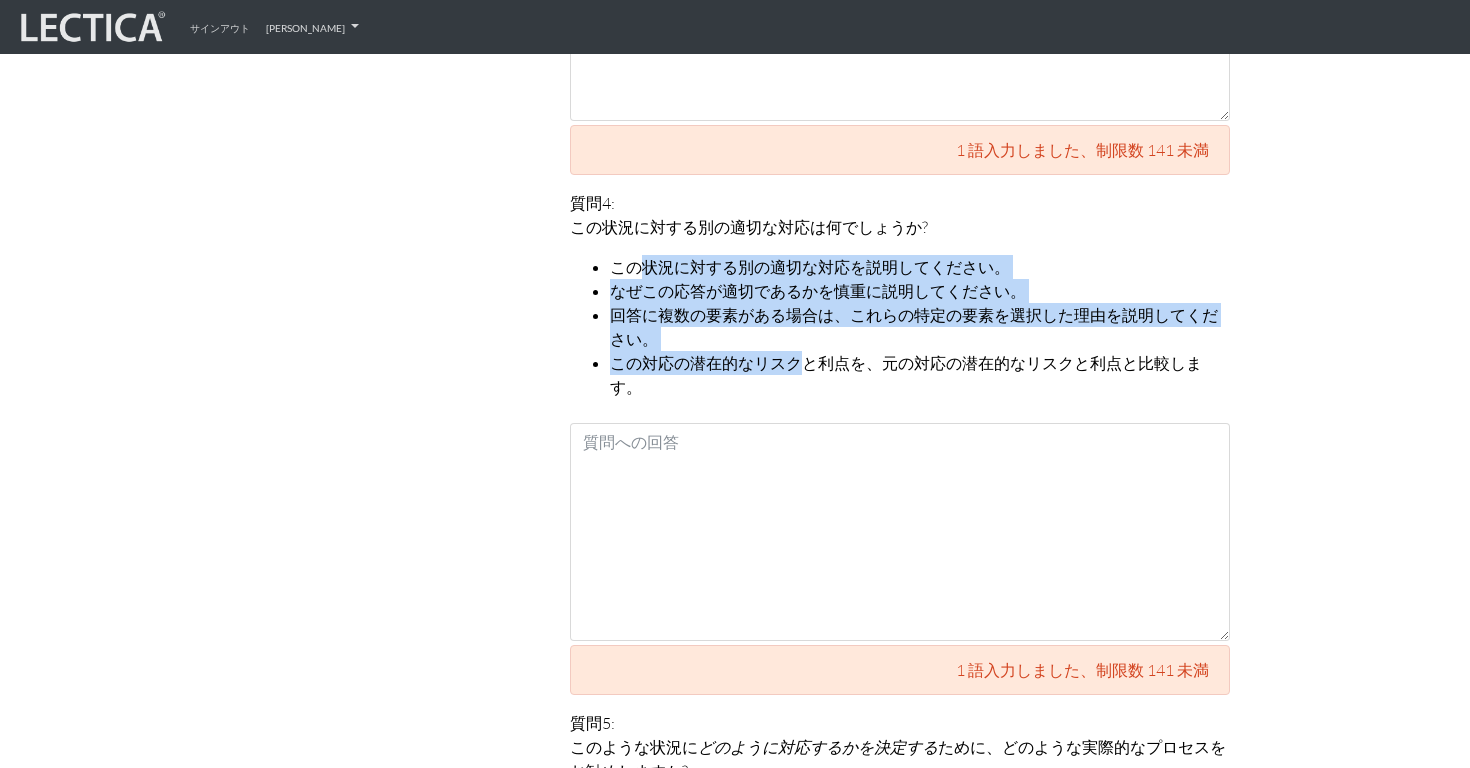 scroll, scrollTop: 2330, scrollLeft: 0, axis: vertical 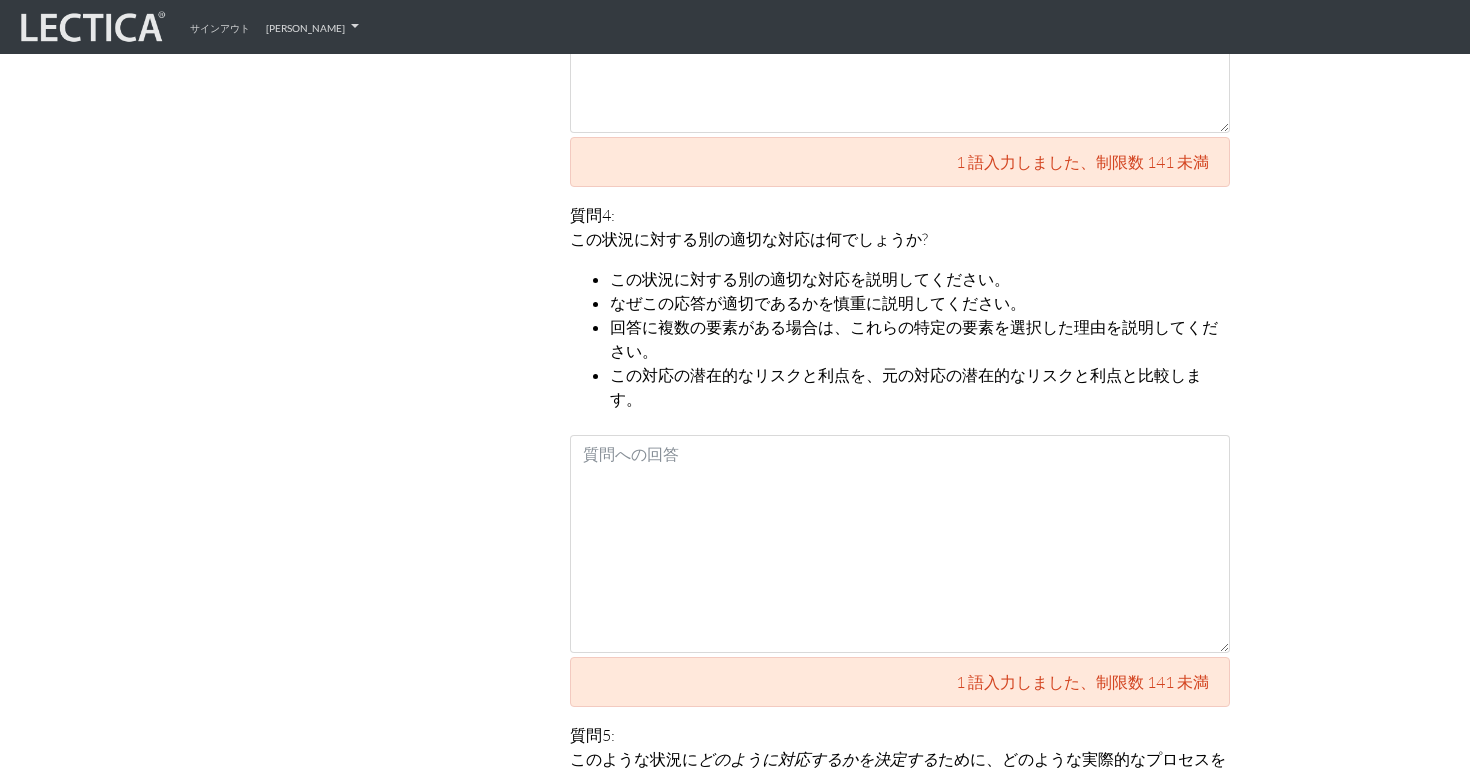 click on "質問4: この状況に対する別の適切な対応は何でしょうか?
この状況に対する別の適切な対応を説明してください。
なぜこの応答が適切であるかを慎重に説明してください。
回答に複数の要素がある場合は、これらの特定の要素を選択した理由を説明してください。
この対応の潜在的なリスクと利点を、元の対応の潜在的なリスクと利点と比較します。" at bounding box center [900, 307] 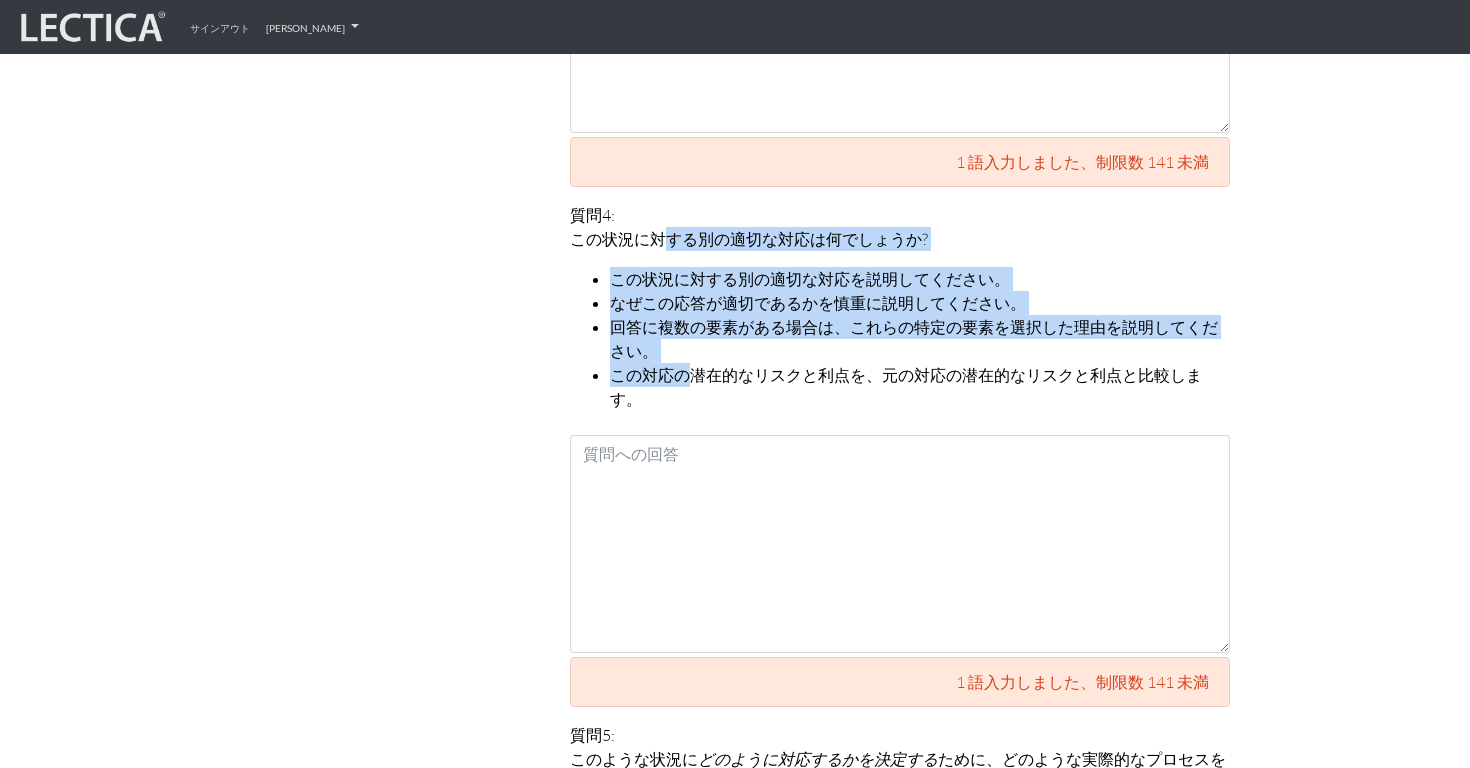 drag, startPoint x: 665, startPoint y: 233, endPoint x: 693, endPoint y: 368, distance: 137.87312 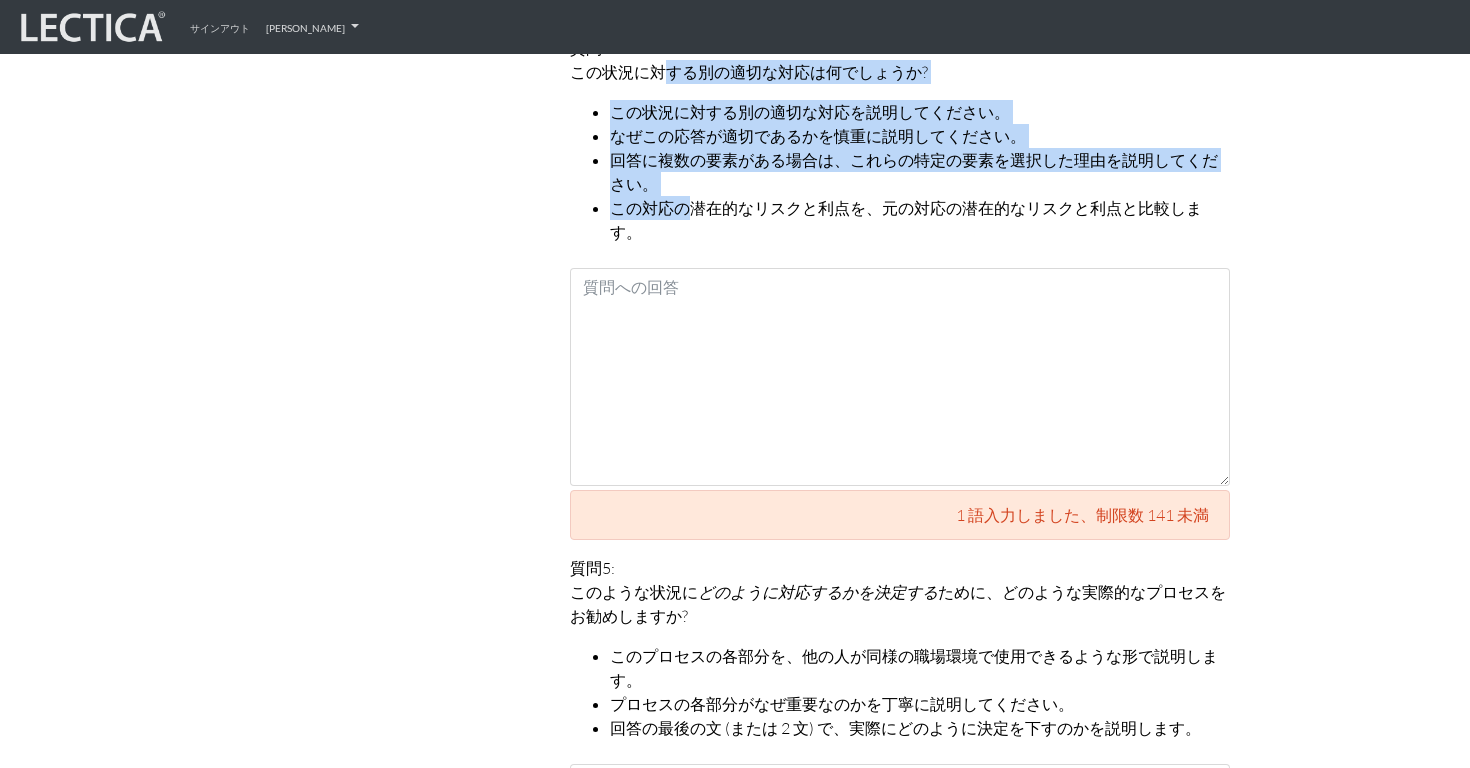 scroll, scrollTop: 2454, scrollLeft: 0, axis: vertical 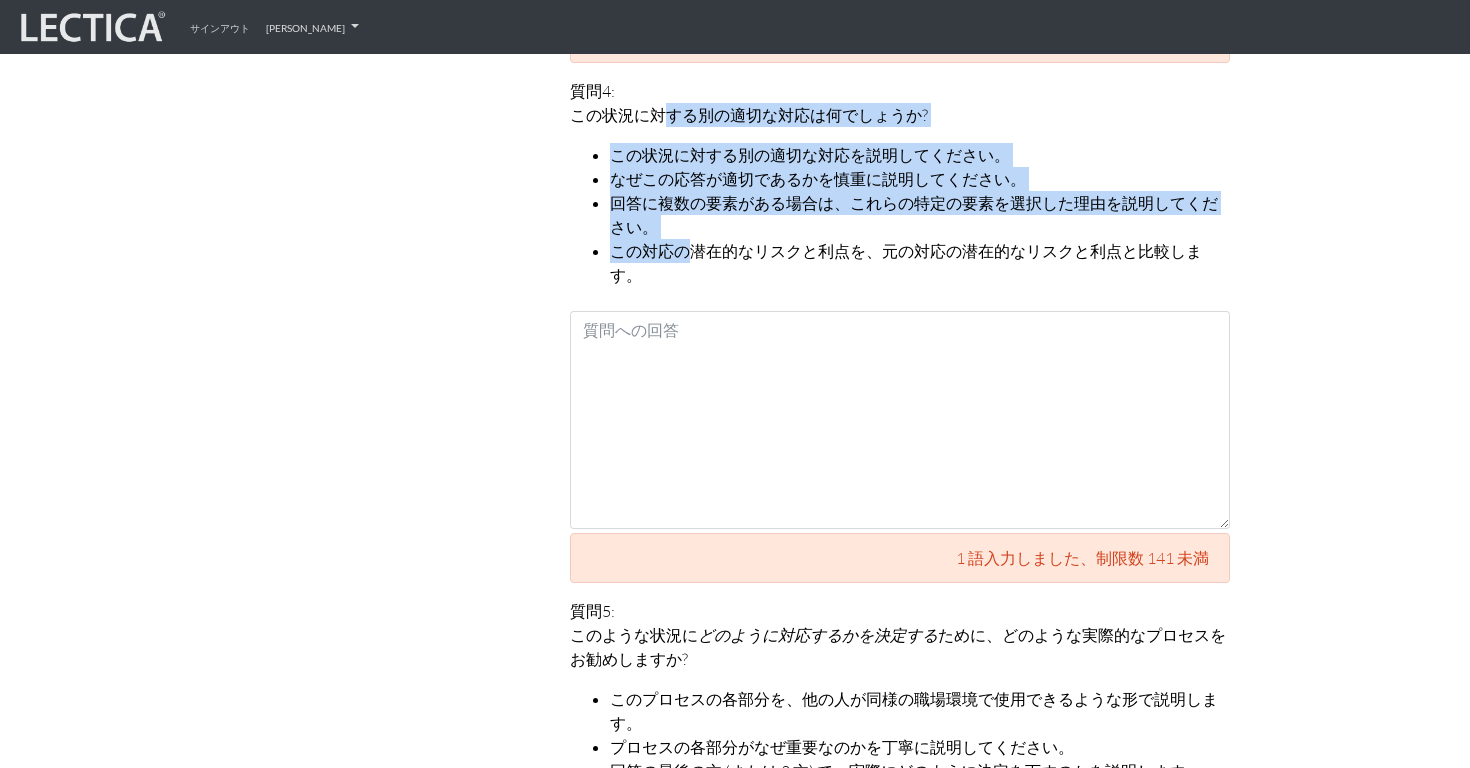 click on "この状況に対する別の適切な対応は何でしょうか?" at bounding box center (749, 115) 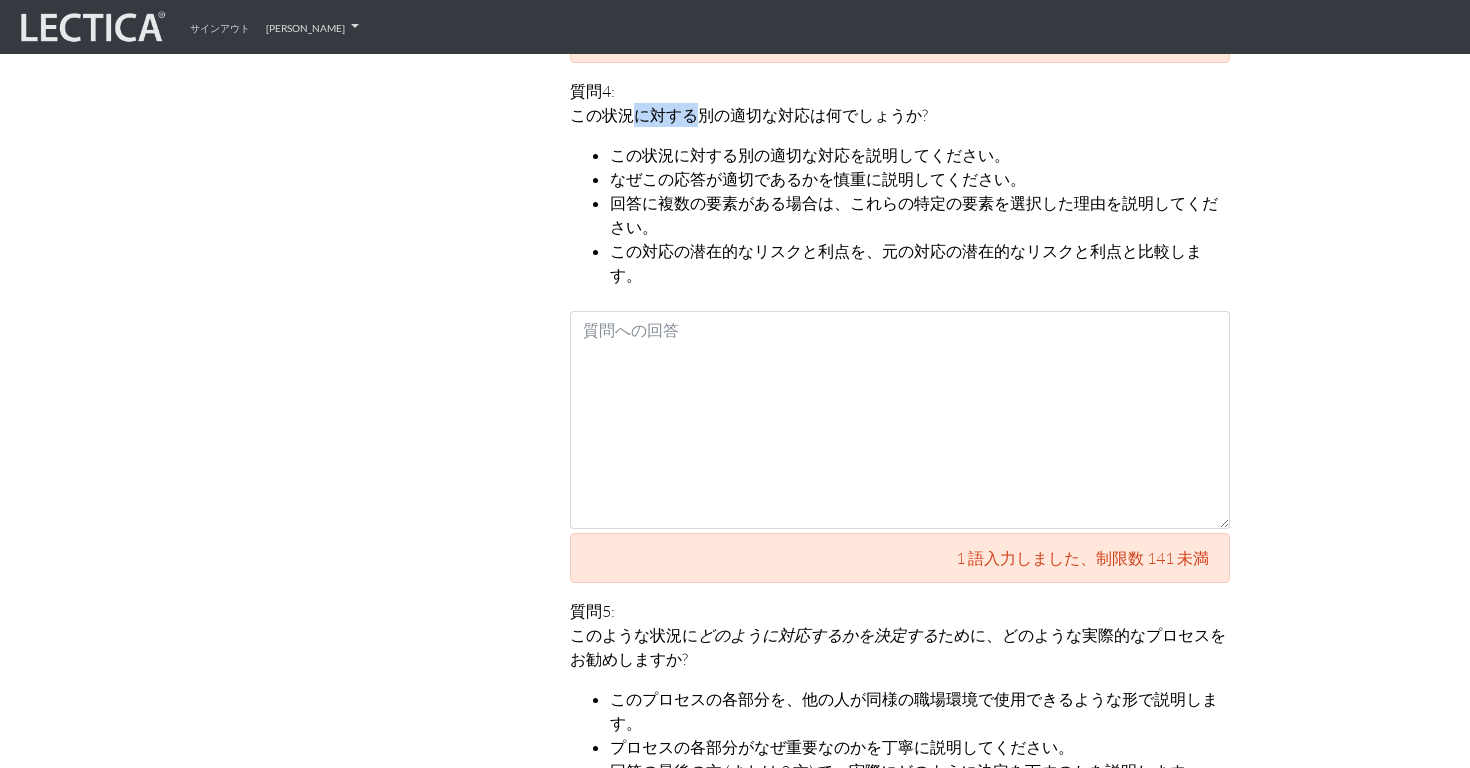 click on "この状況に対する別の適切な対応は何でしょうか?" at bounding box center [749, 115] 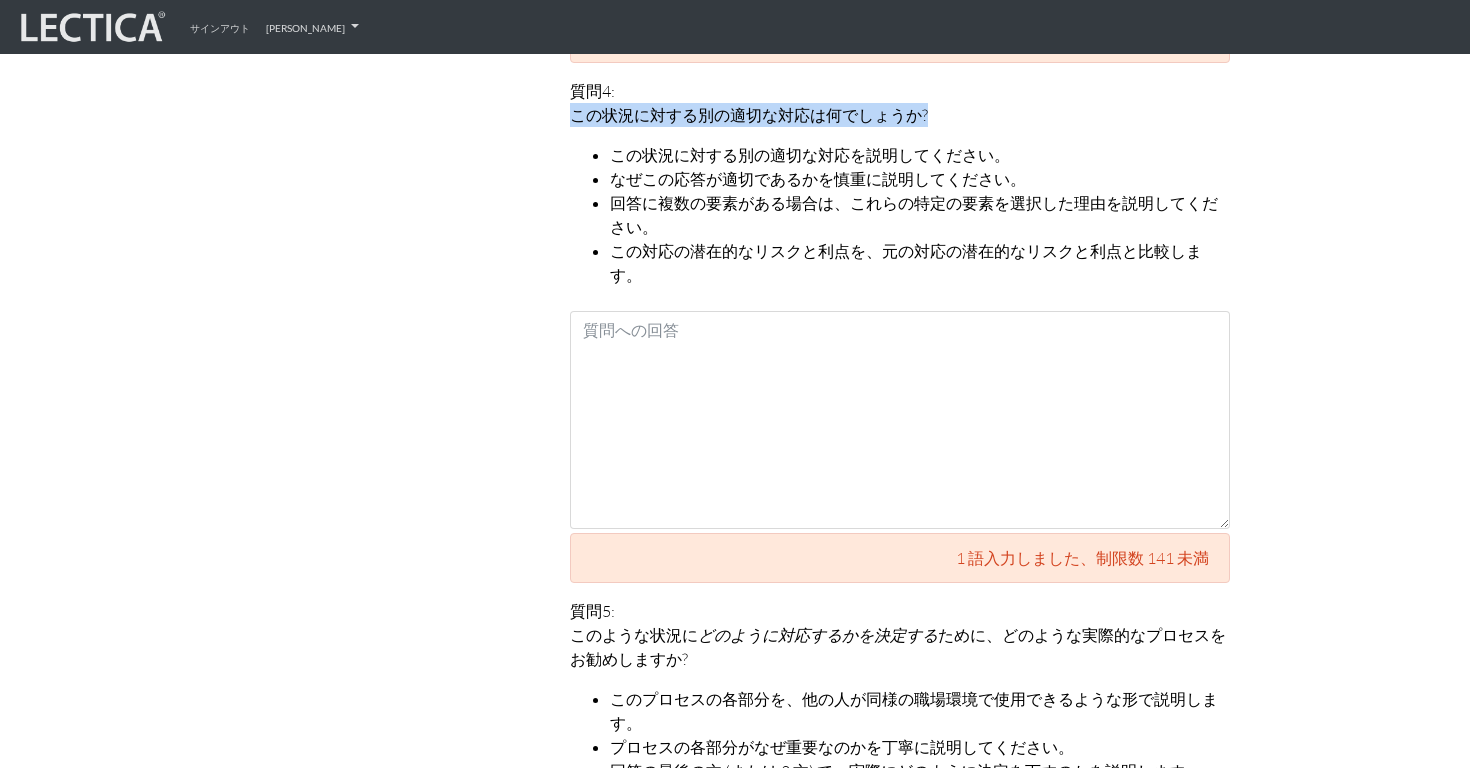 click on "この状況に対する別の適切な対応は何でしょうか?" at bounding box center (749, 115) 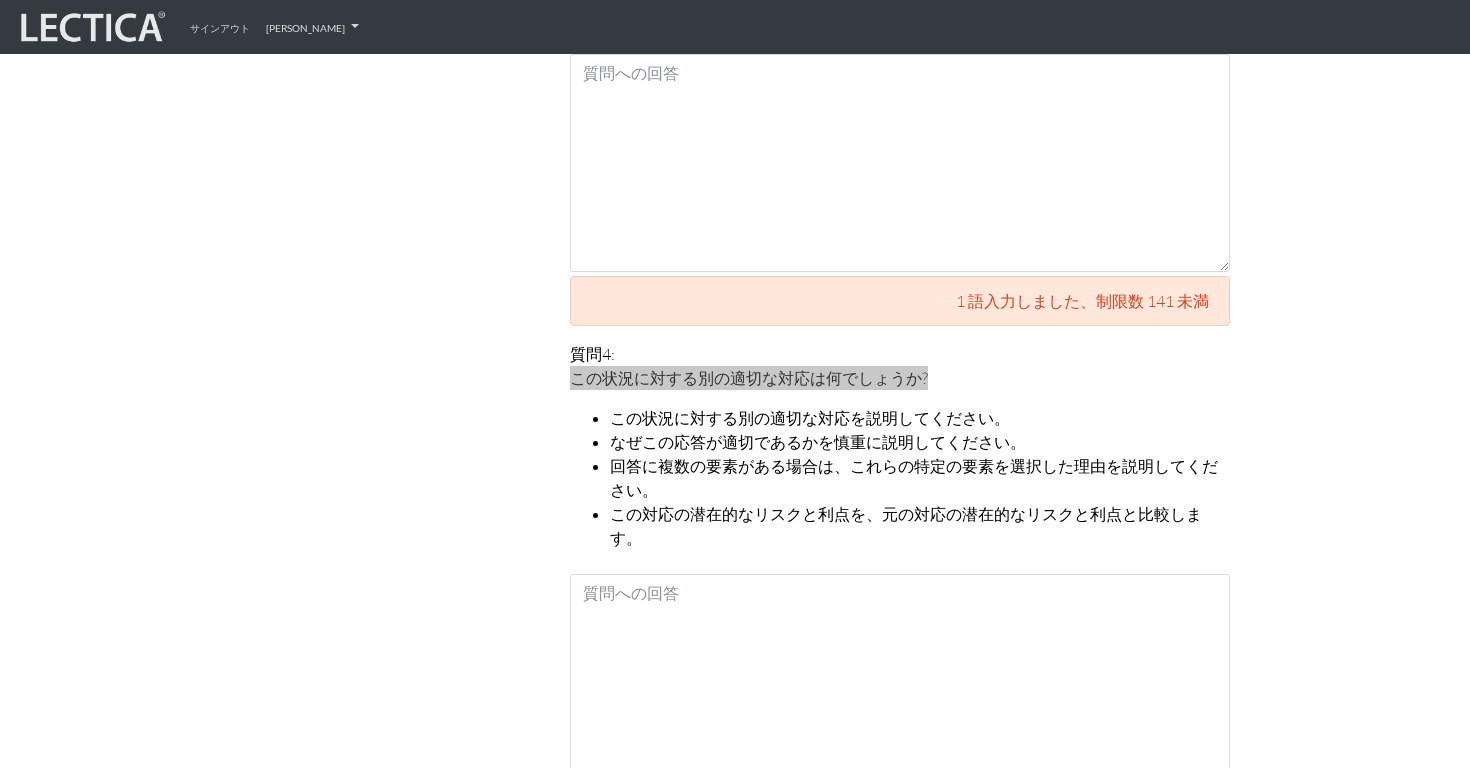 scroll, scrollTop: 2227, scrollLeft: 0, axis: vertical 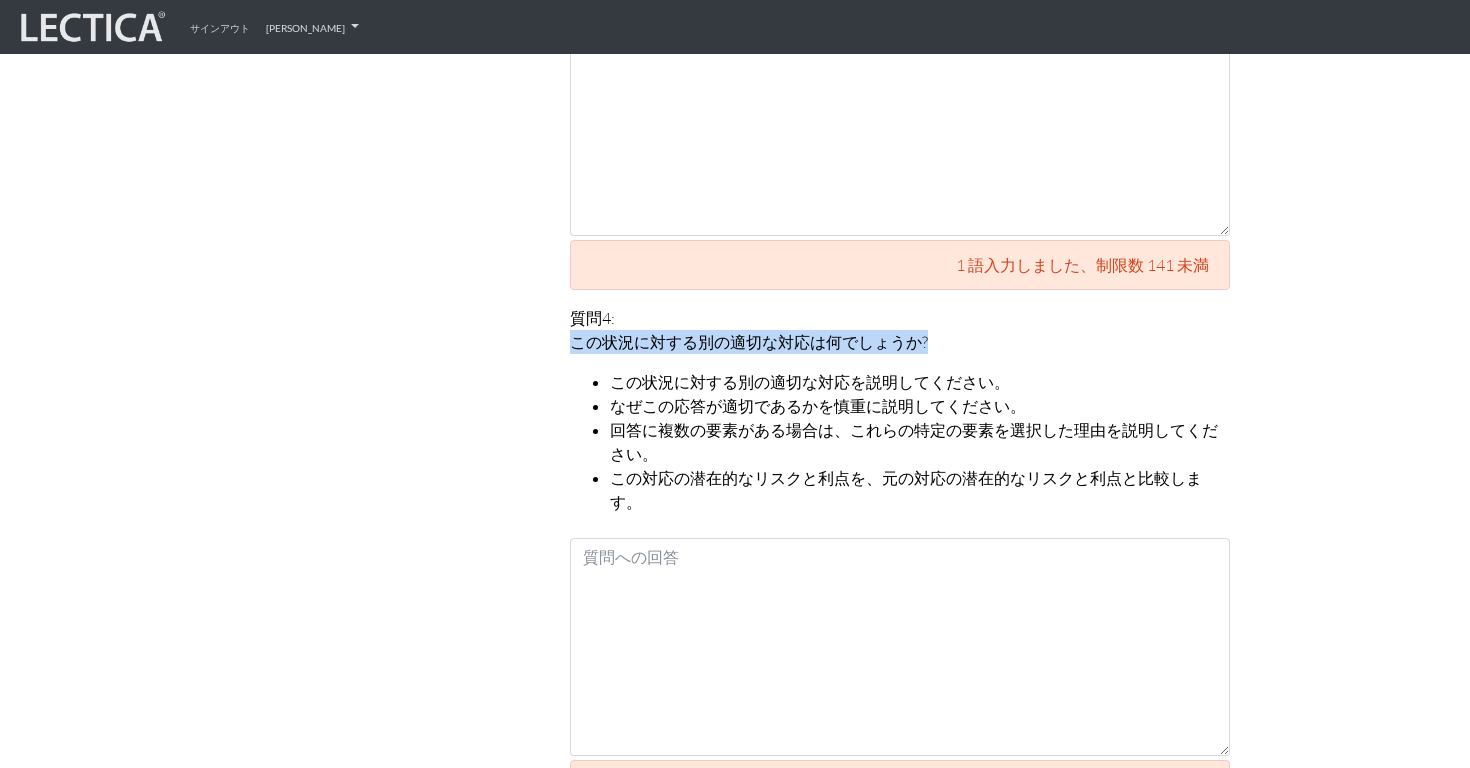 click on "この対応の潜在的なリスクと利点を、元の対応の潜在的なリスクと利点と比較します。" at bounding box center [906, 490] 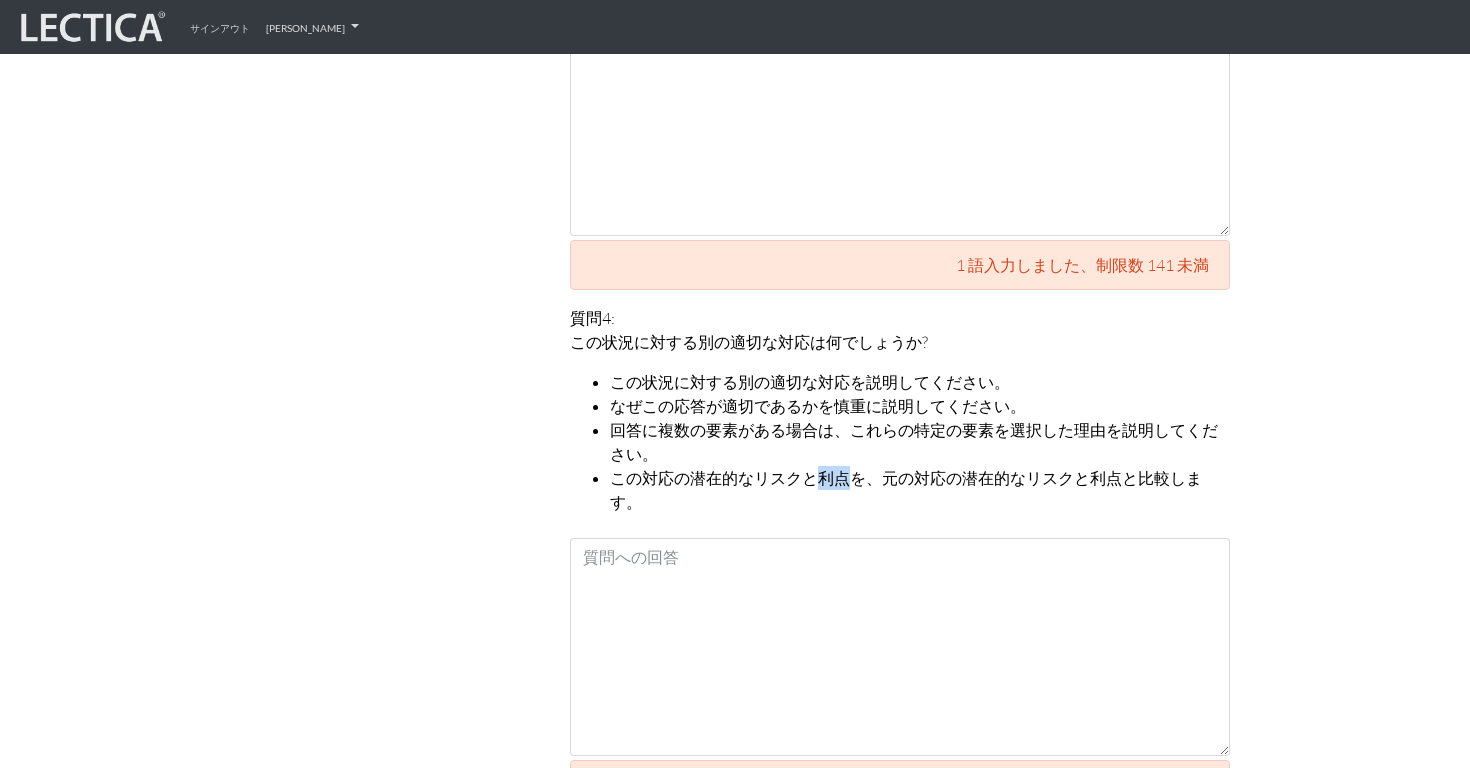 click on "この対応の潜在的なリスクと利点を、元の対応の潜在的なリスクと利点と比較します。" at bounding box center [906, 490] 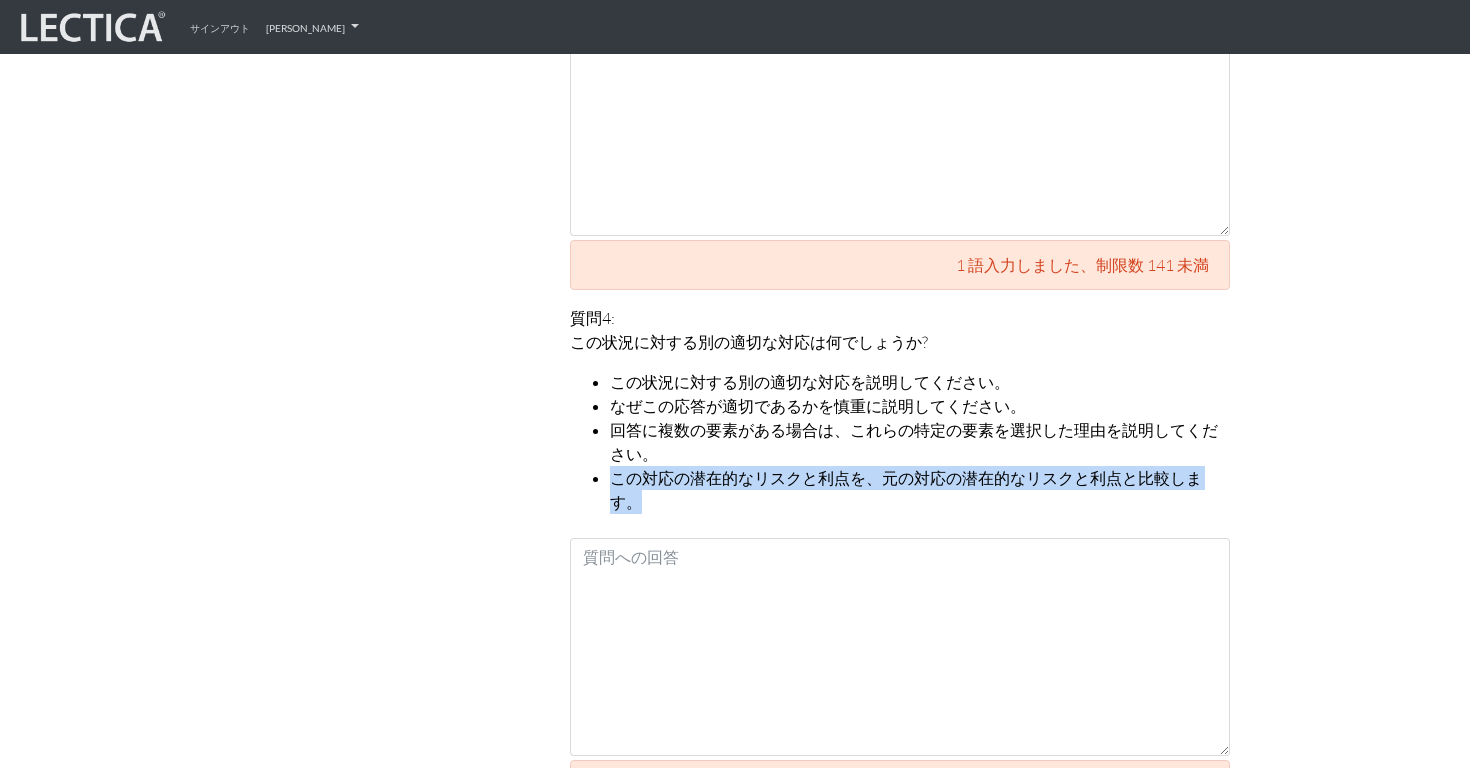 click on "この対応の潜在的なリスクと利点を、元の対応の潜在的なリスクと利点と比較します。" at bounding box center (906, 490) 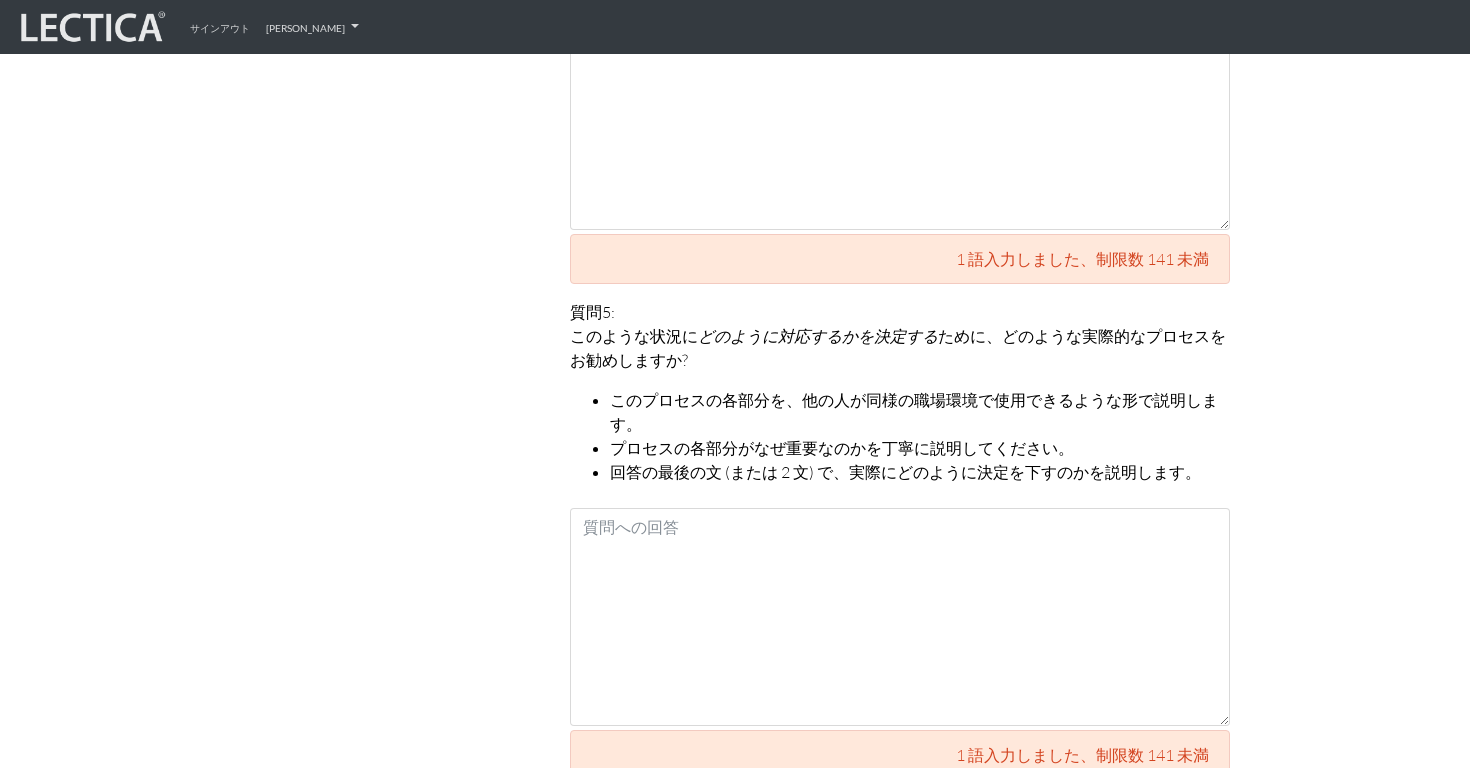 scroll, scrollTop: 2847, scrollLeft: 0, axis: vertical 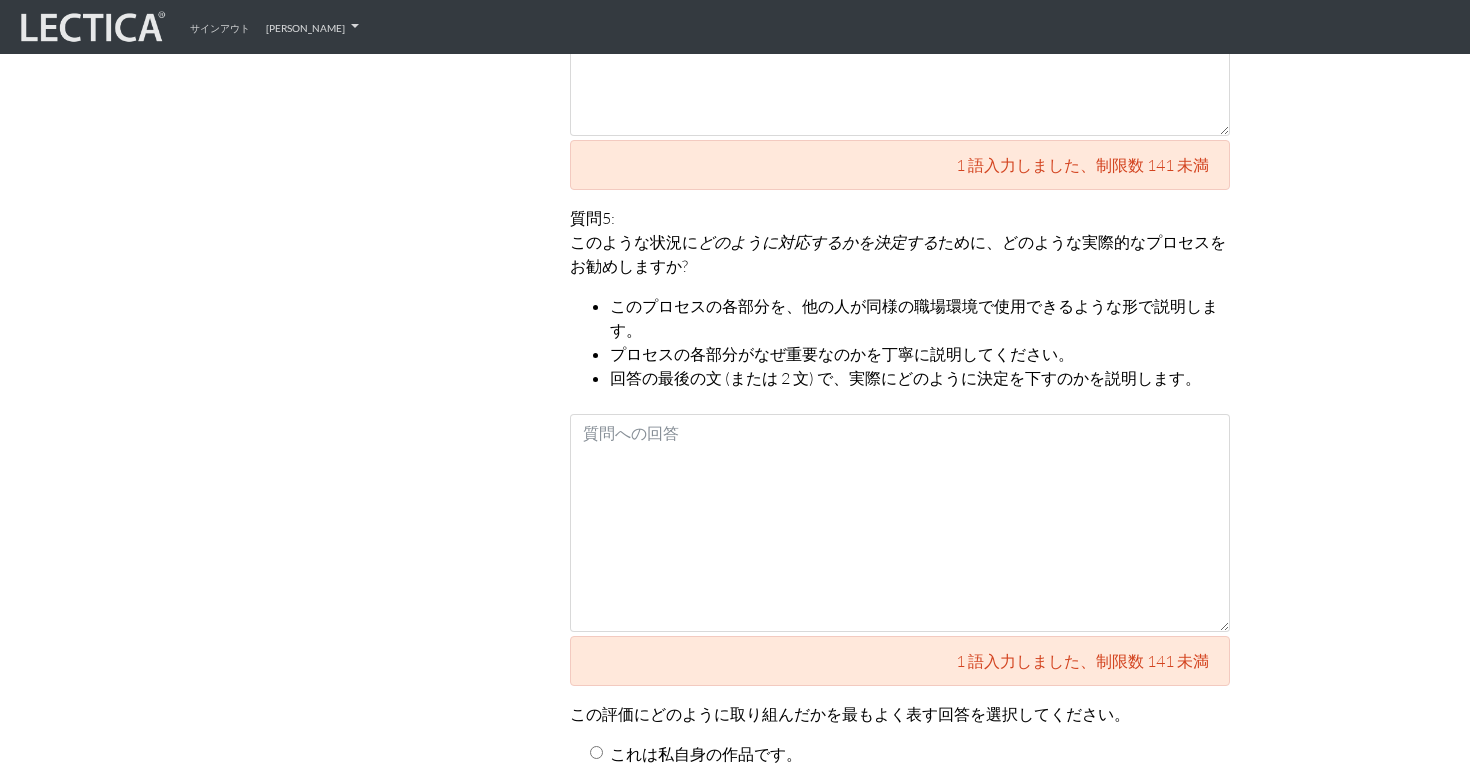click on "このプロセスの各部分を、他の人が同様の職場環境で使用できるような形で説明します。" at bounding box center [914, 318] 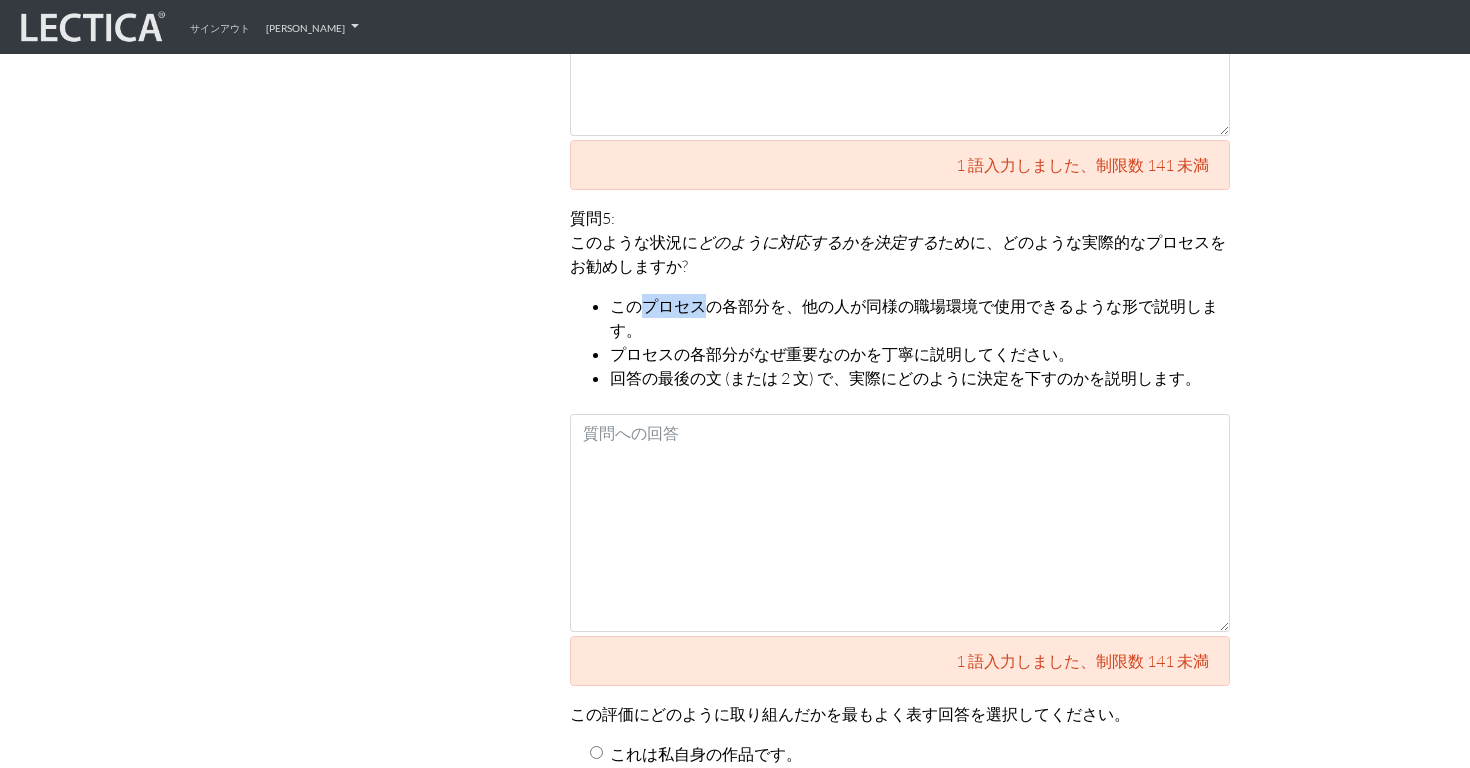 click on "このプロセスの各部分を、他の人が同様の職場環境で使用できるような形で説明します。" at bounding box center (914, 318) 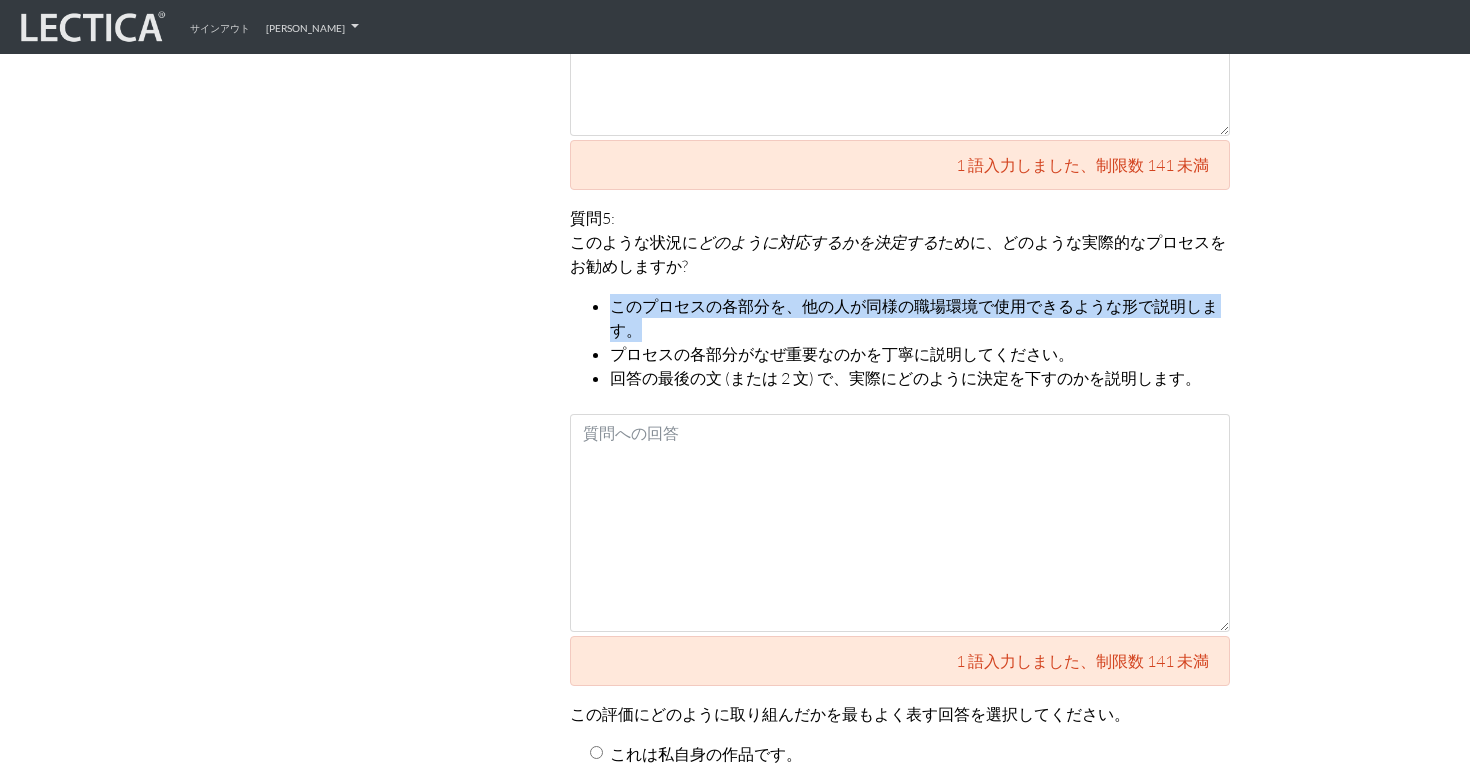 click on "このプロセスの各部分を、他の人が同様の職場環境で使用できるような形で説明します。" at bounding box center [914, 318] 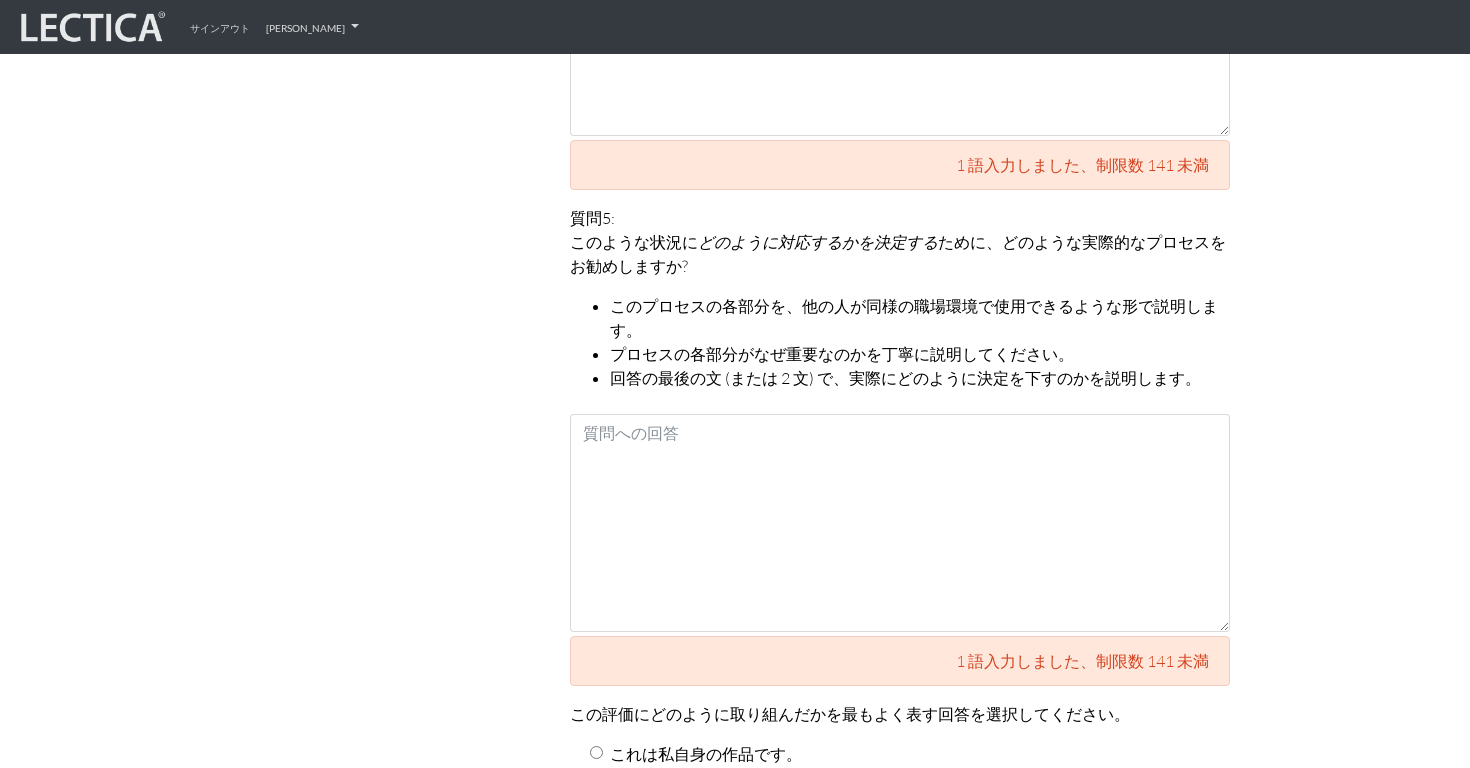 click on "このような状況に どのように対応するかを決定する ために、どのような実際的なプロセスをお勧めしますか?" at bounding box center (900, 254) 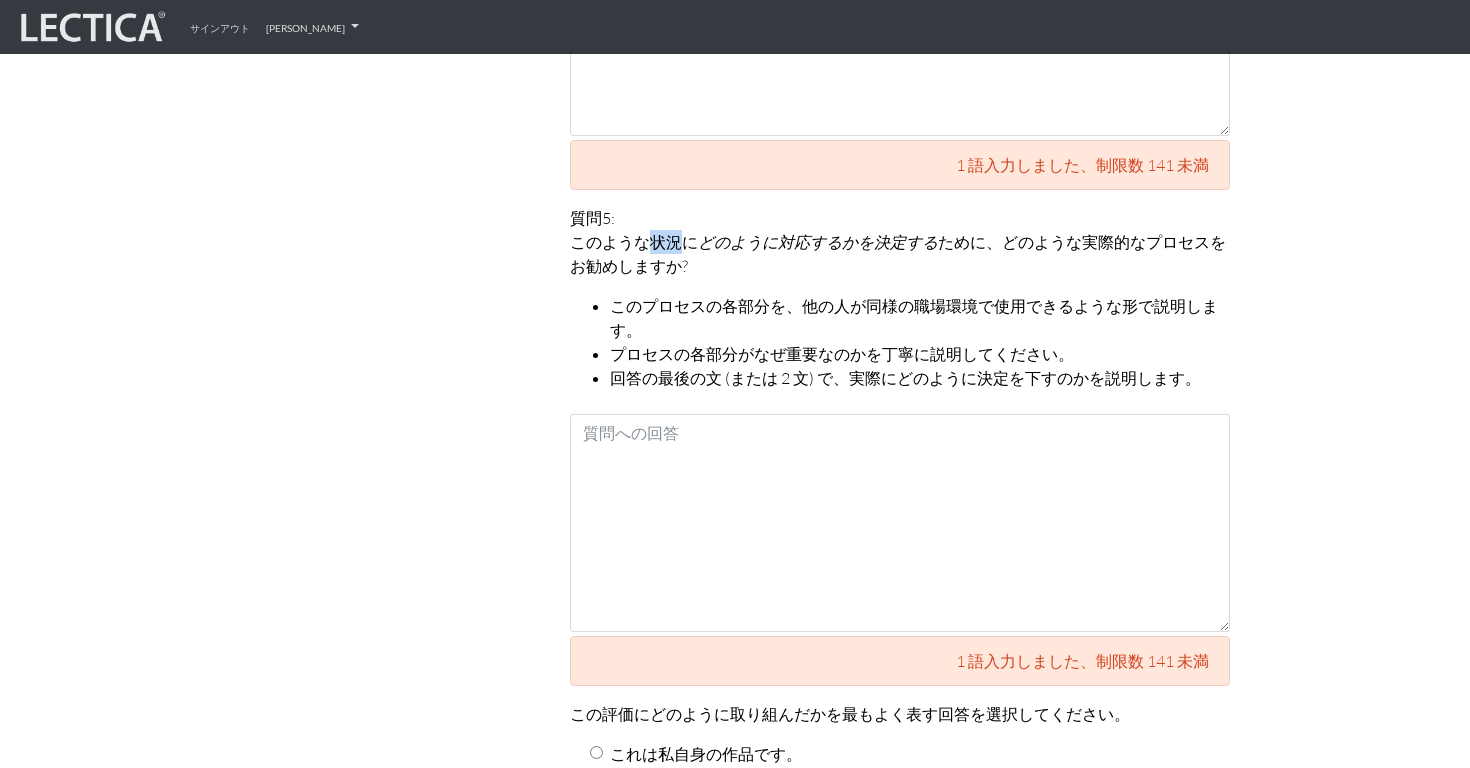 click on "このような状況に どのように対応するかを決定する ために、どのような実際的なプロセスをお勧めしますか?" at bounding box center [900, 254] 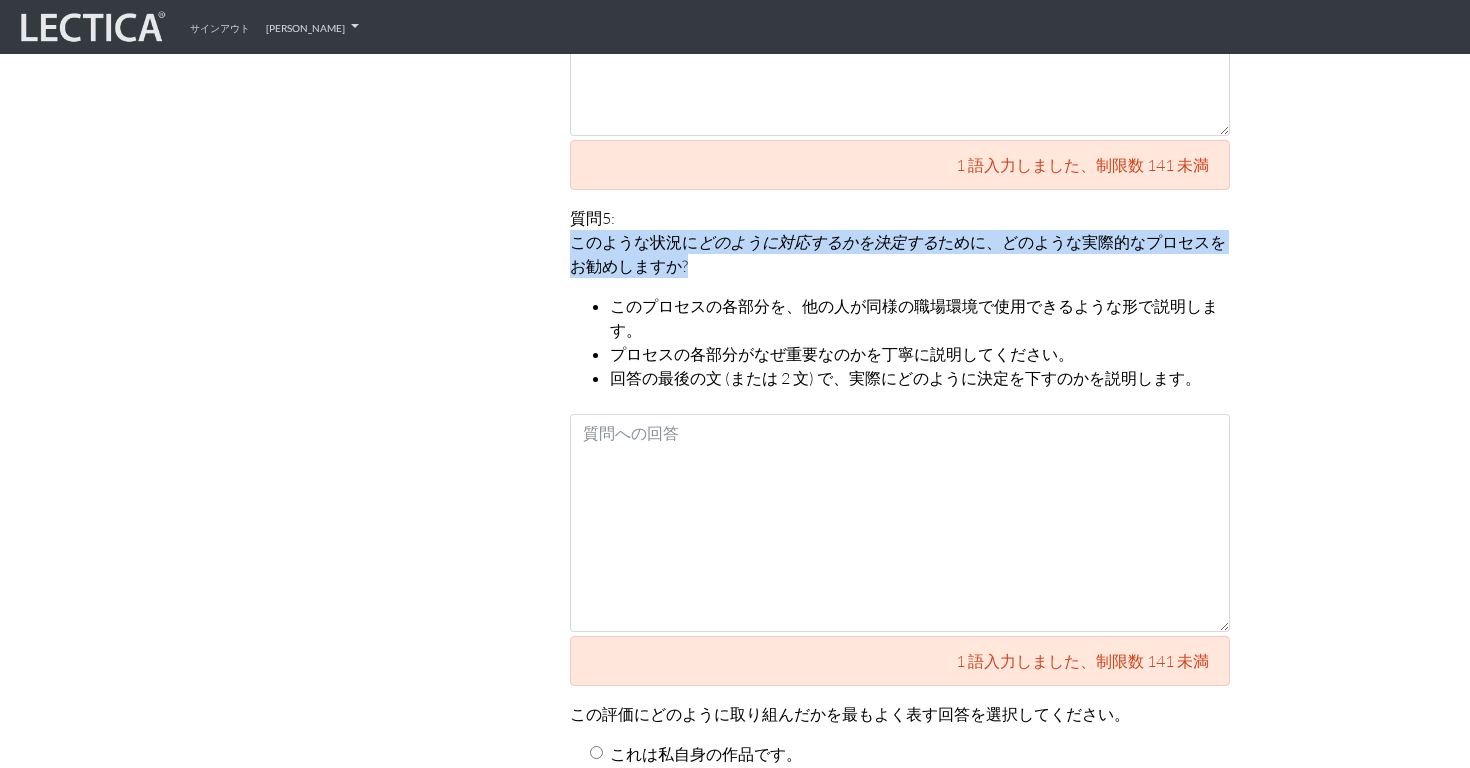 click on "このような状況に どのように対応するかを決定する ために、どのような実際的なプロセスをお勧めしますか?" at bounding box center (900, 254) 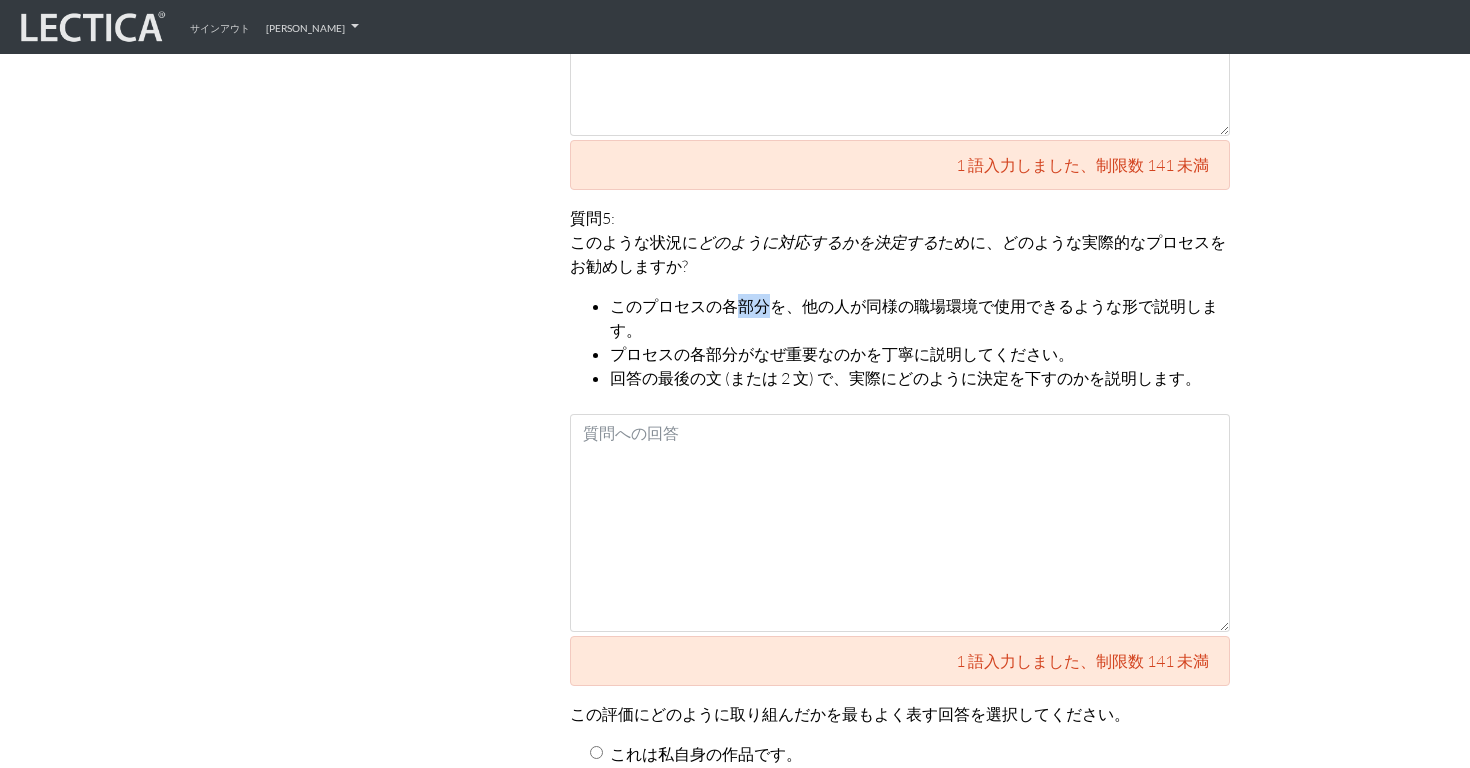 click on "このプロセスの各部分を、他の人が同様の職場環境で使用できるような形で説明します。" at bounding box center [914, 318] 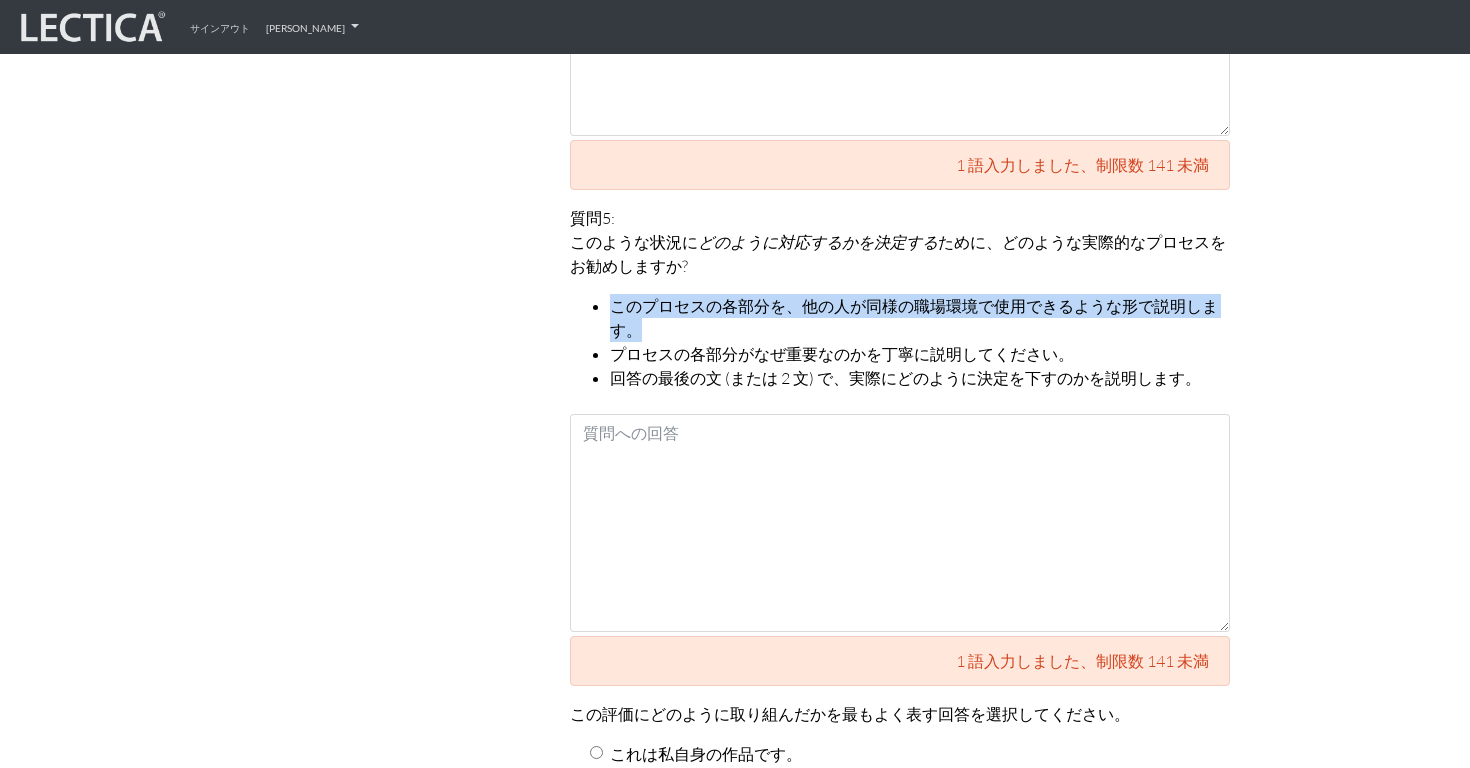 click on "このプロセスの各部分を、他の人が同様の職場環境で使用できるような形で説明します。" at bounding box center [914, 318] 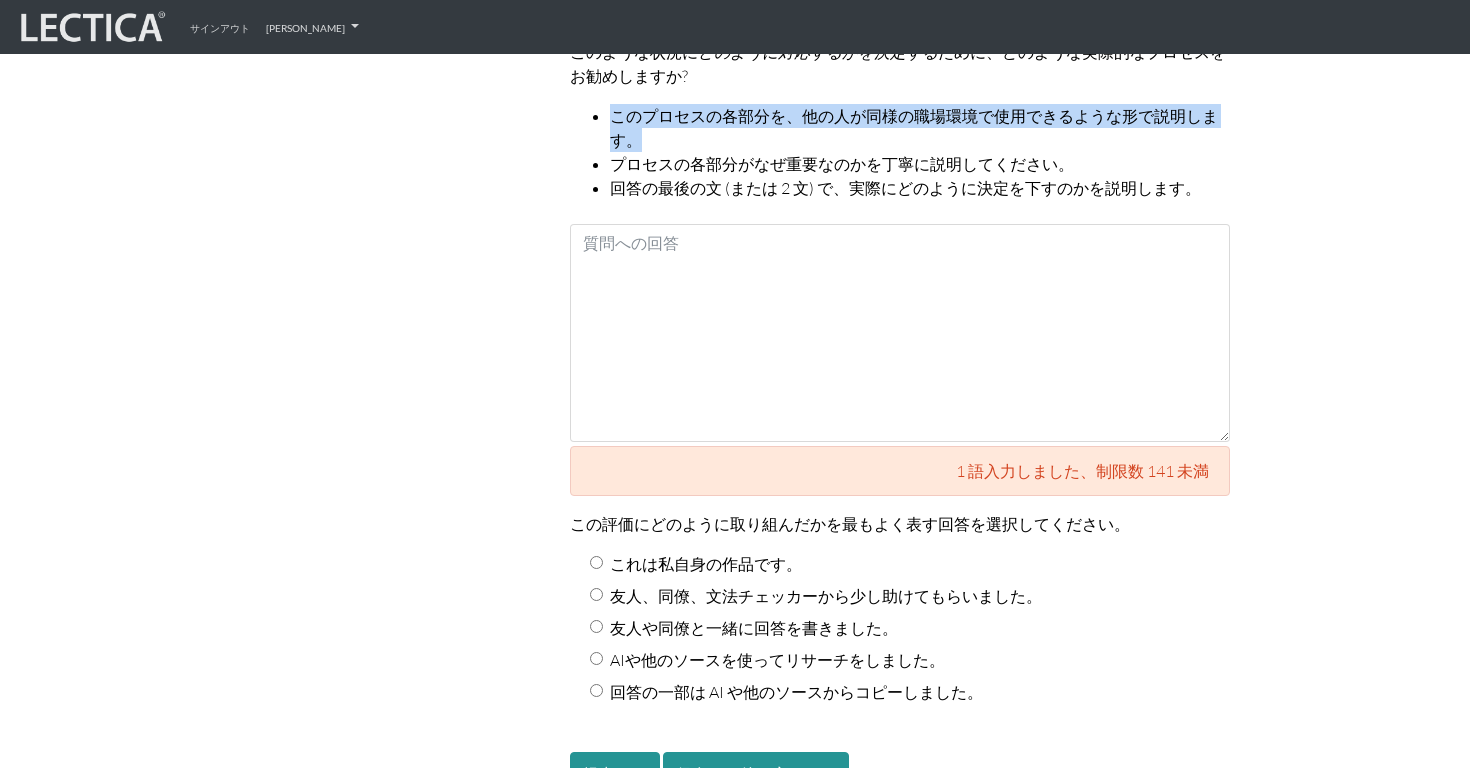 scroll, scrollTop: 2880, scrollLeft: 0, axis: vertical 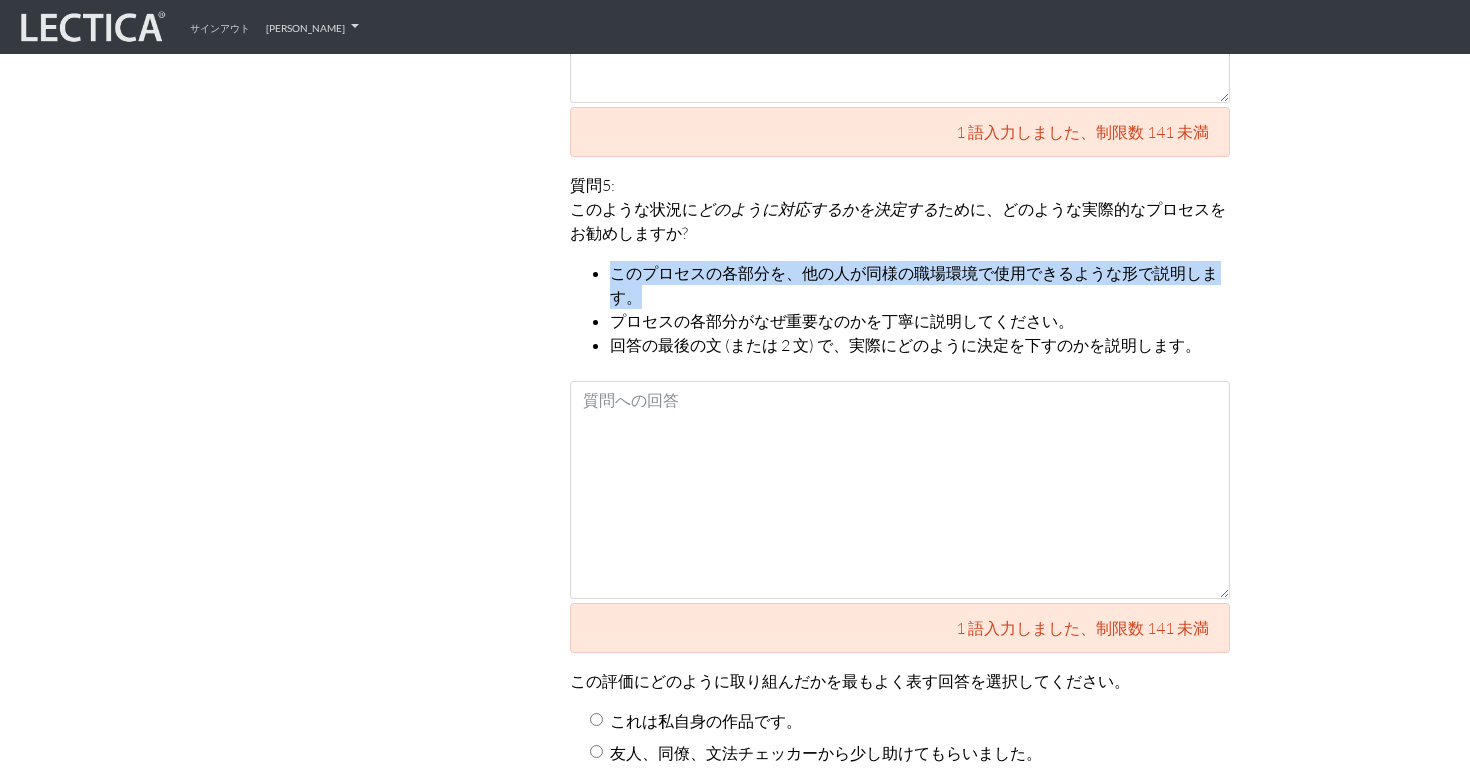 click on "プロセスの各部分がなぜ重要なのかを丁寧に説明してください。" at bounding box center (920, 321) 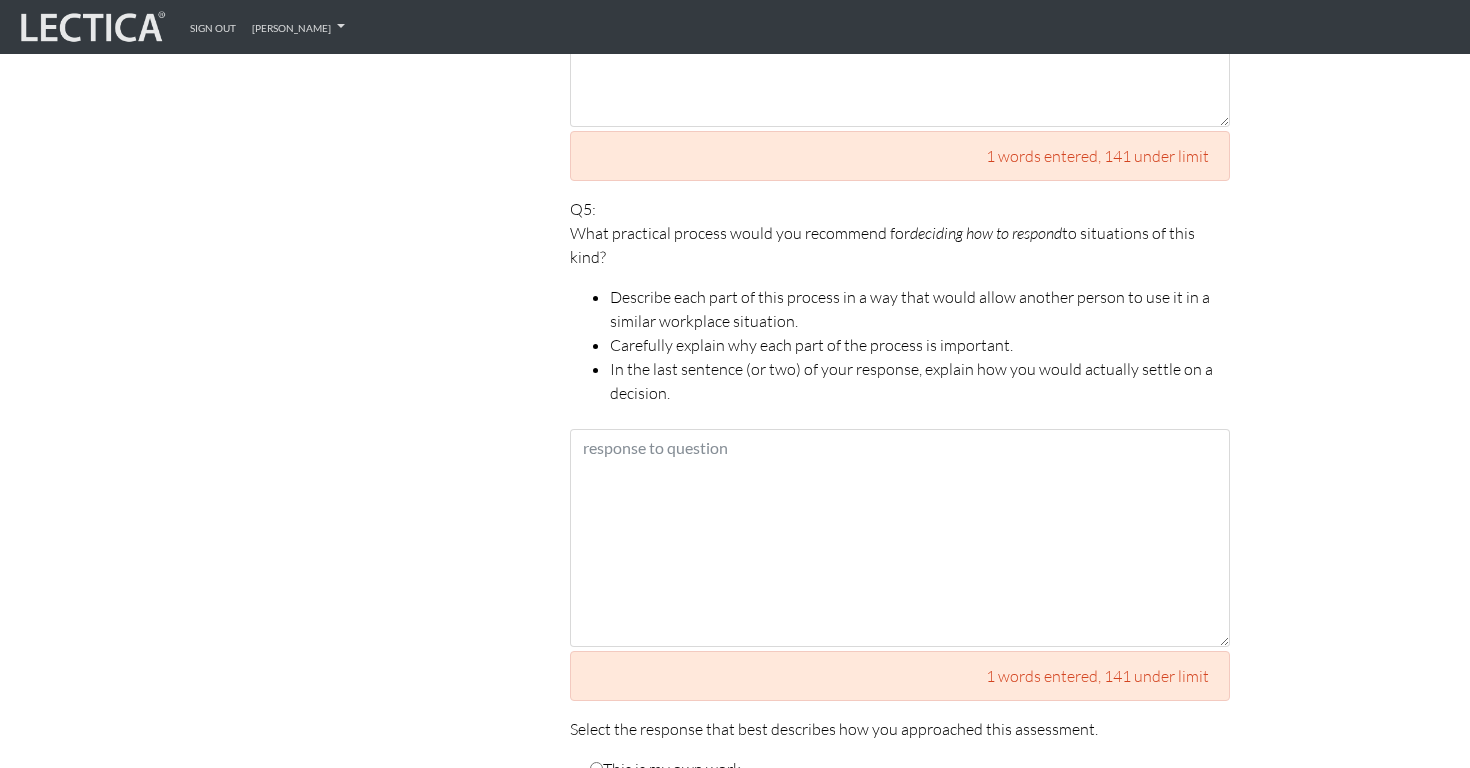 click on "Describe each part of this process in a way that would allow another person to use it in a similar workplace situation." at bounding box center [920, 309] 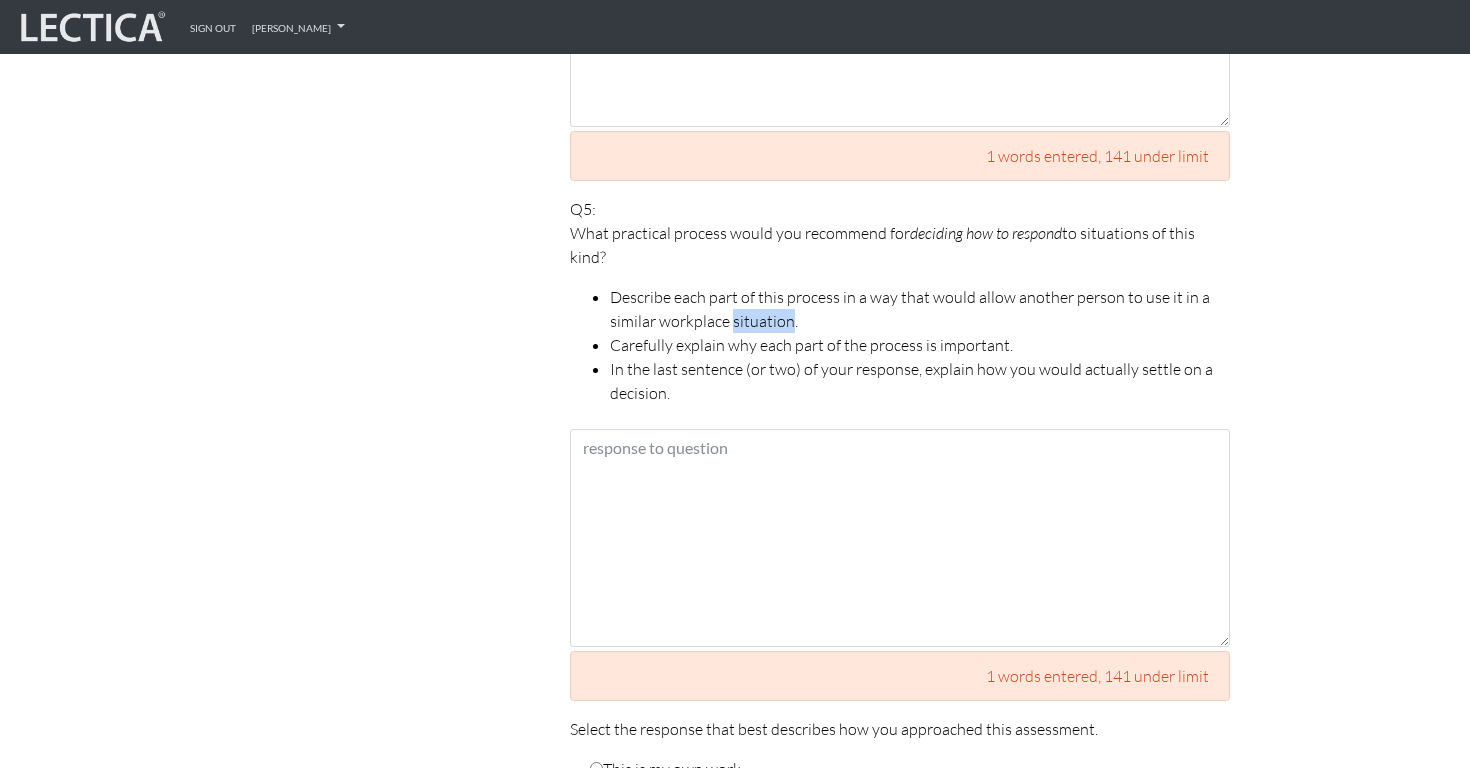 click on "Describe each part of this process in a way that would allow another person to use it in a similar workplace situation." at bounding box center (920, 309) 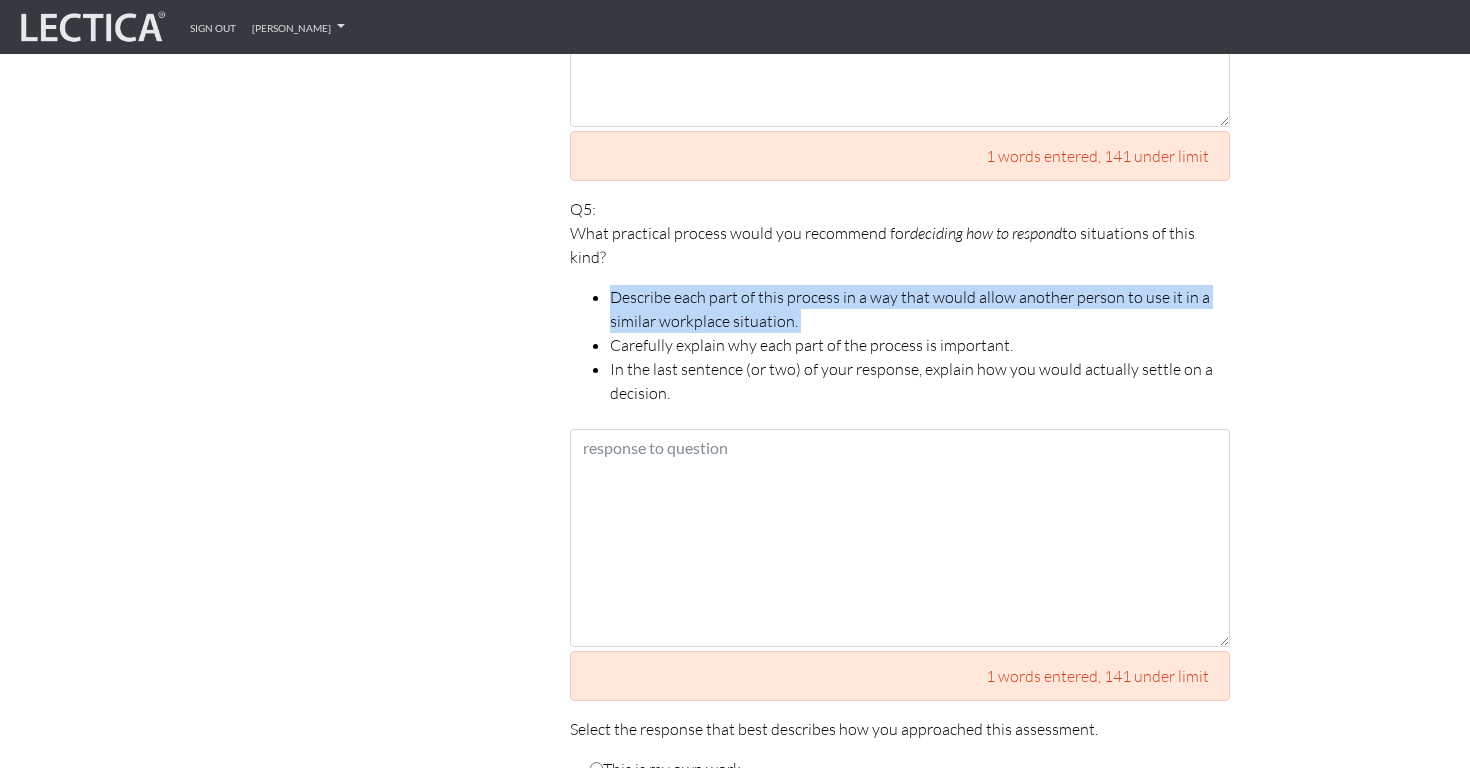 click on "Describe each part of this process in a way that would allow another person to use it in a similar workplace situation." at bounding box center [920, 309] 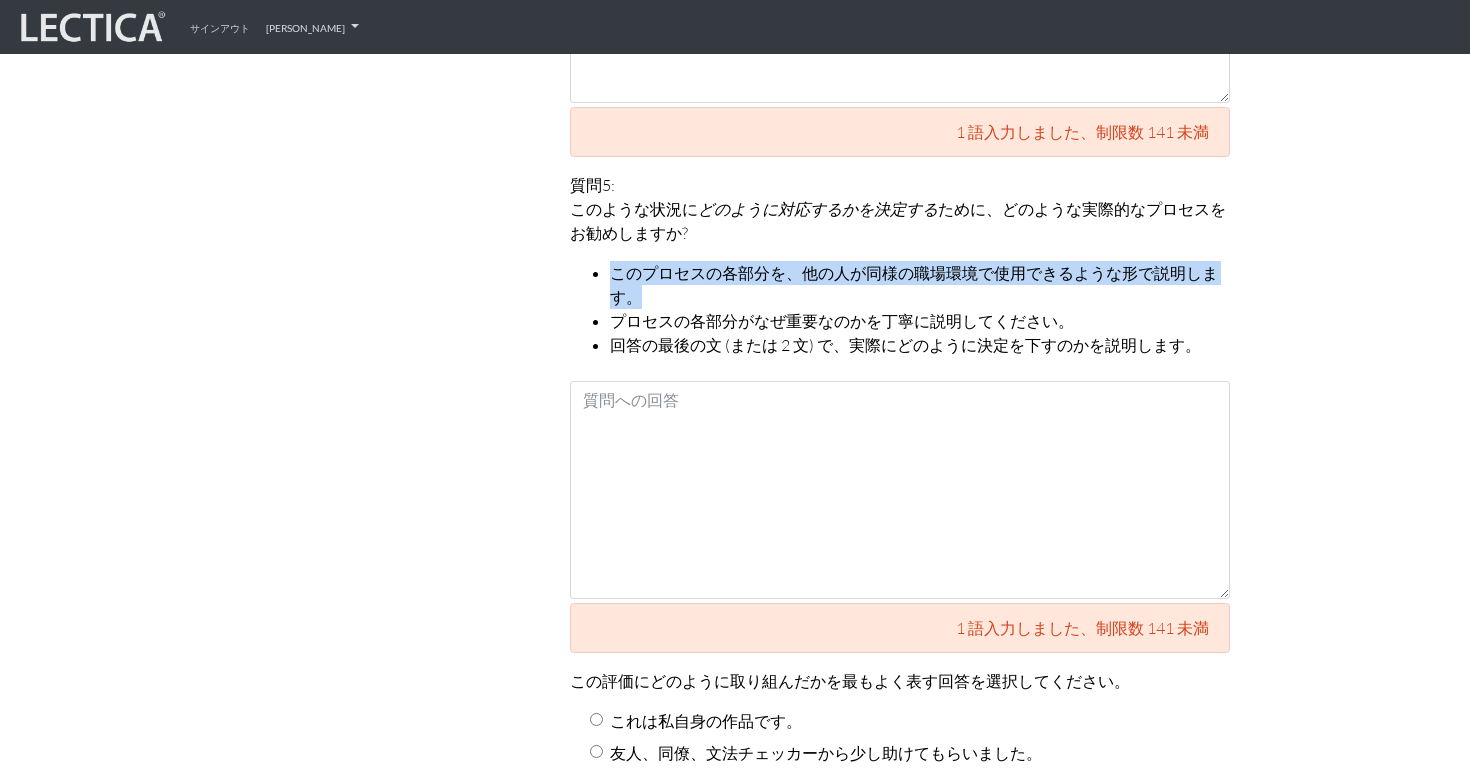 click on "回答の最後の文 (または 2 文) で、実際にどのように決定を下すのかを説明します。" at bounding box center (905, 345) 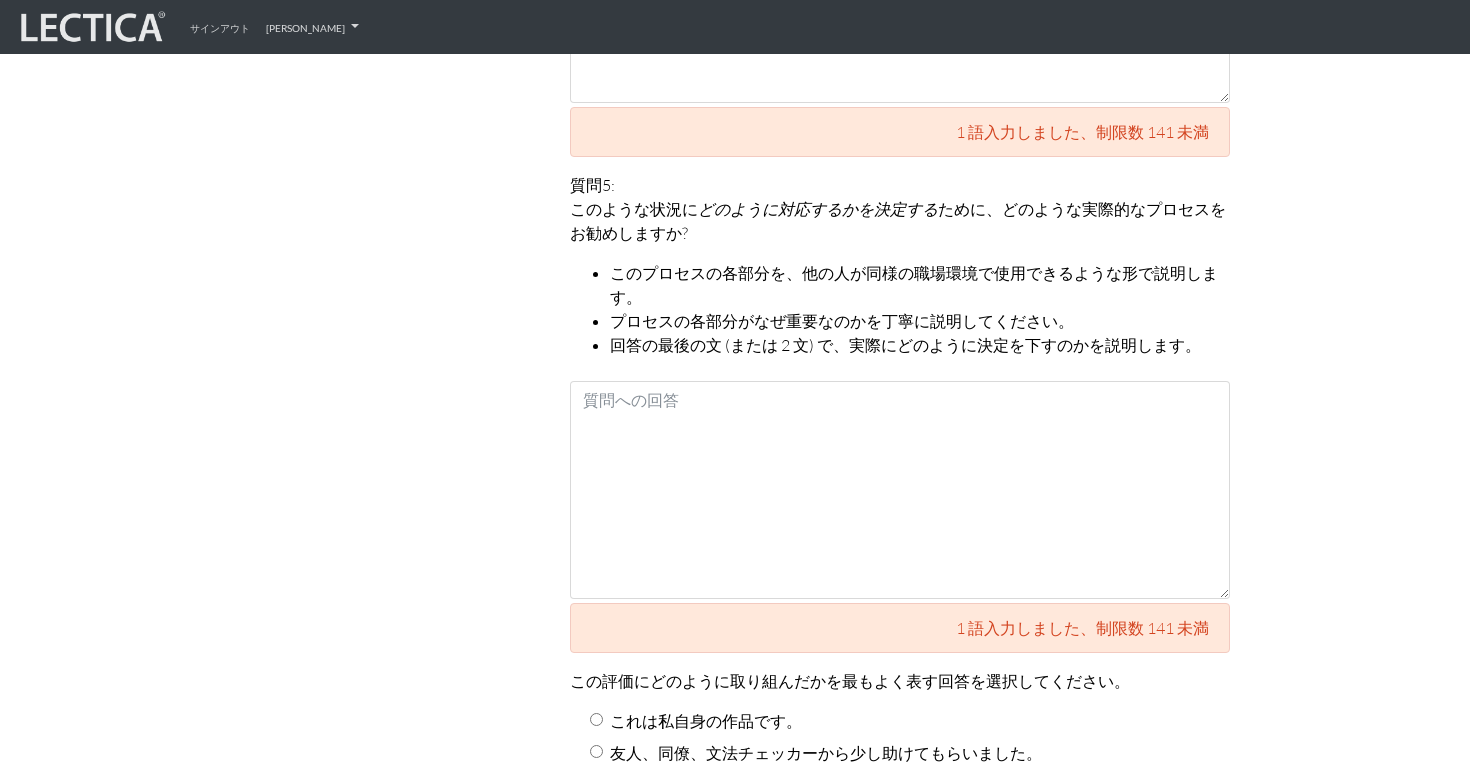 scroll, scrollTop: 2985, scrollLeft: 0, axis: vertical 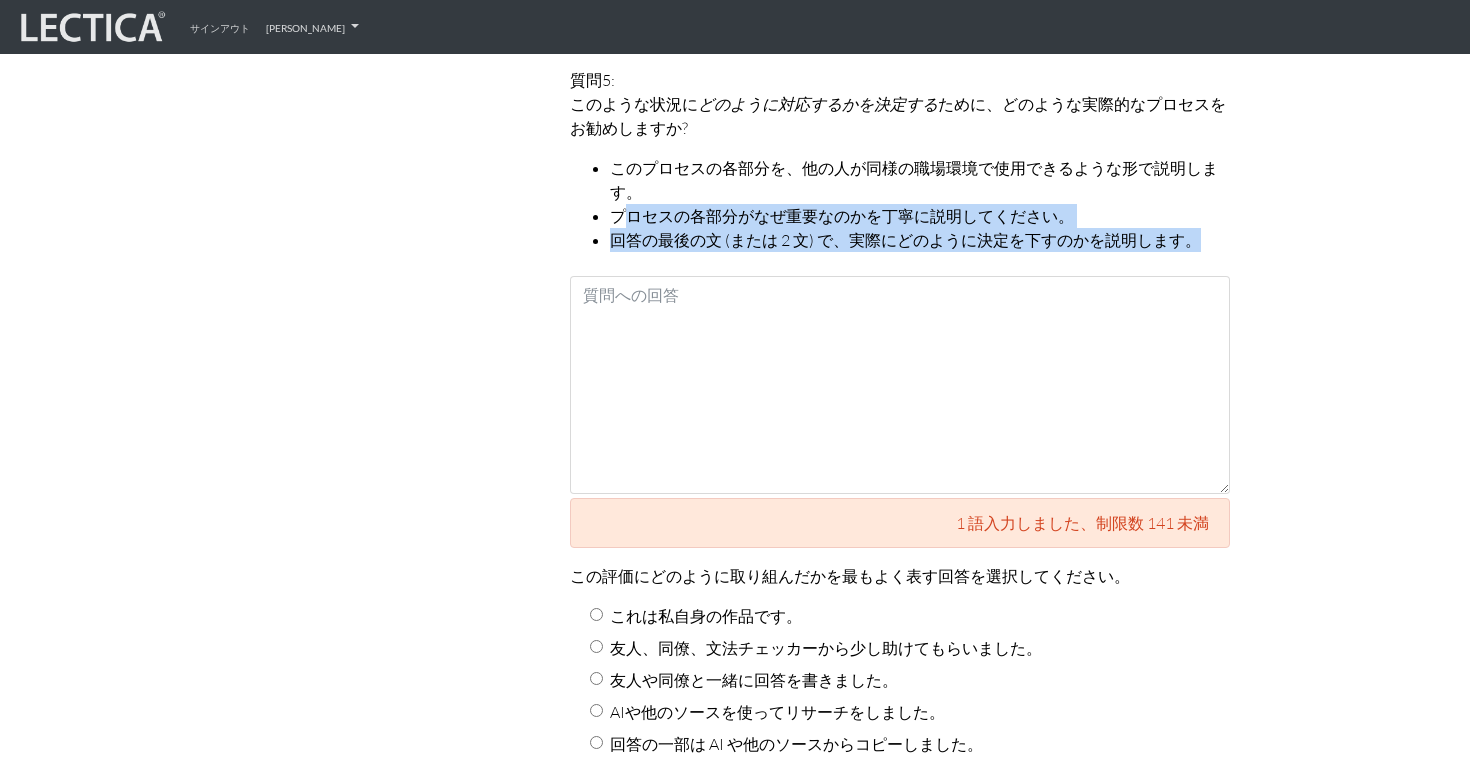 drag, startPoint x: 620, startPoint y: 224, endPoint x: 1204, endPoint y: 237, distance: 584.14465 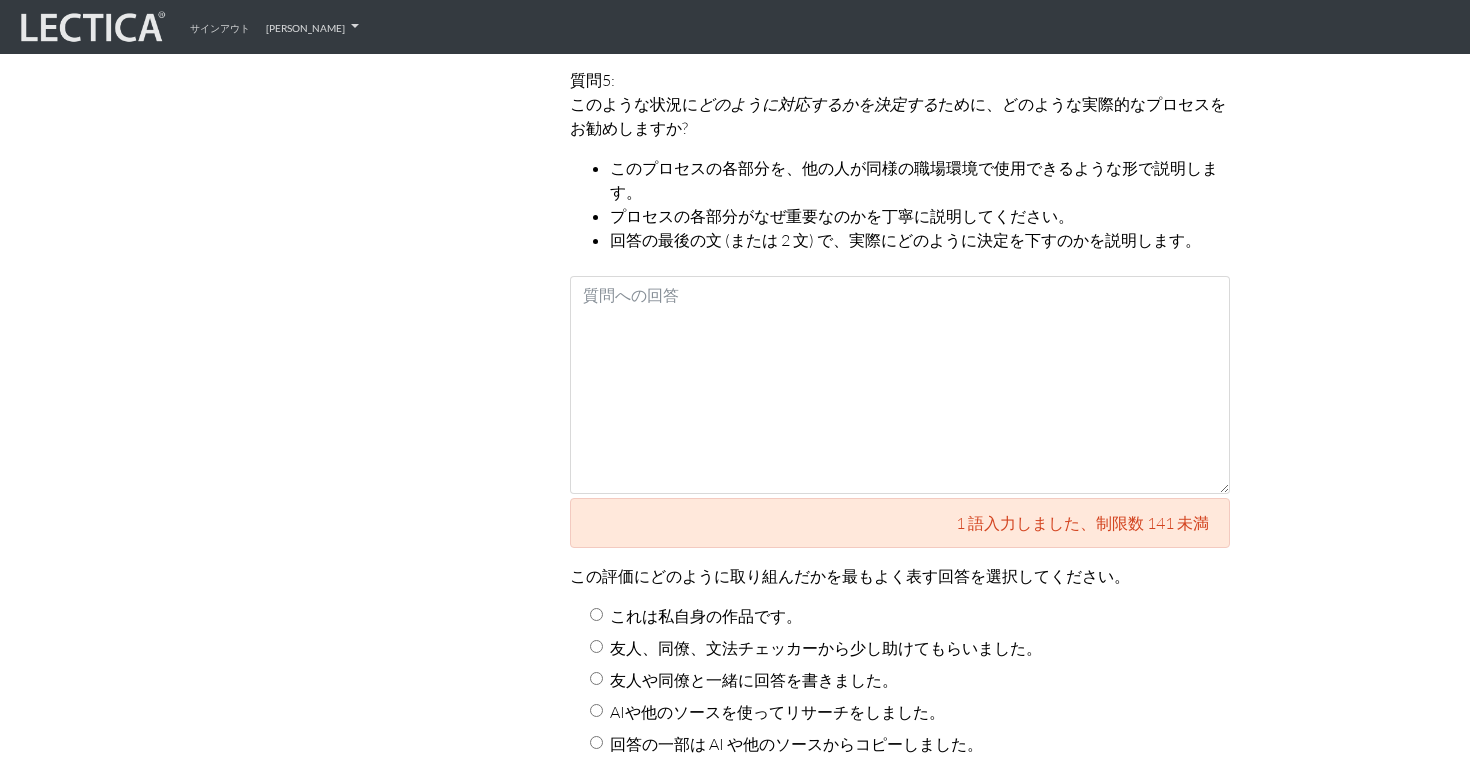 click on "回答の最後の文 (または 2 文) で、実際にどのように決定を下すのかを説明します。" at bounding box center (905, 240) 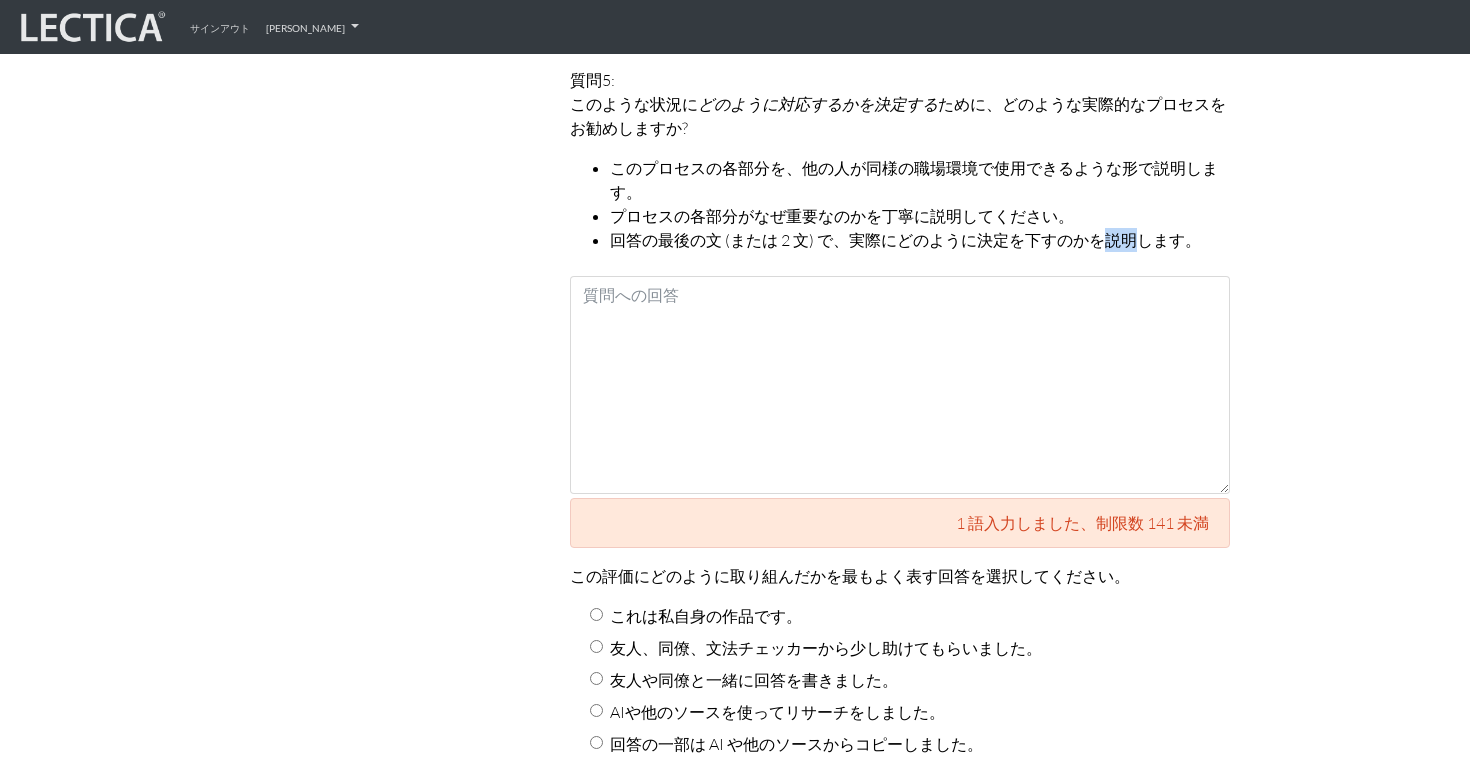 click on "回答の最後の文 (または 2 文) で、実際にどのように決定を下すのかを説明します。" at bounding box center [905, 240] 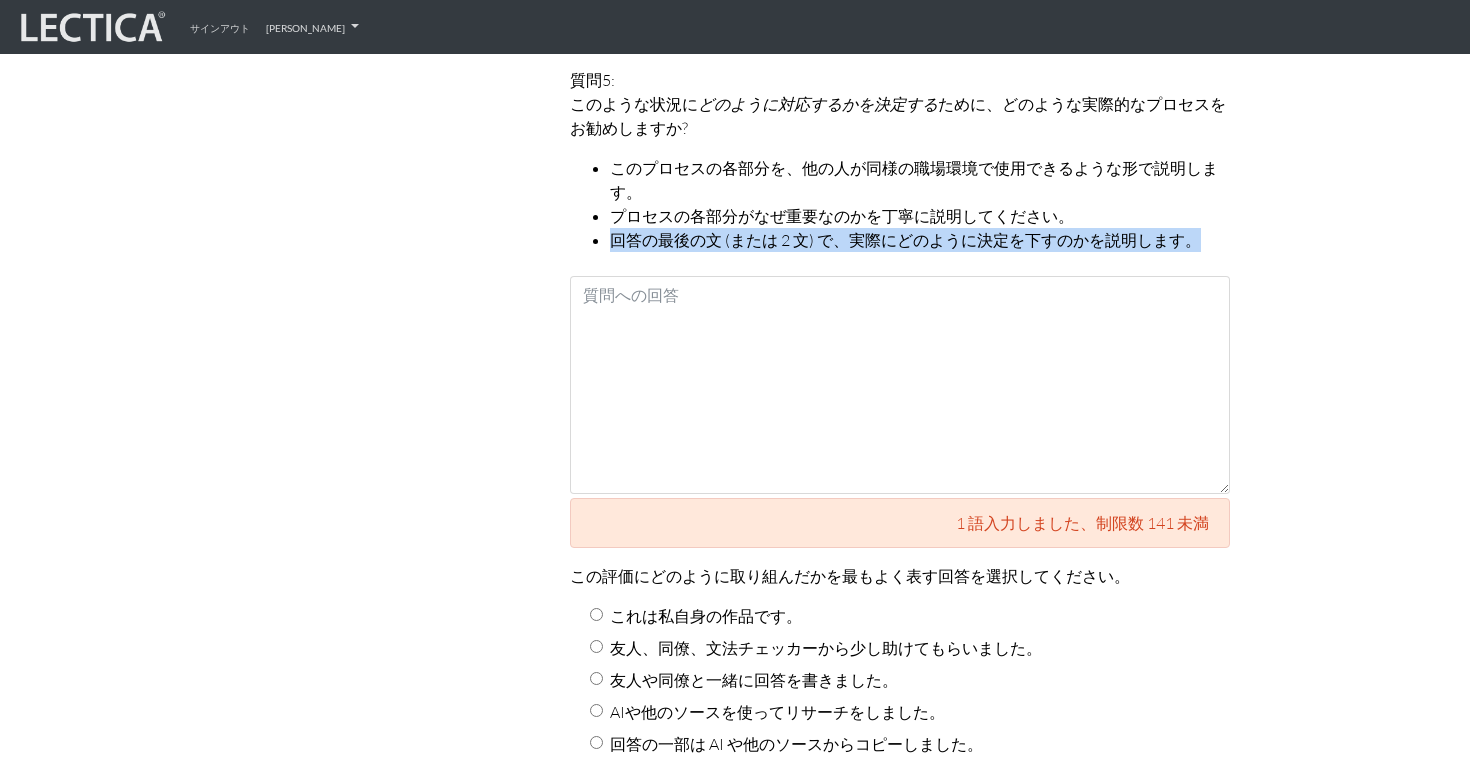 click on "回答の最後の文 (または 2 文) で、実際にどのように決定を下すのかを説明します。" at bounding box center (905, 240) 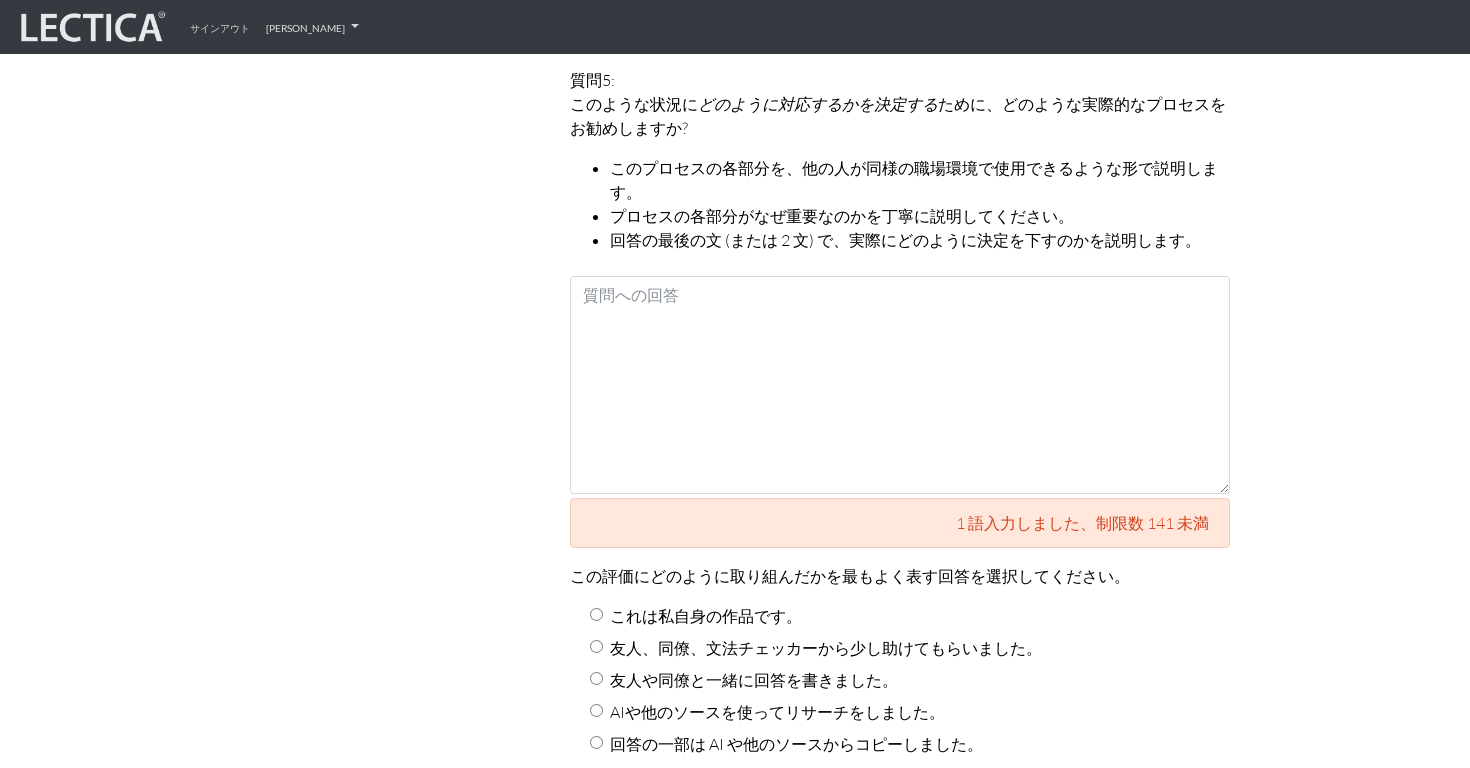 click on "回答の最後の文 (または 2 文) で、実際にどのように決定を下すのかを説明します。" at bounding box center [905, 240] 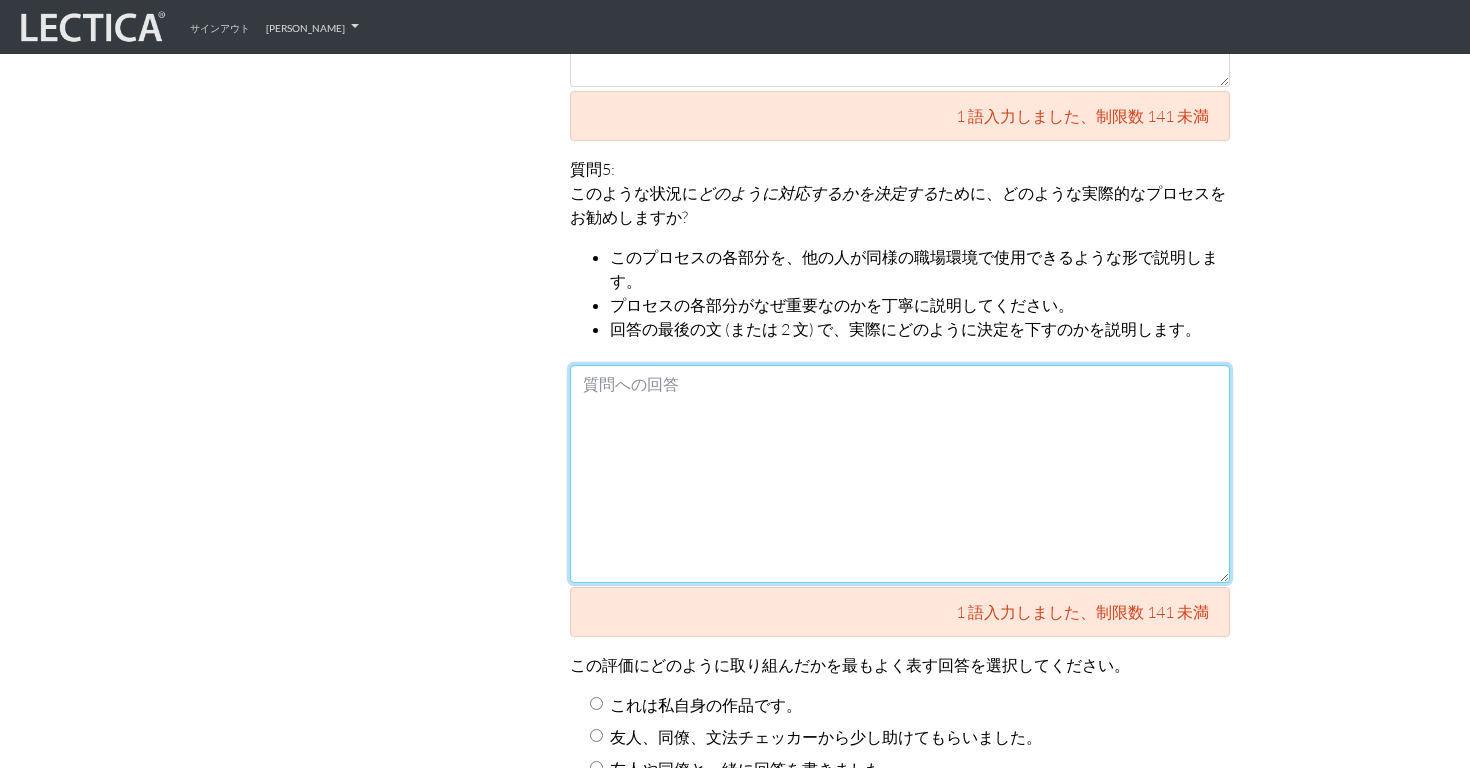 click at bounding box center (900, 474) 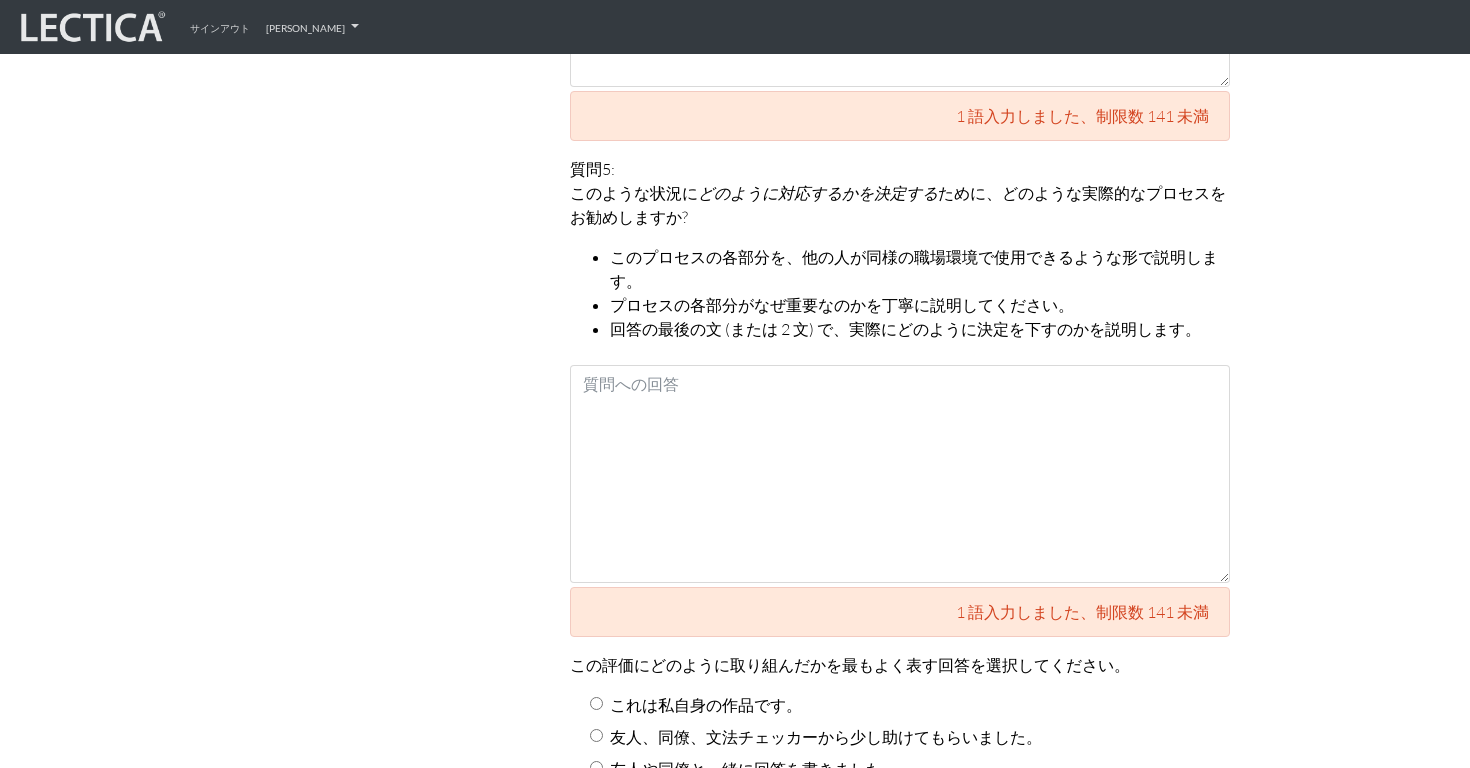 click on "このプロセスの各部分を、他の人が同様の職場環境で使用できるような形で説明します。" at bounding box center (914, 269) 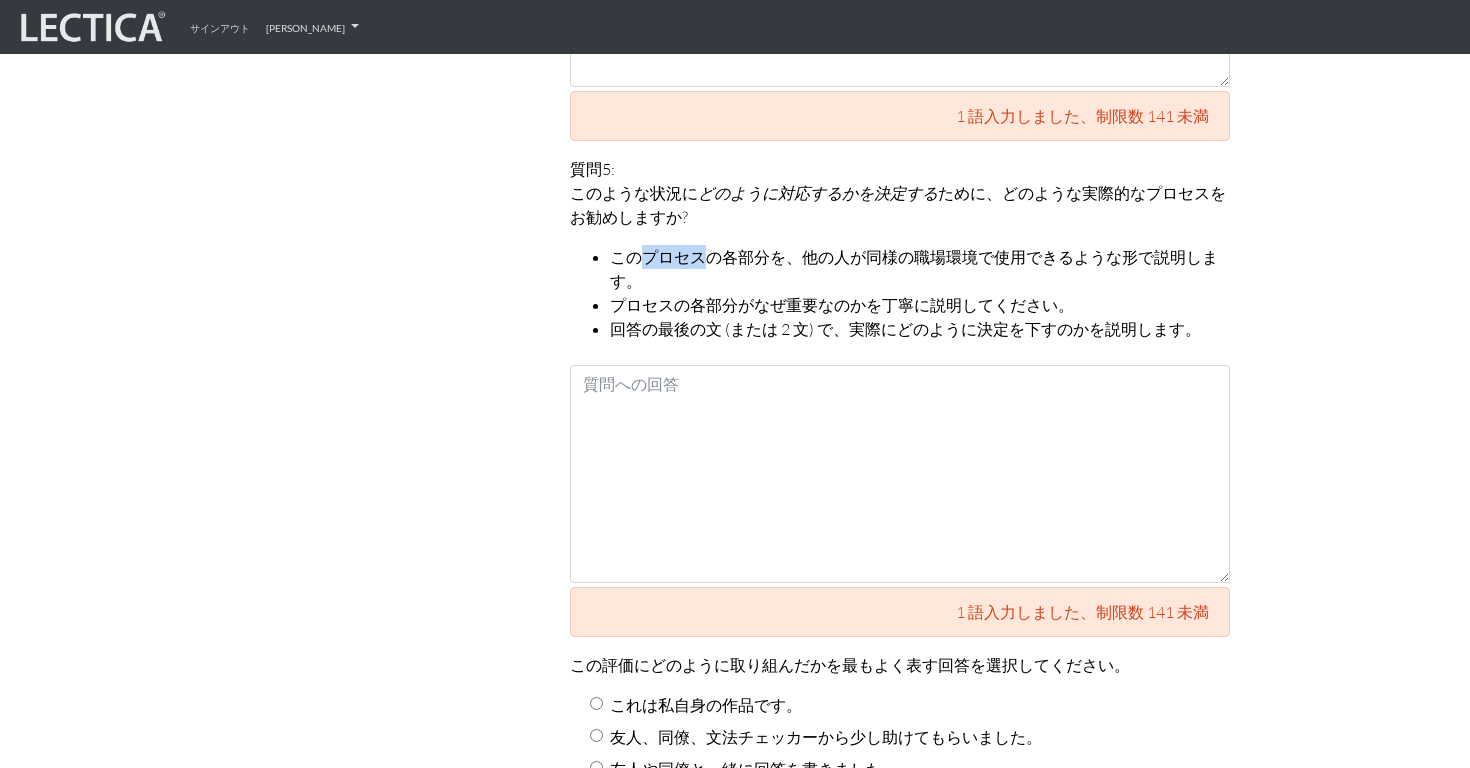 click on "このプロセスの各部分を、他の人が同様の職場環境で使用できるような形で説明します。" at bounding box center [914, 269] 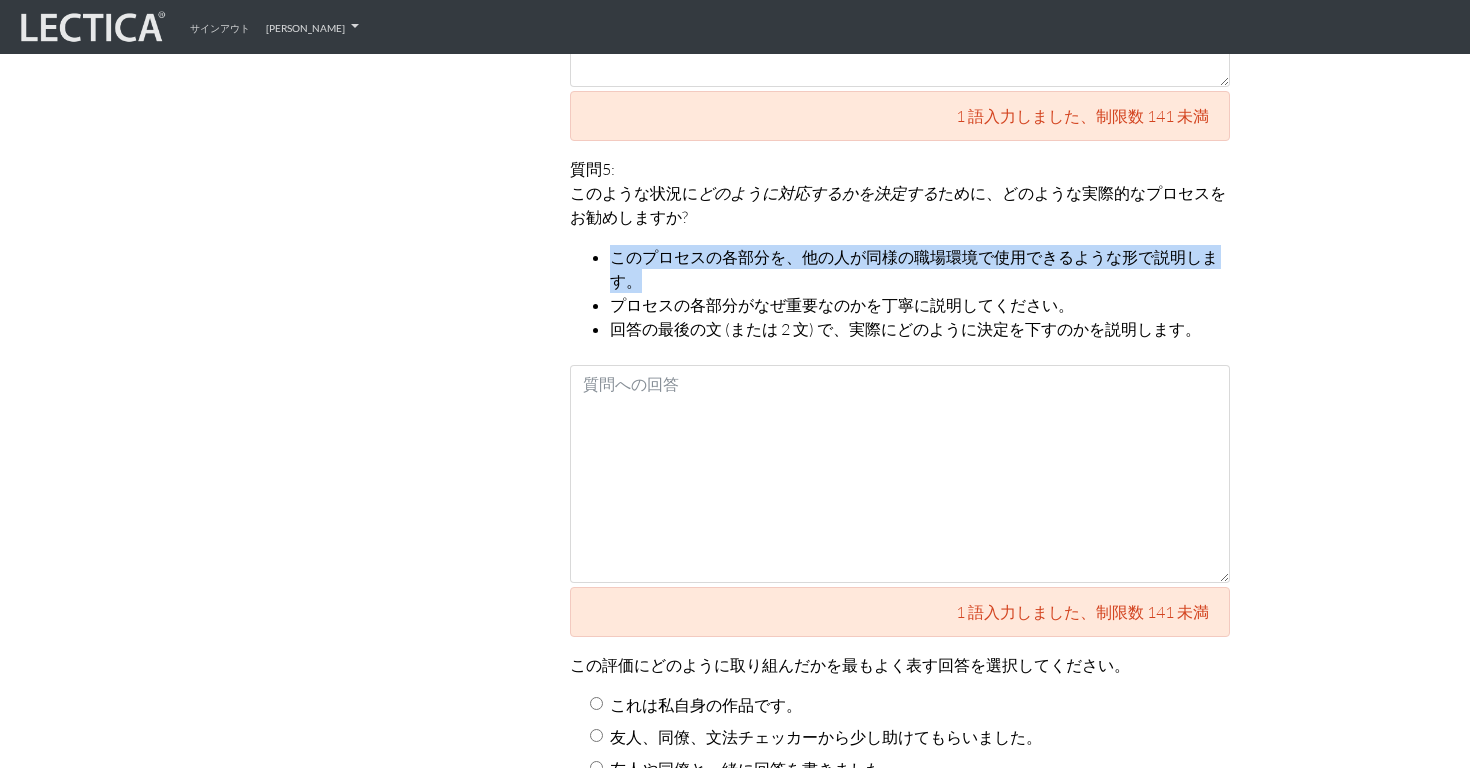 click on "このプロセスの各部分を、他の人が同様の職場環境で使用できるような形で説明します。" at bounding box center [914, 269] 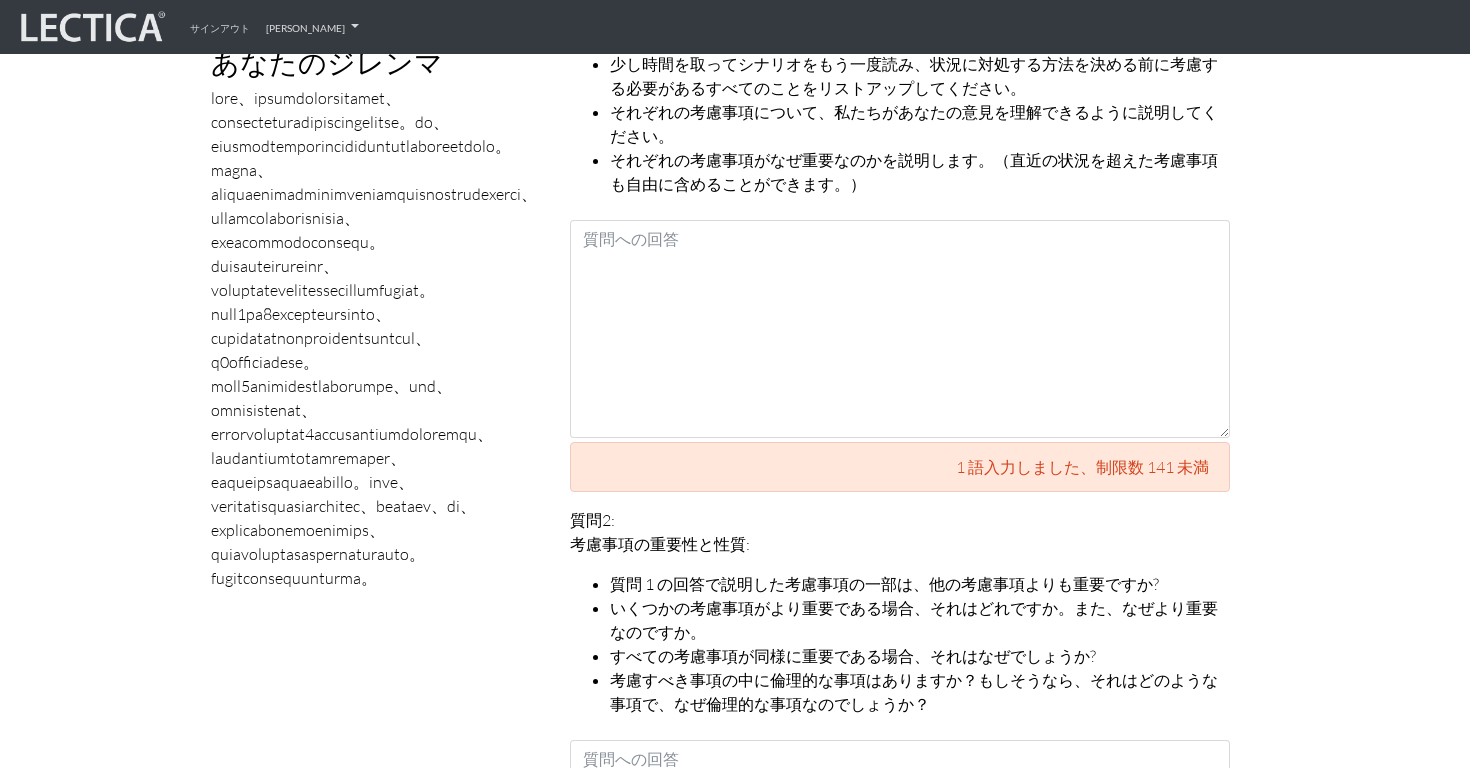 scroll, scrollTop: 1032, scrollLeft: 0, axis: vertical 